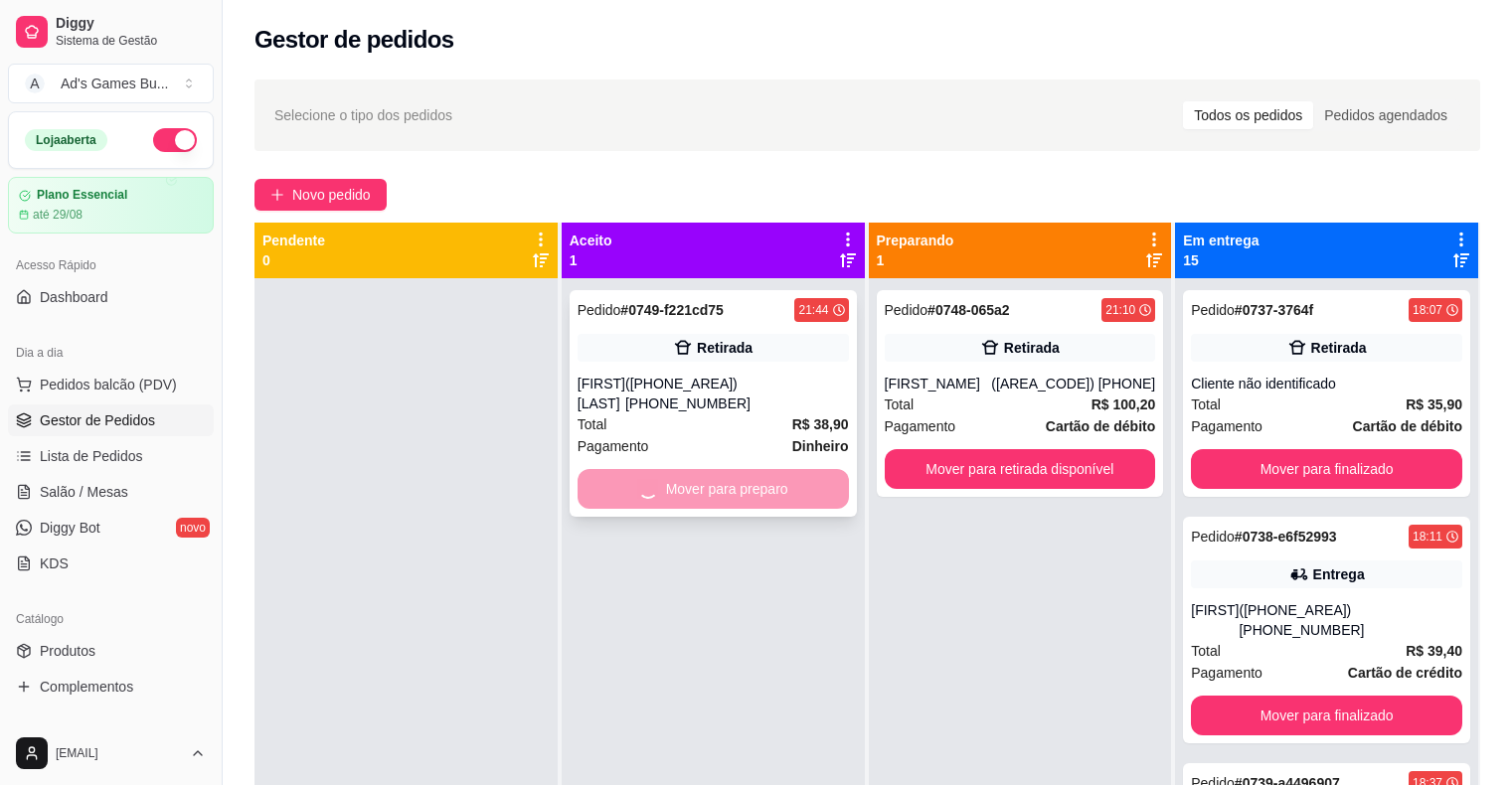 scroll, scrollTop: 0, scrollLeft: 0, axis: both 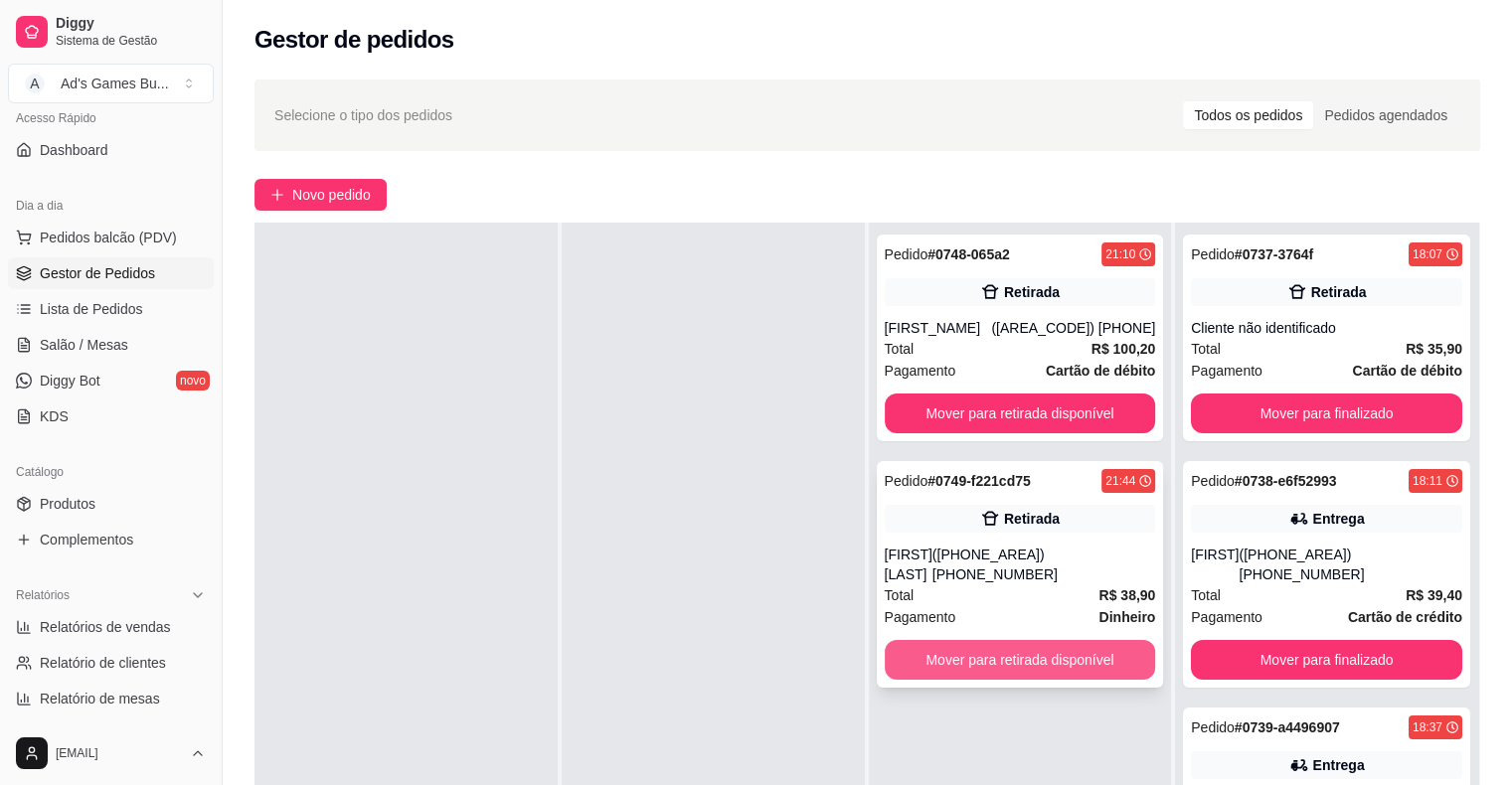 click on "Mover para retirada disponível" at bounding box center [1020, 660] 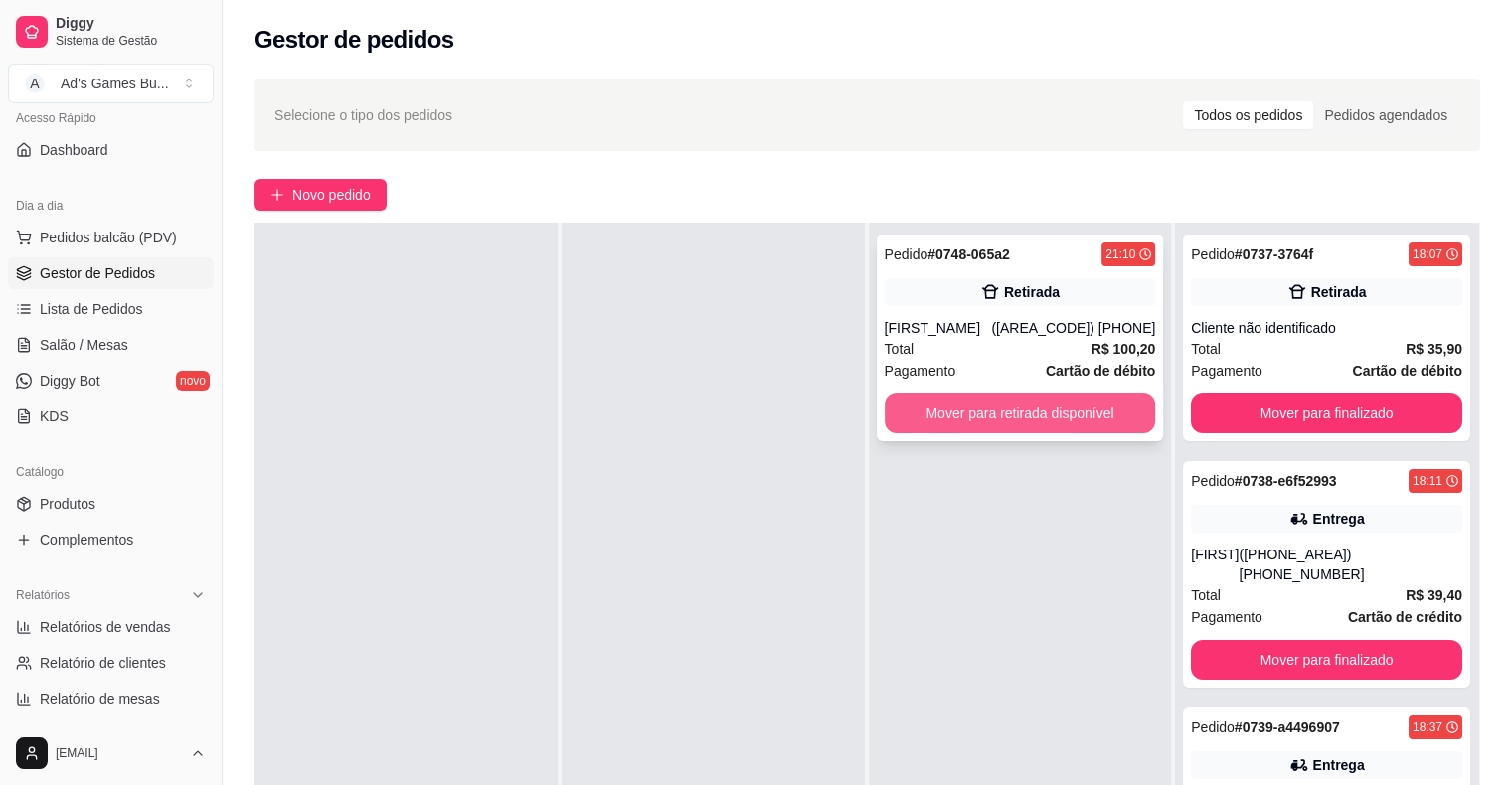 click on "Mover para retirada disponível" at bounding box center (1020, 413) 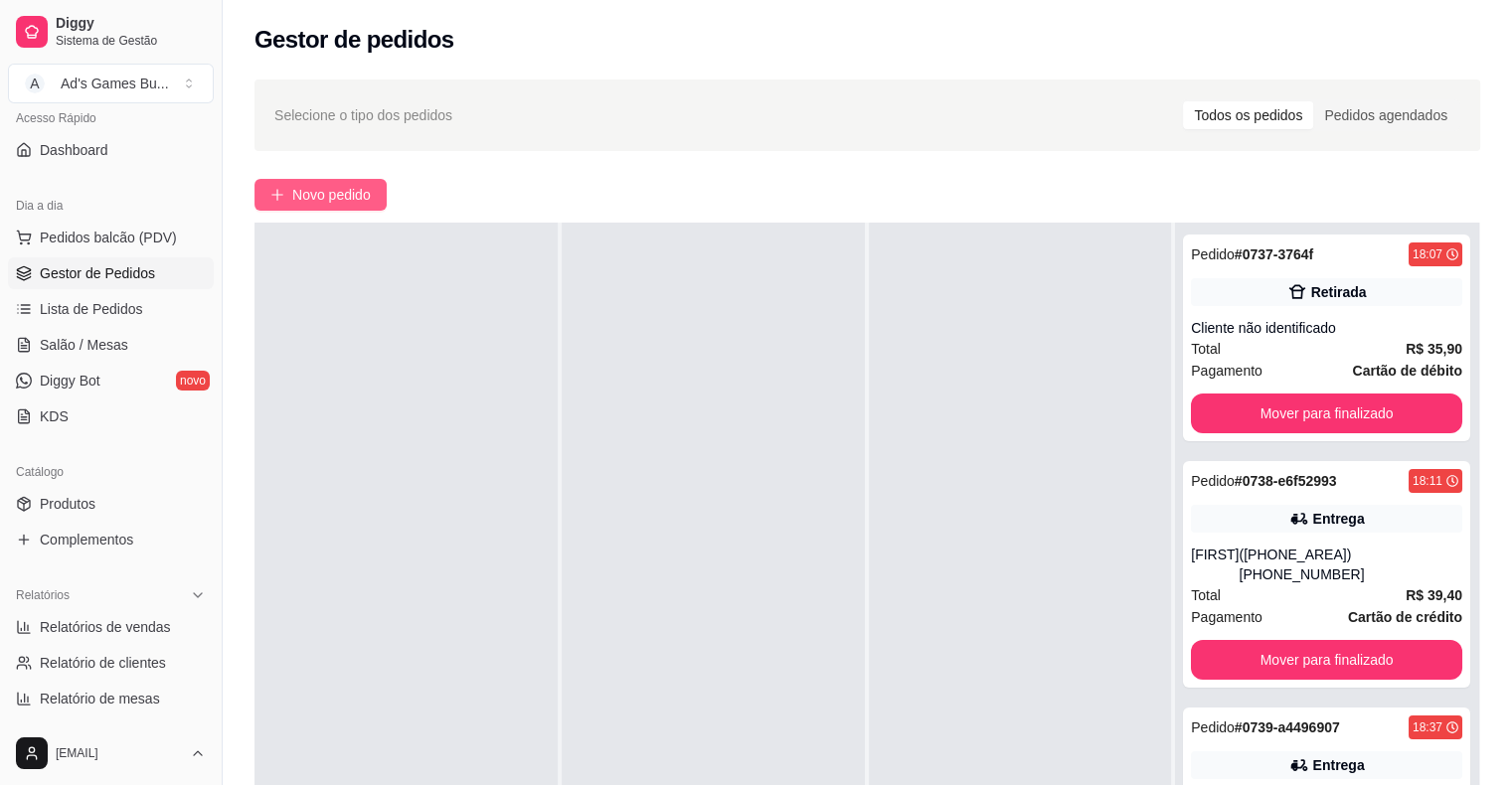 click on "Novo pedido" at bounding box center (331, 195) 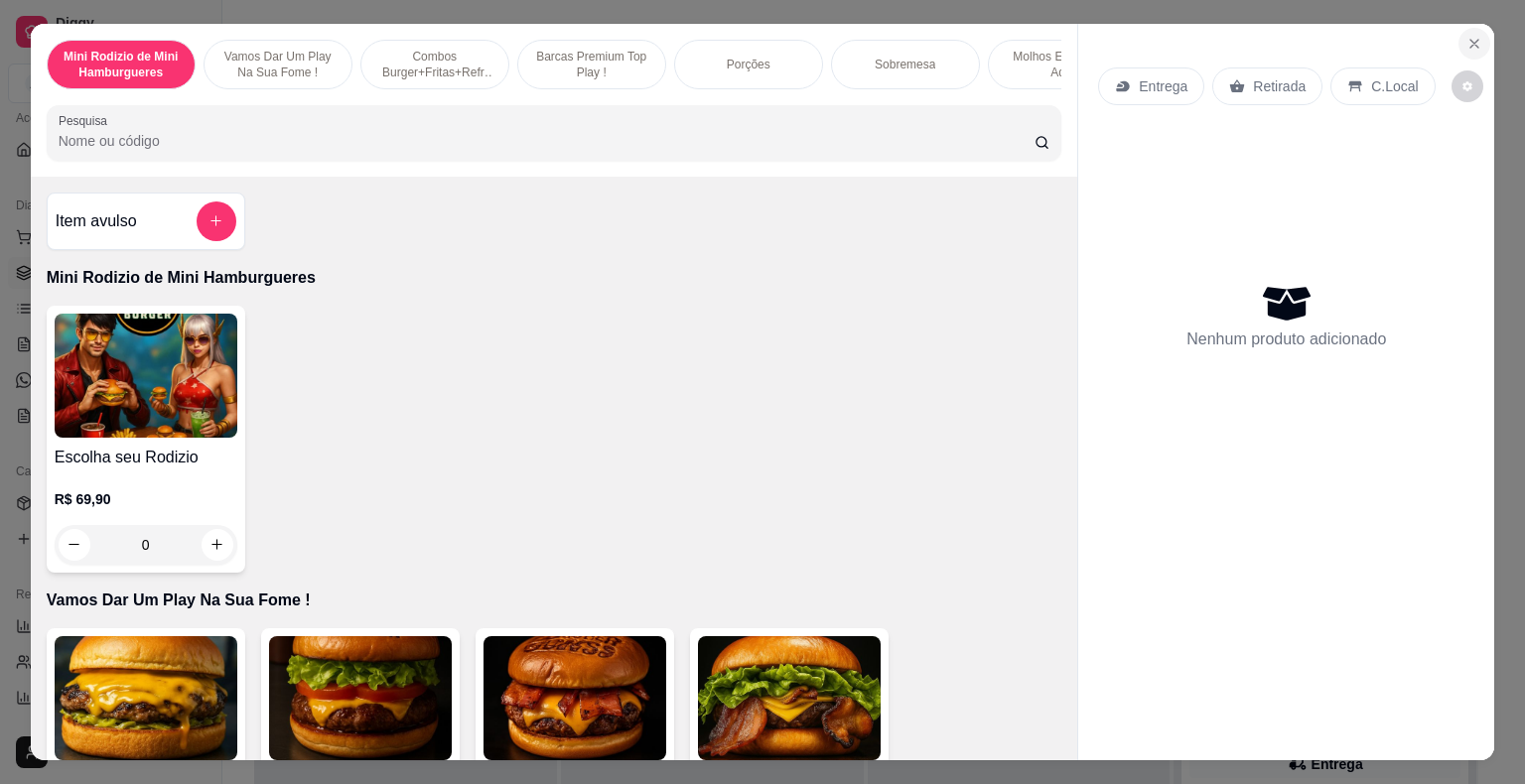 click 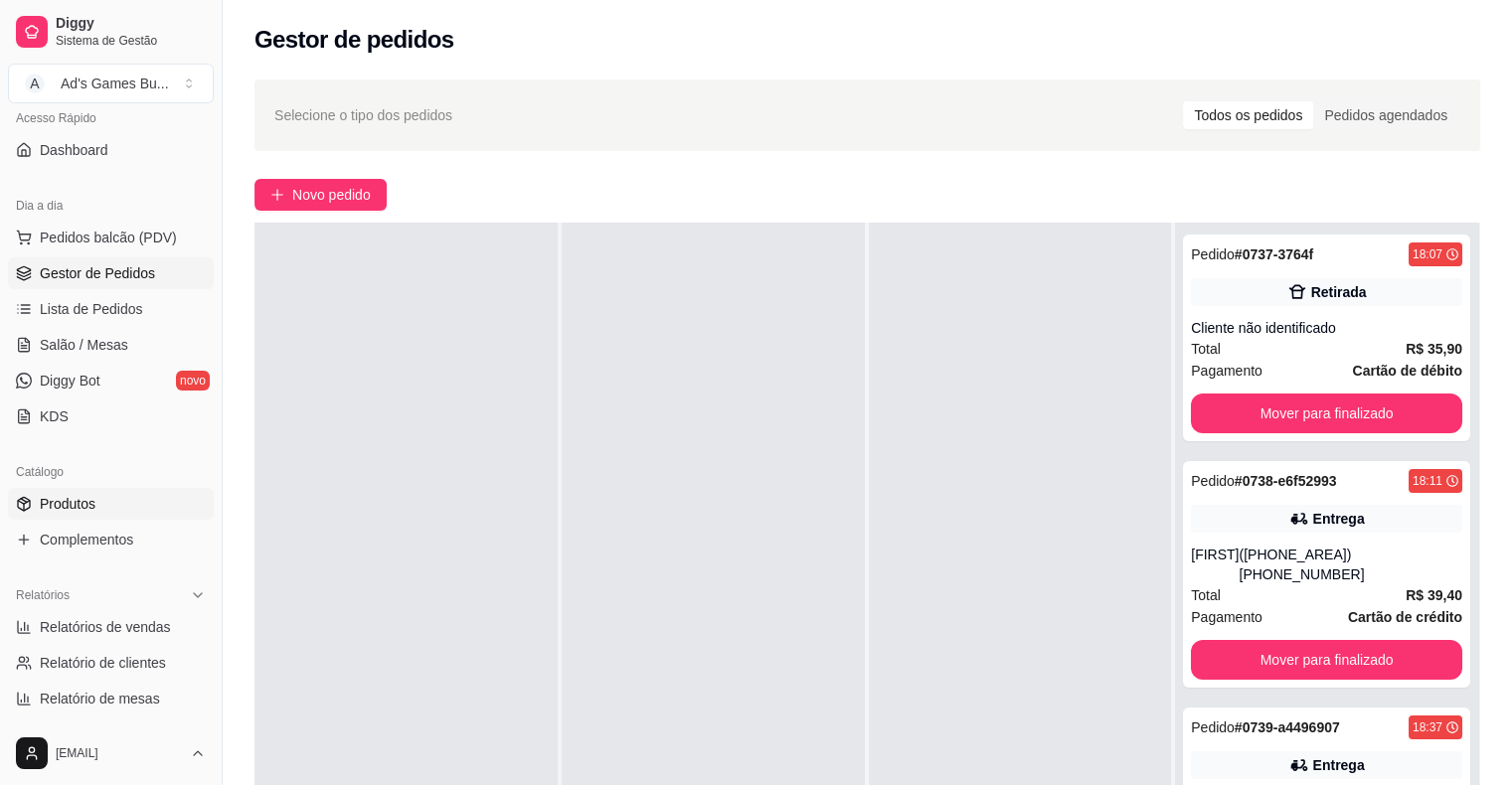 click on "Produtos" at bounding box center [110, 504] 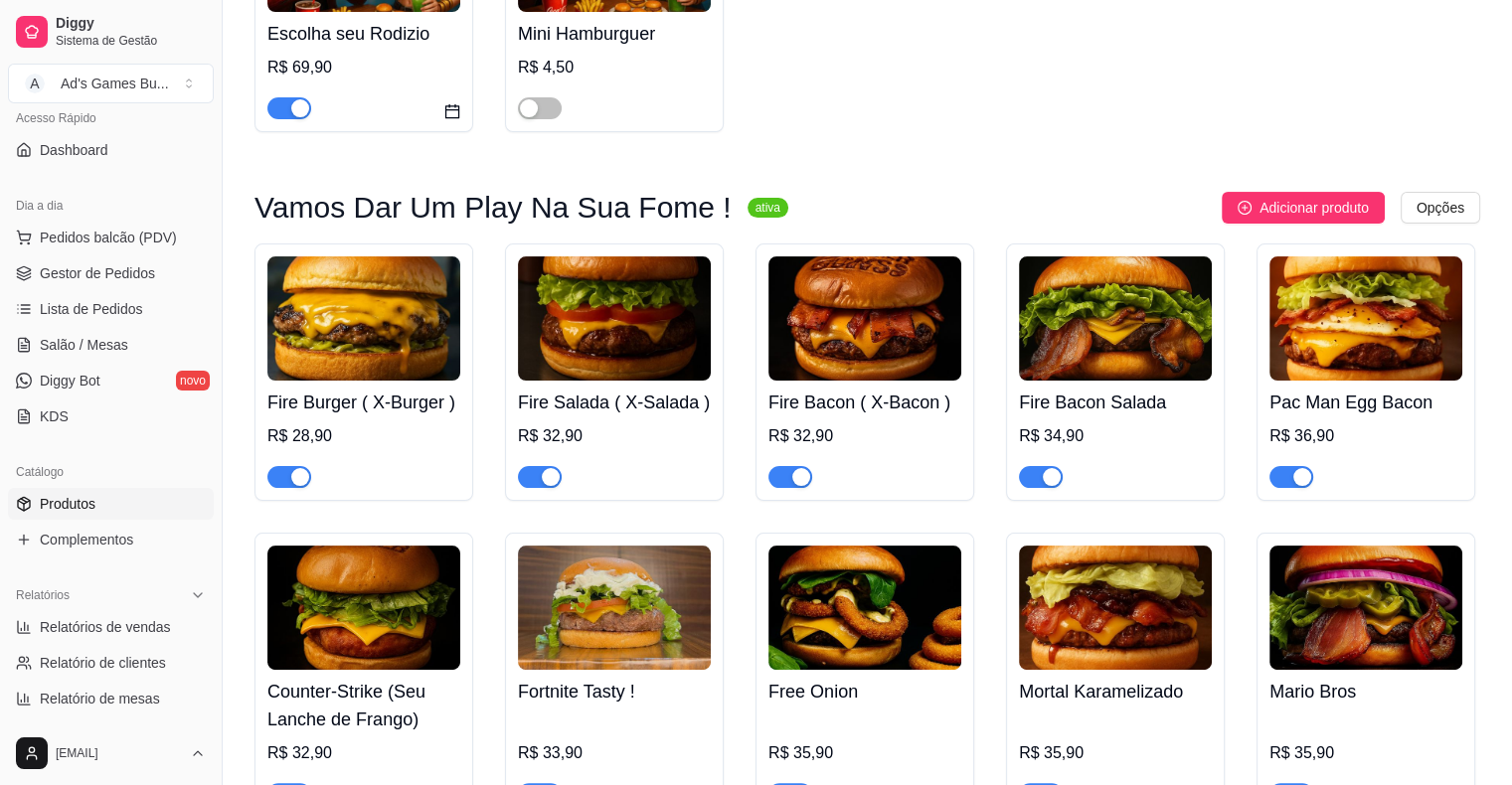 scroll, scrollTop: 397, scrollLeft: 0, axis: vertical 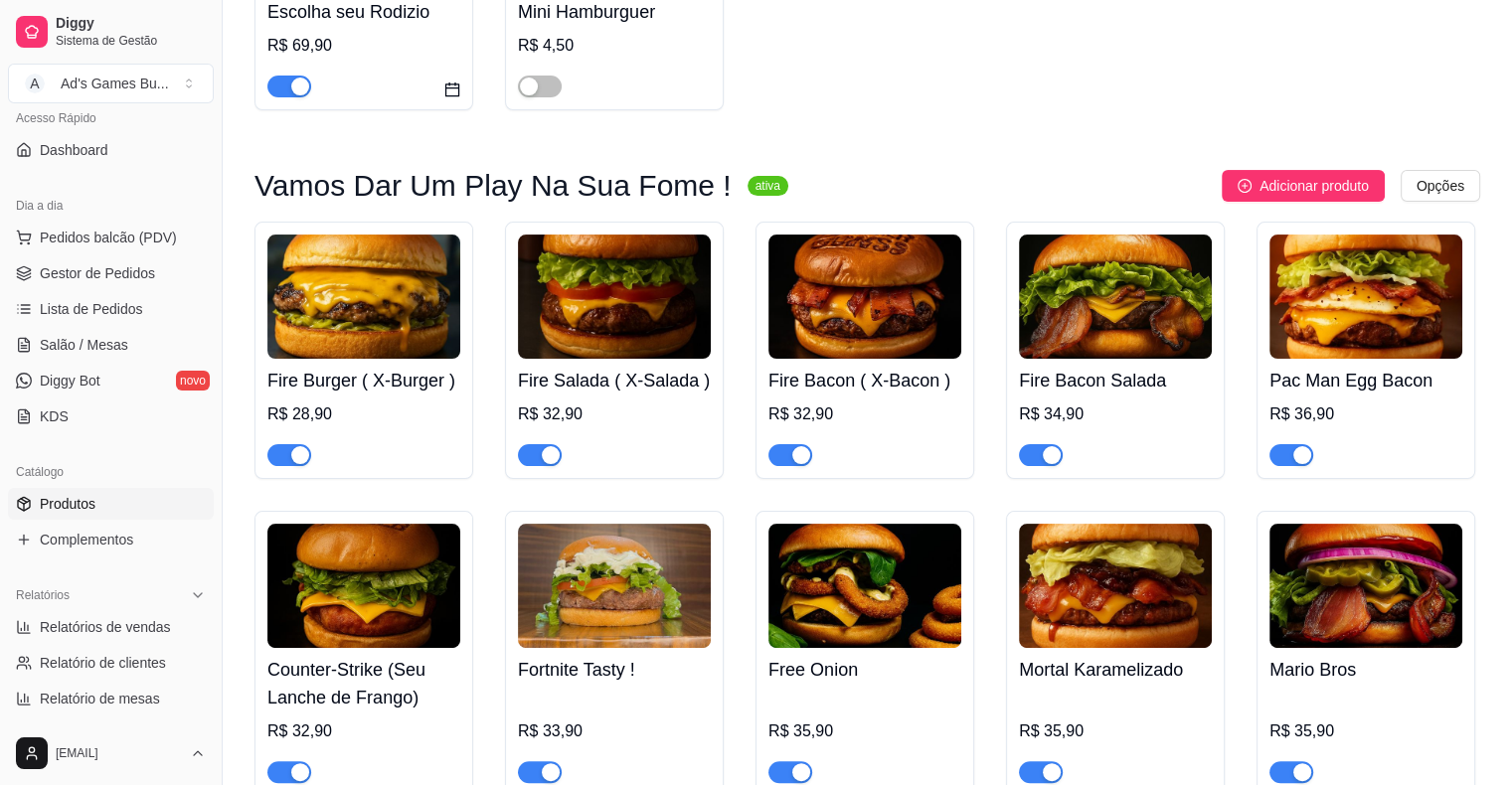click at bounding box center [364, 296] 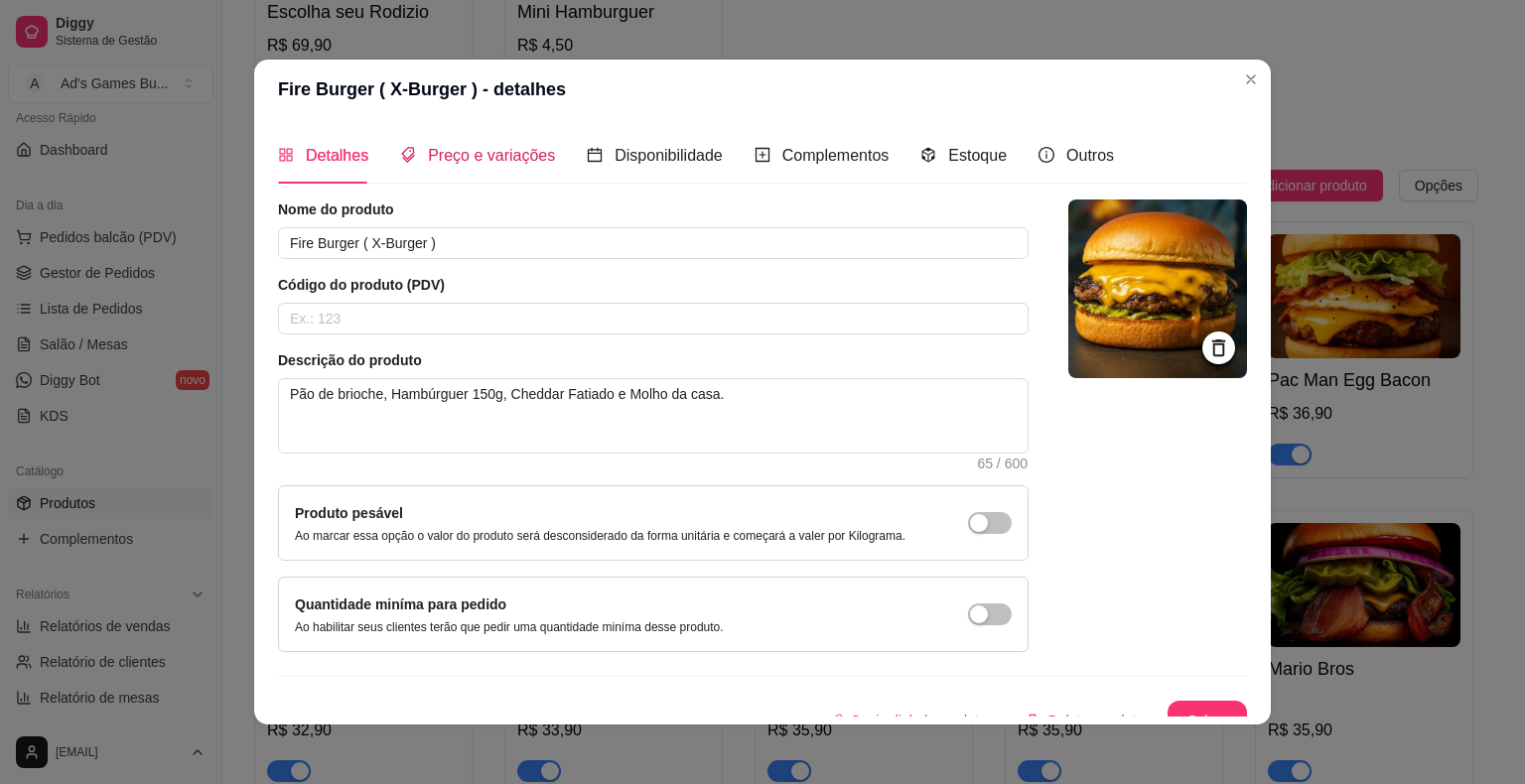 click on "Preço e variações" at bounding box center [478, 155] 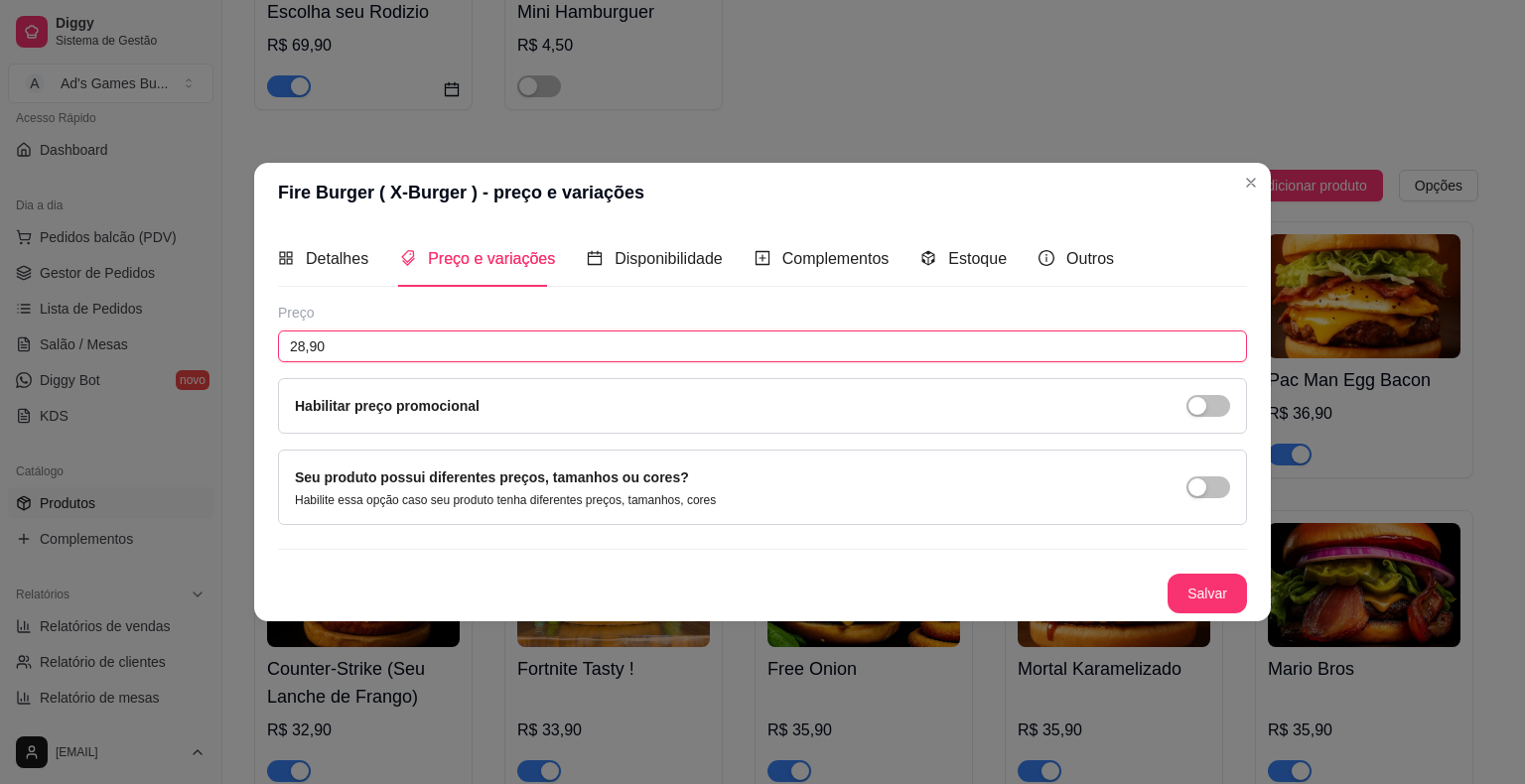 drag, startPoint x: 406, startPoint y: 339, endPoint x: 107, endPoint y: 339, distance: 299 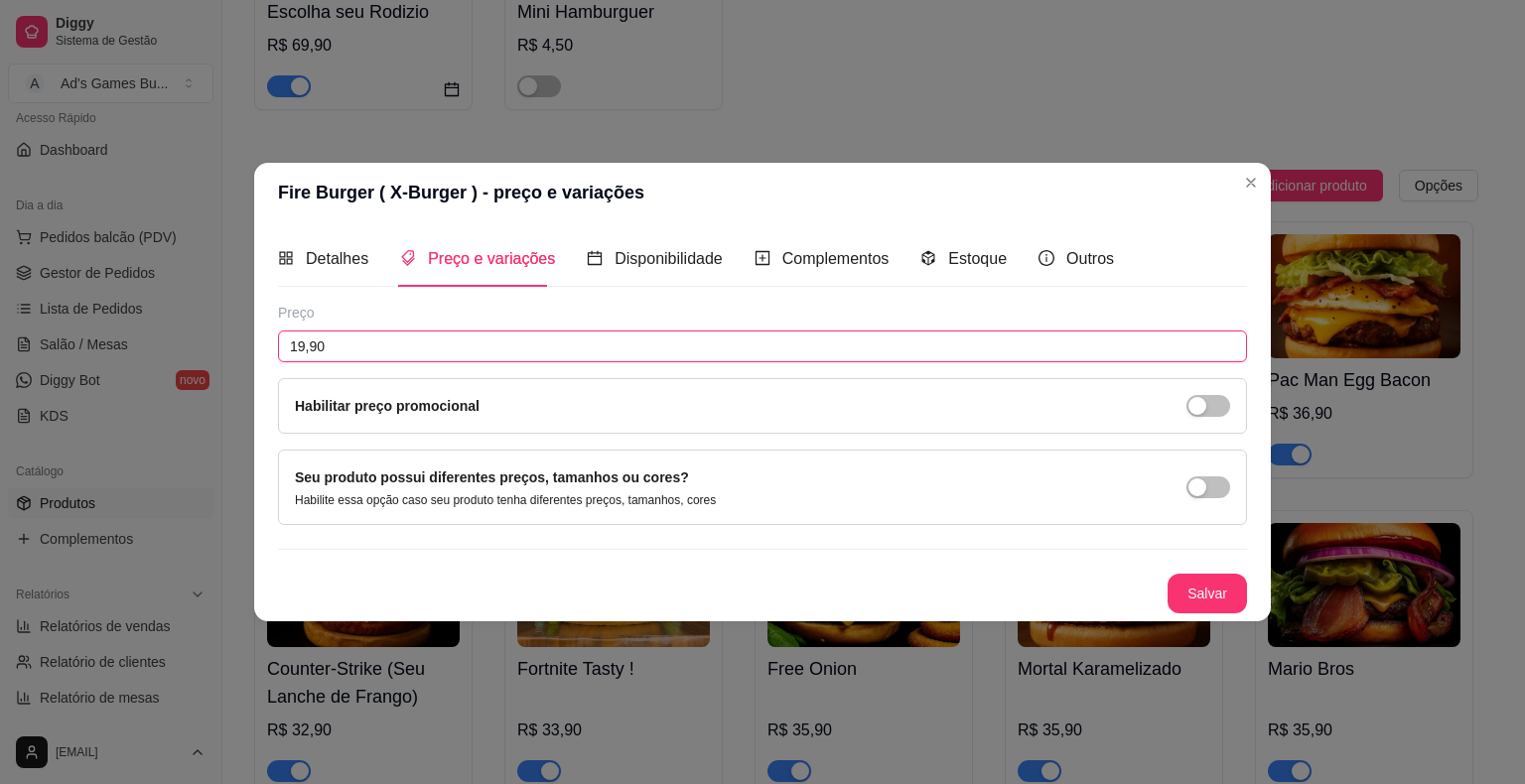 type on "19,90" 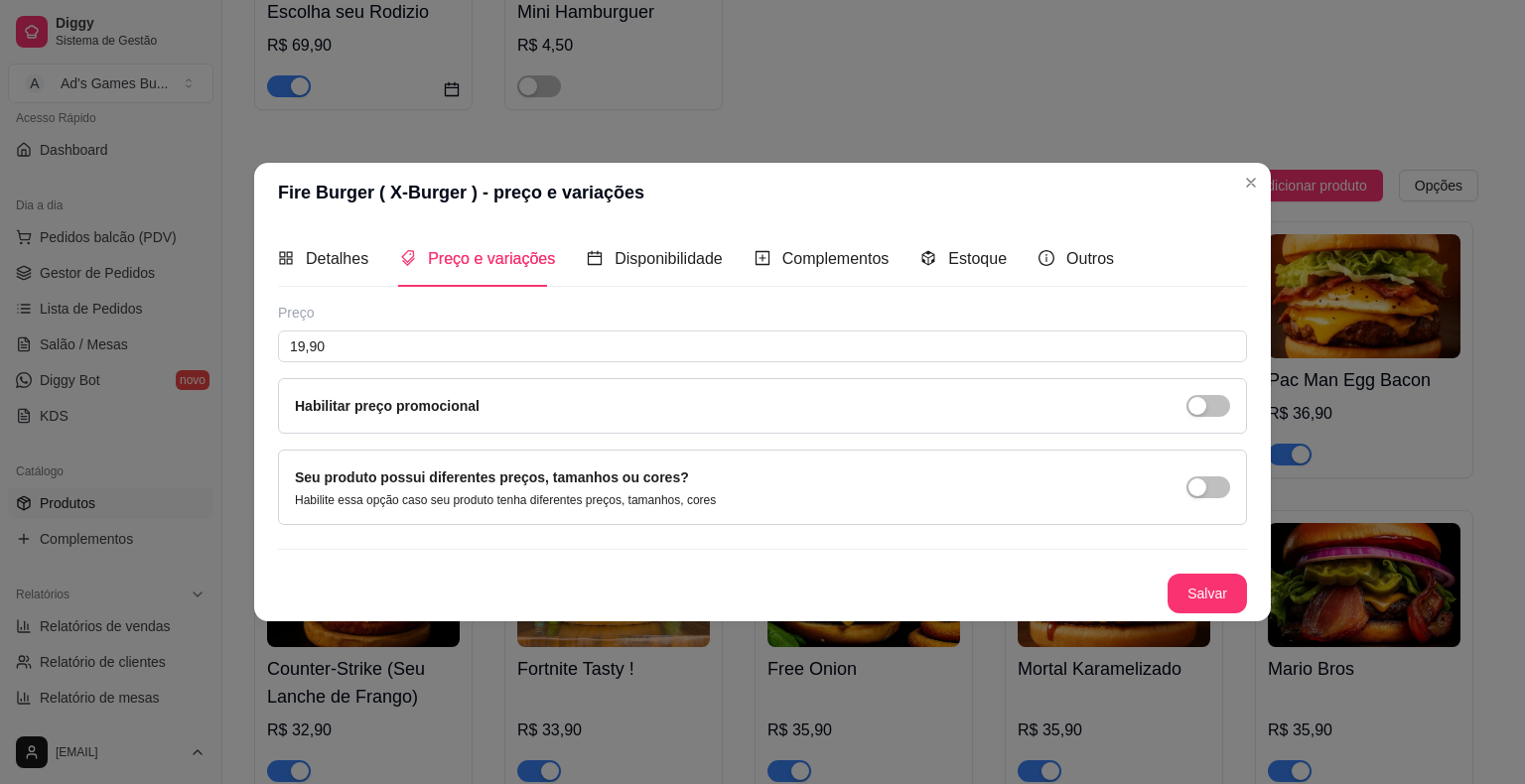 click on "Salvar" at bounding box center (1207, 593) 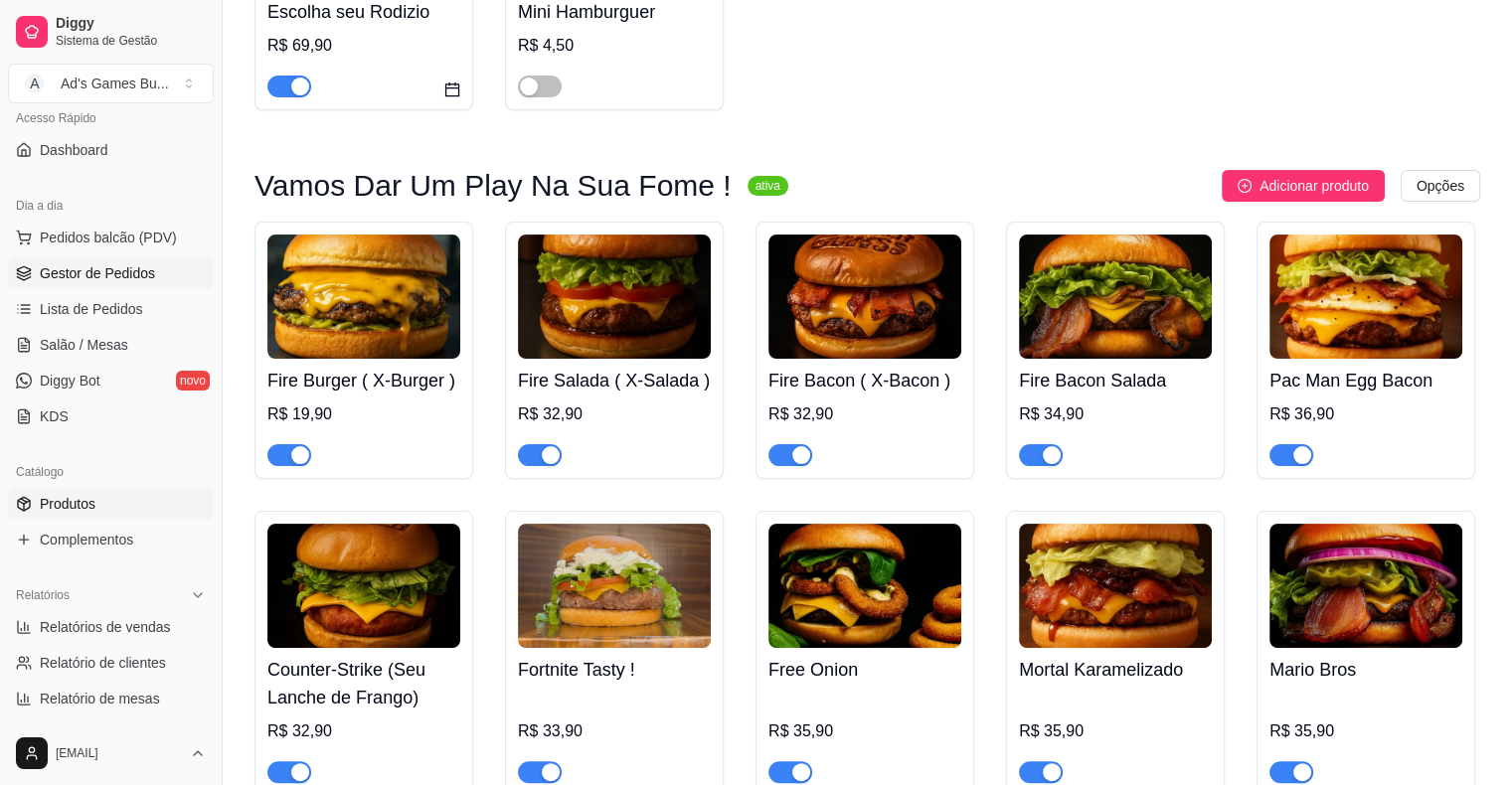 click on "Gestor de Pedidos" at bounding box center [110, 273] 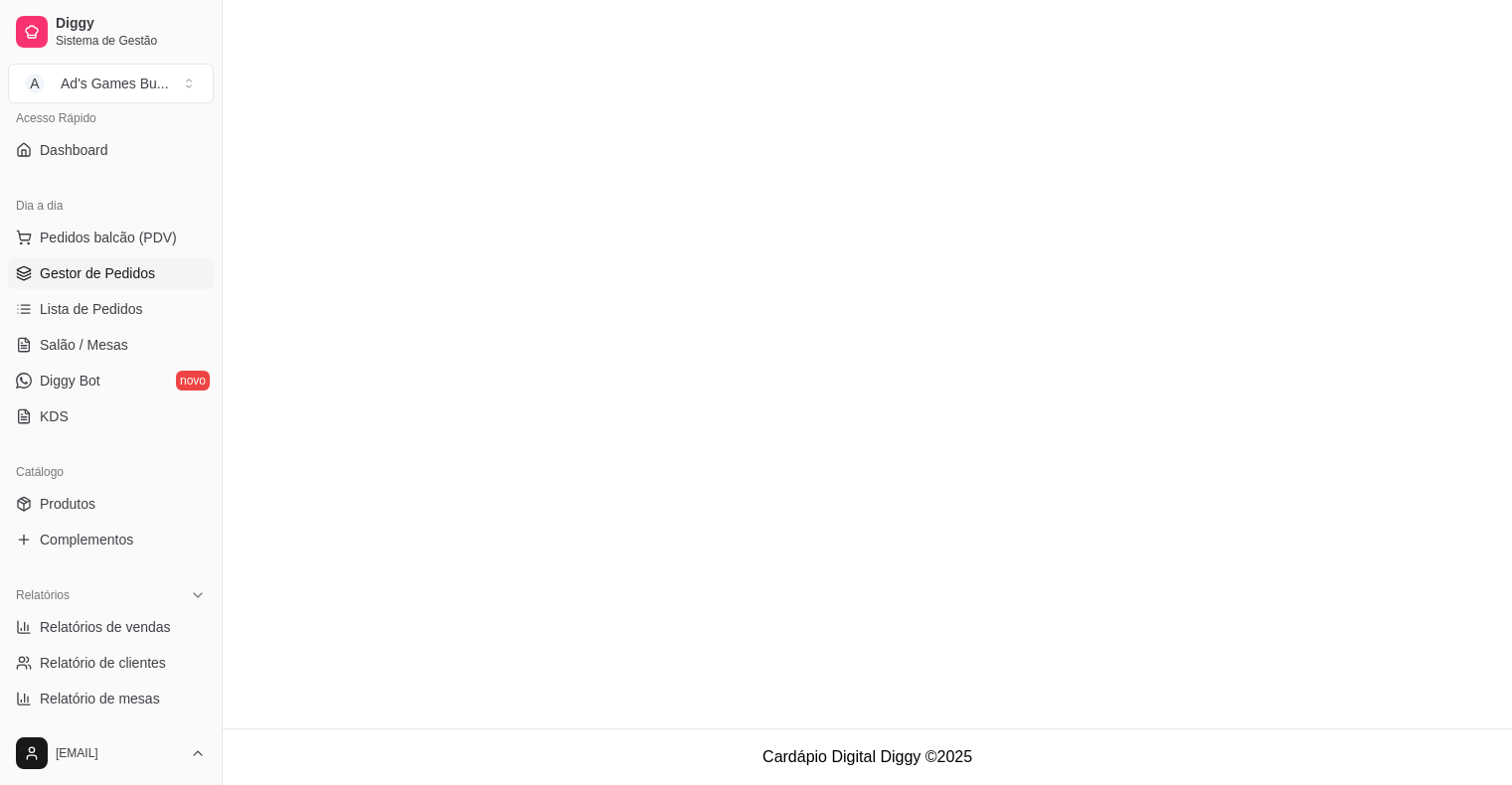 scroll, scrollTop: 0, scrollLeft: 0, axis: both 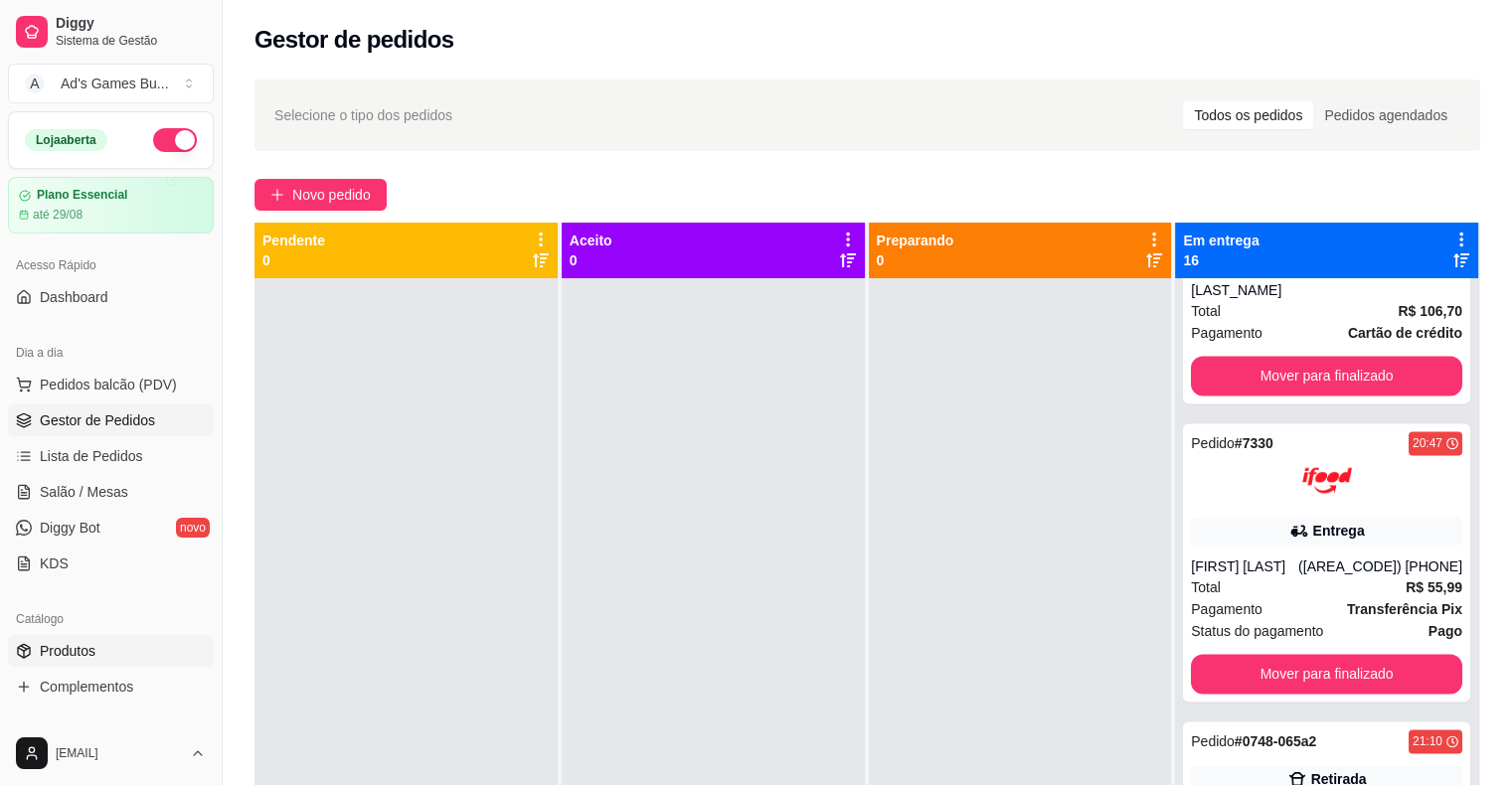 click on "Produtos" at bounding box center [110, 651] 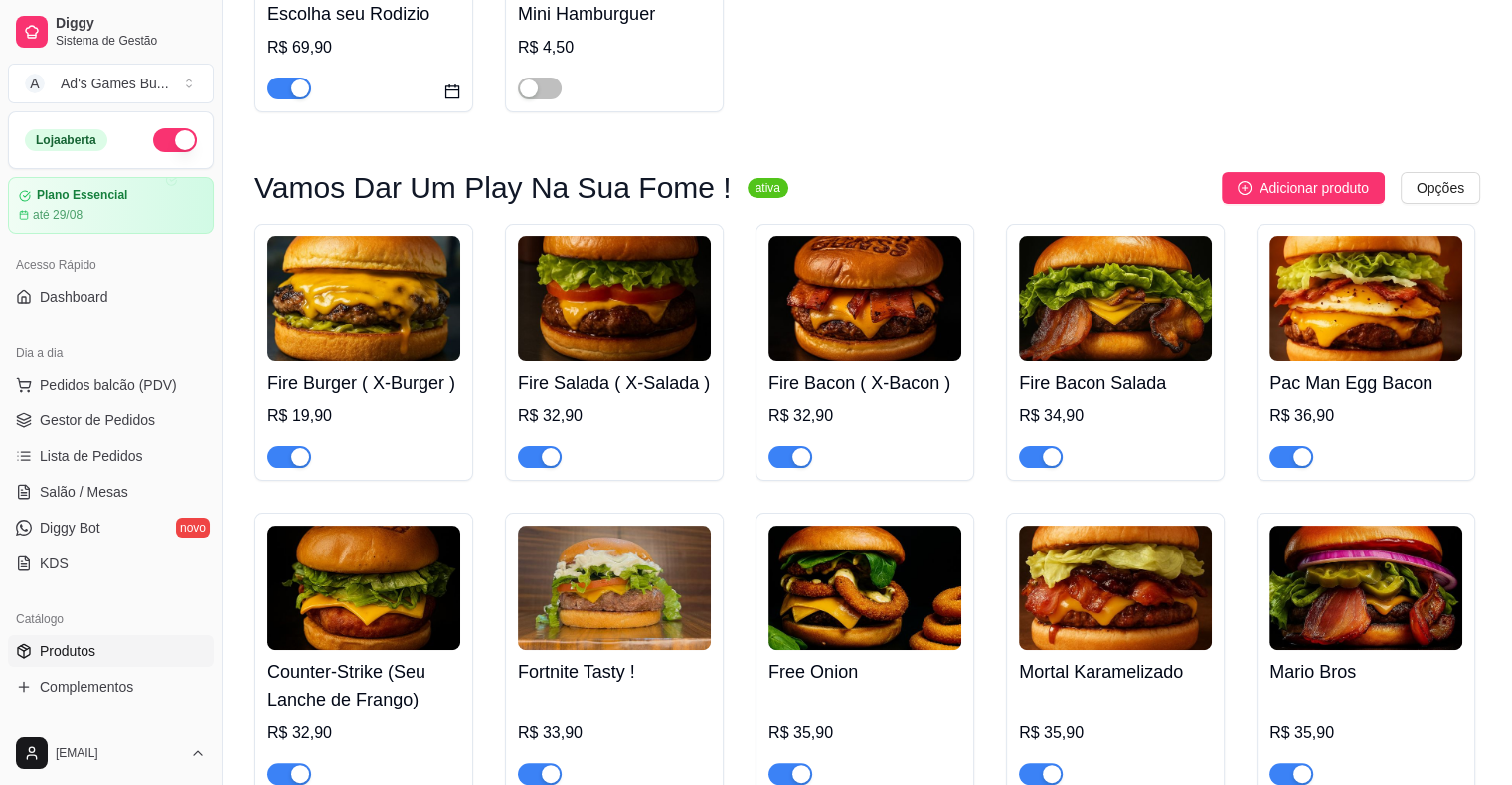 scroll, scrollTop: 397, scrollLeft: 0, axis: vertical 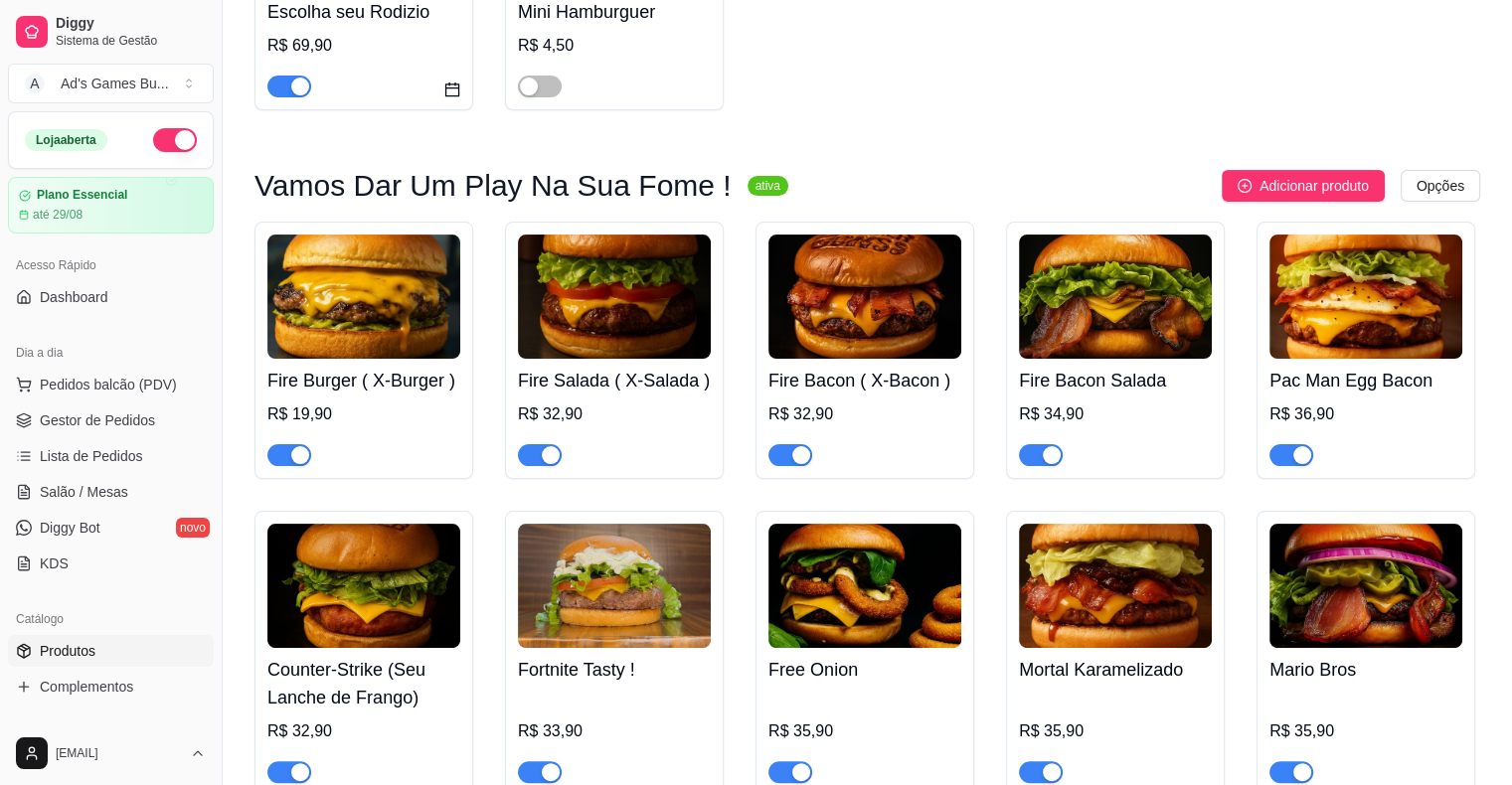click at bounding box center [364, 296] 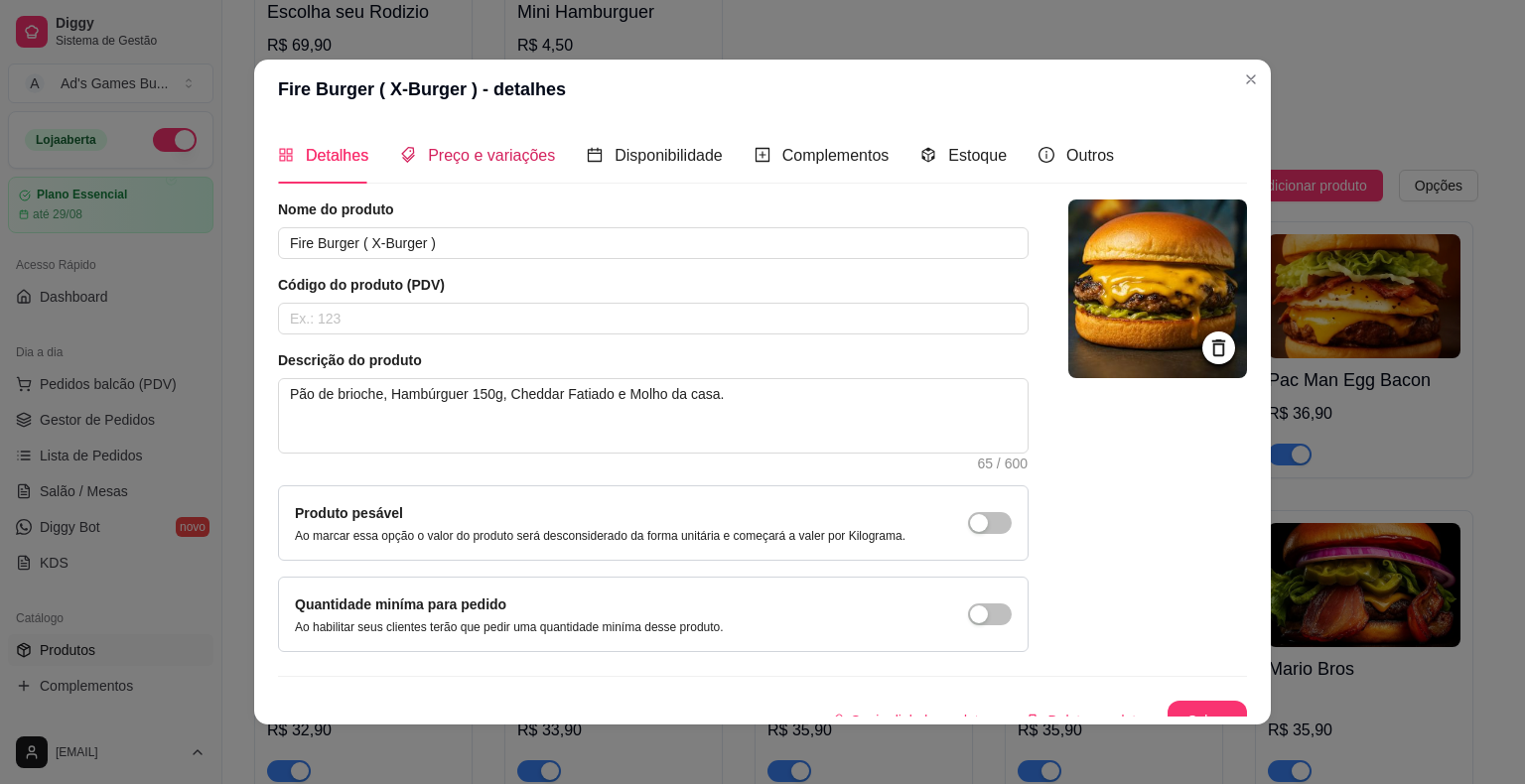 click on "Preço e variações" at bounding box center [491, 155] 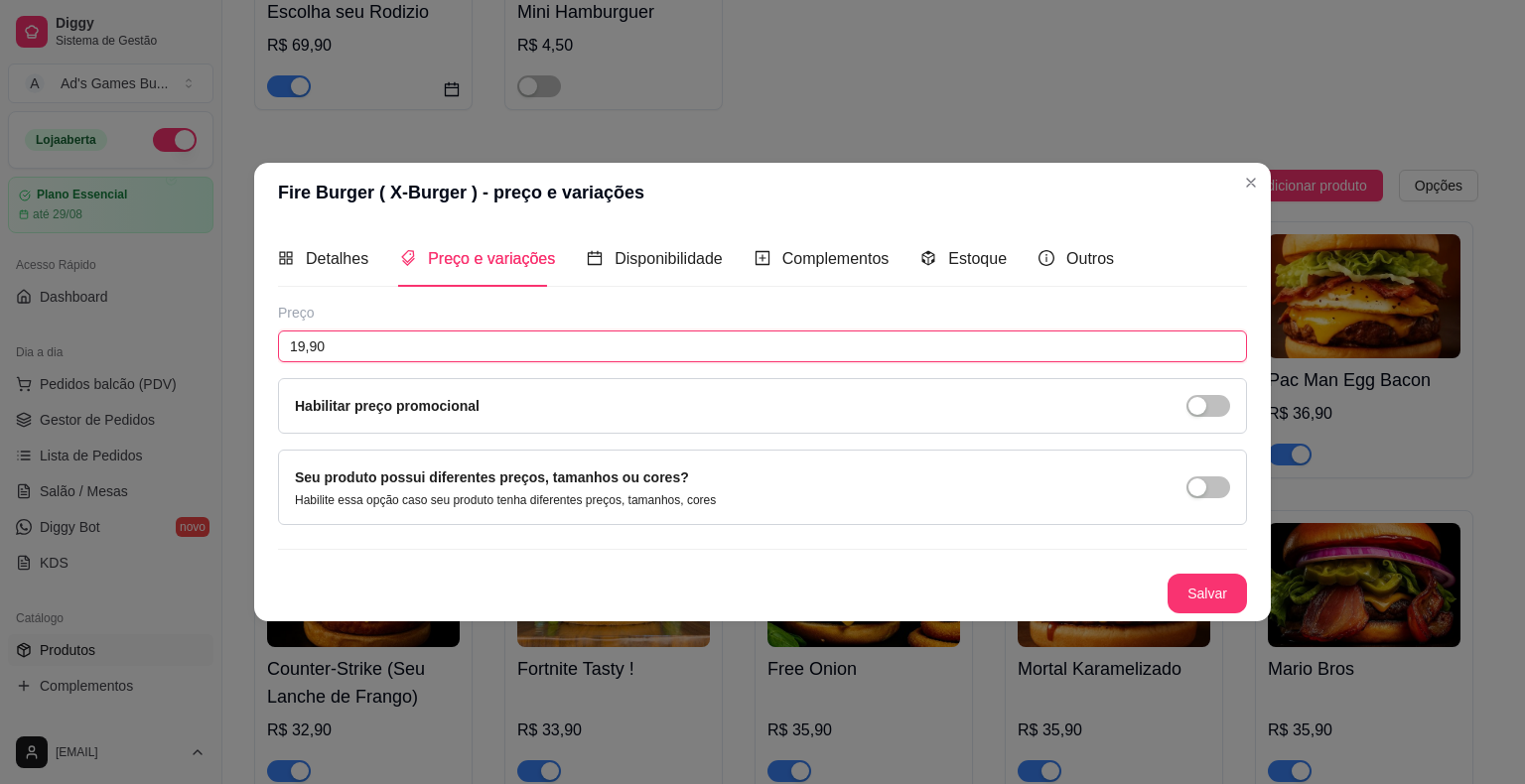 drag, startPoint x: 390, startPoint y: 333, endPoint x: 103, endPoint y: 333, distance: 287 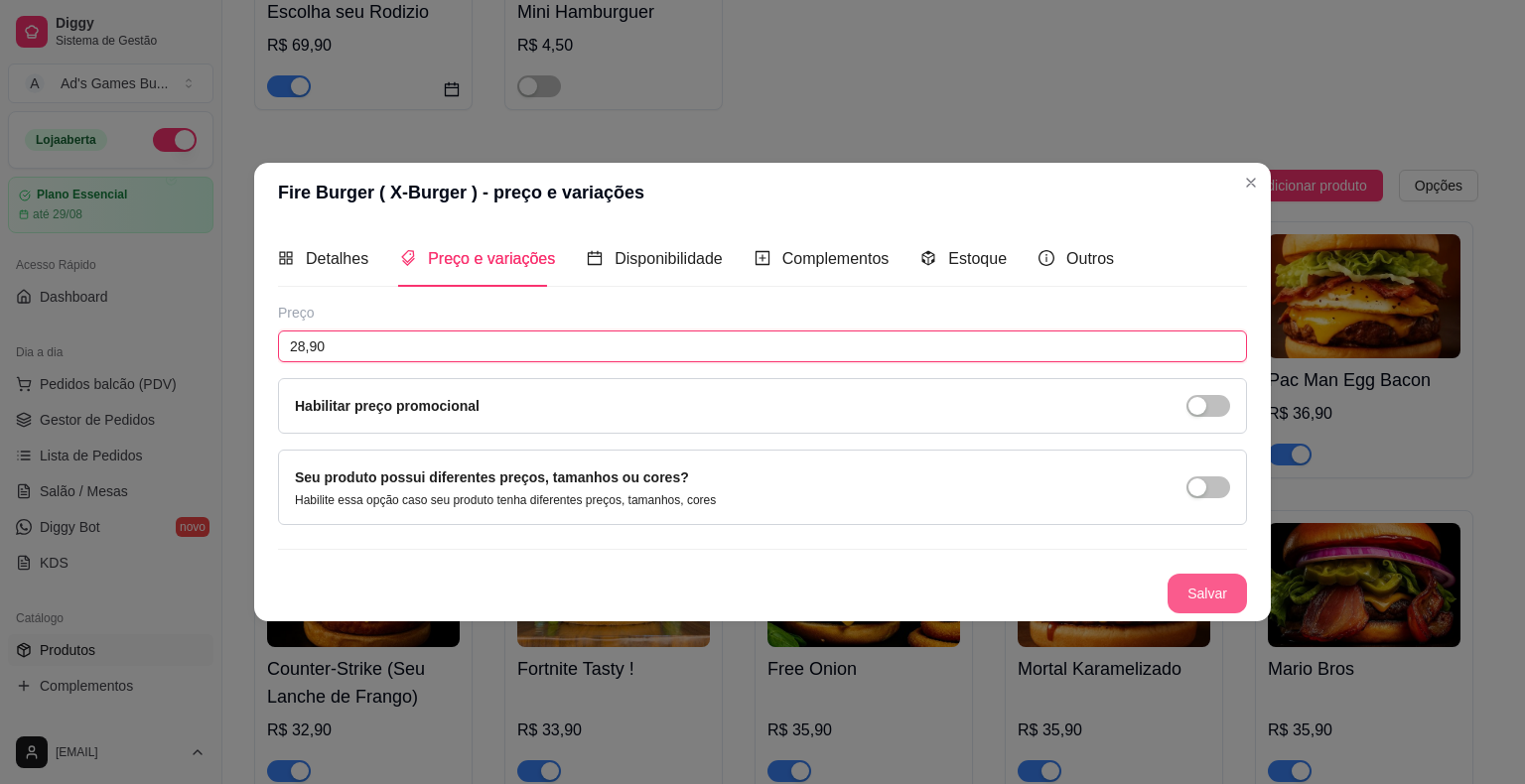 type on "28,90" 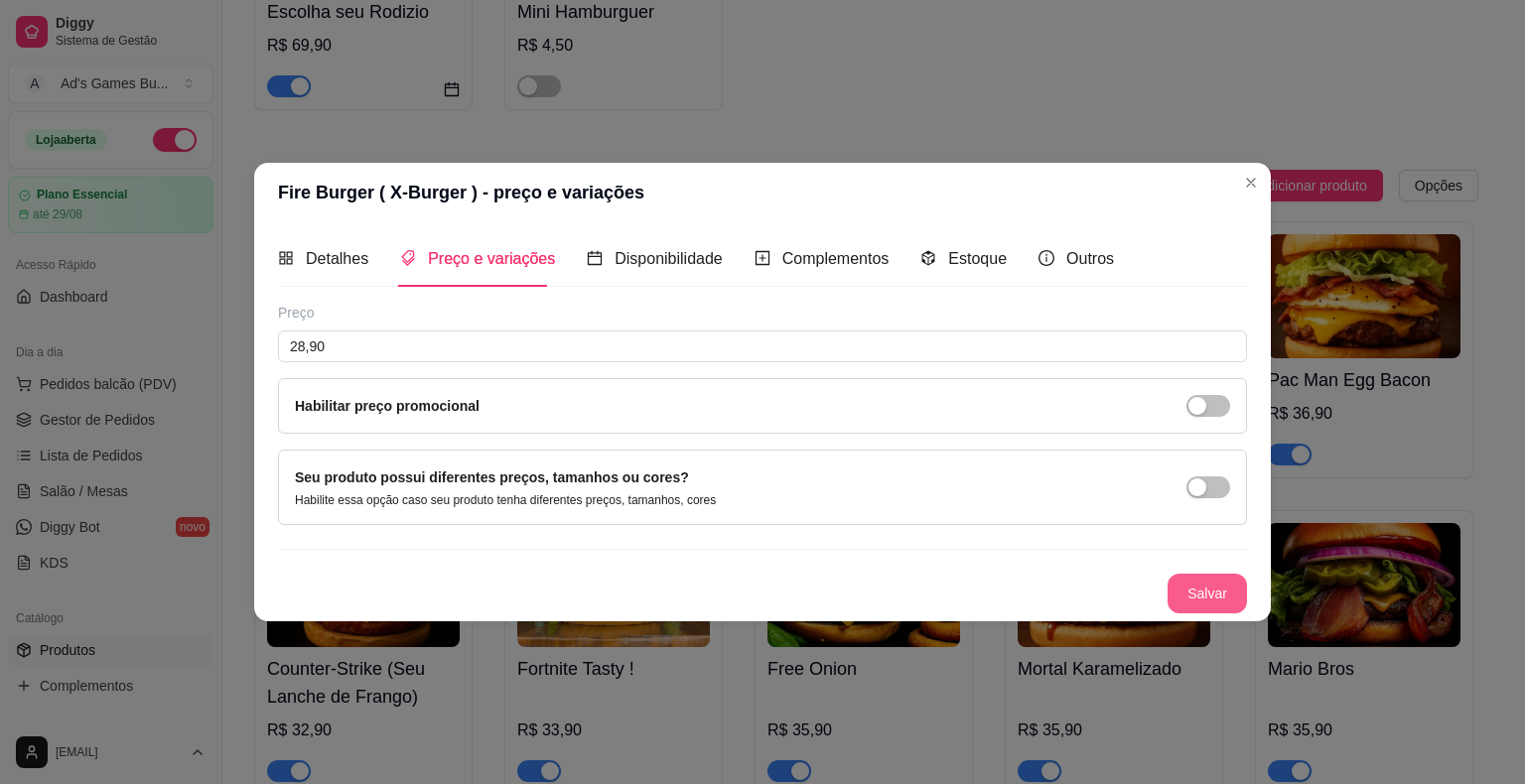 click on "Salvar" at bounding box center [1207, 593] 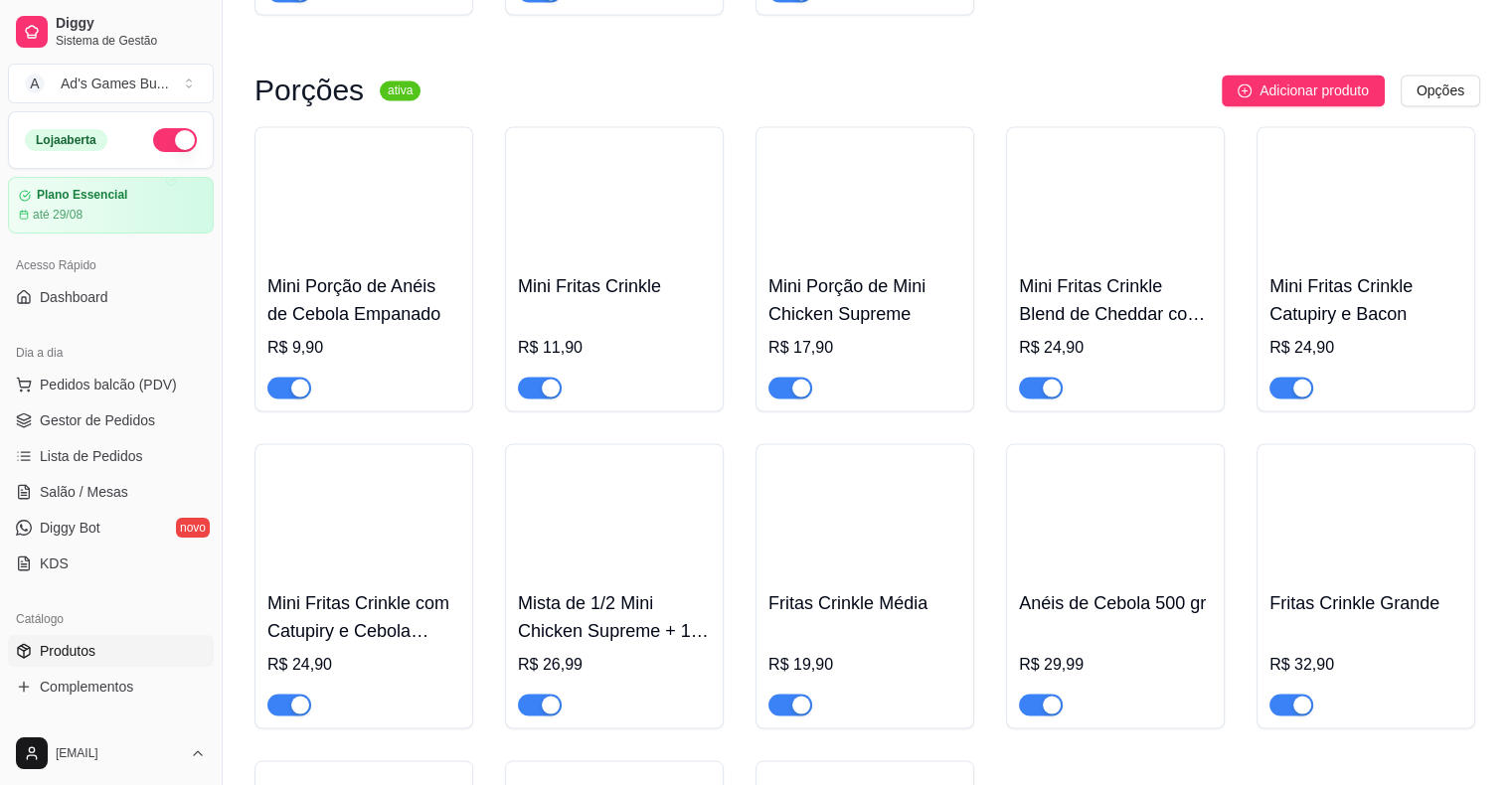 scroll, scrollTop: 3577, scrollLeft: 0, axis: vertical 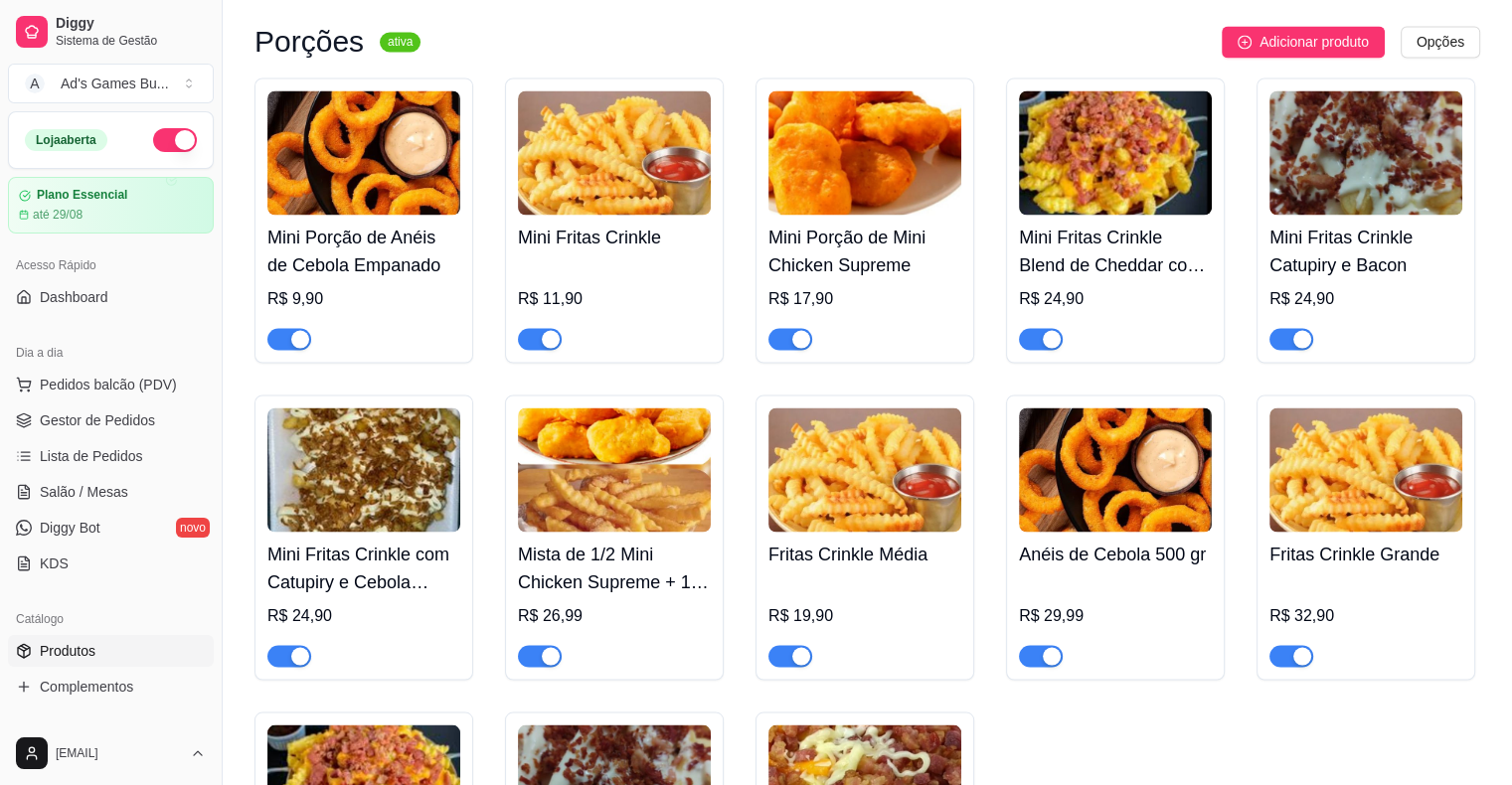 click at bounding box center [364, 152] 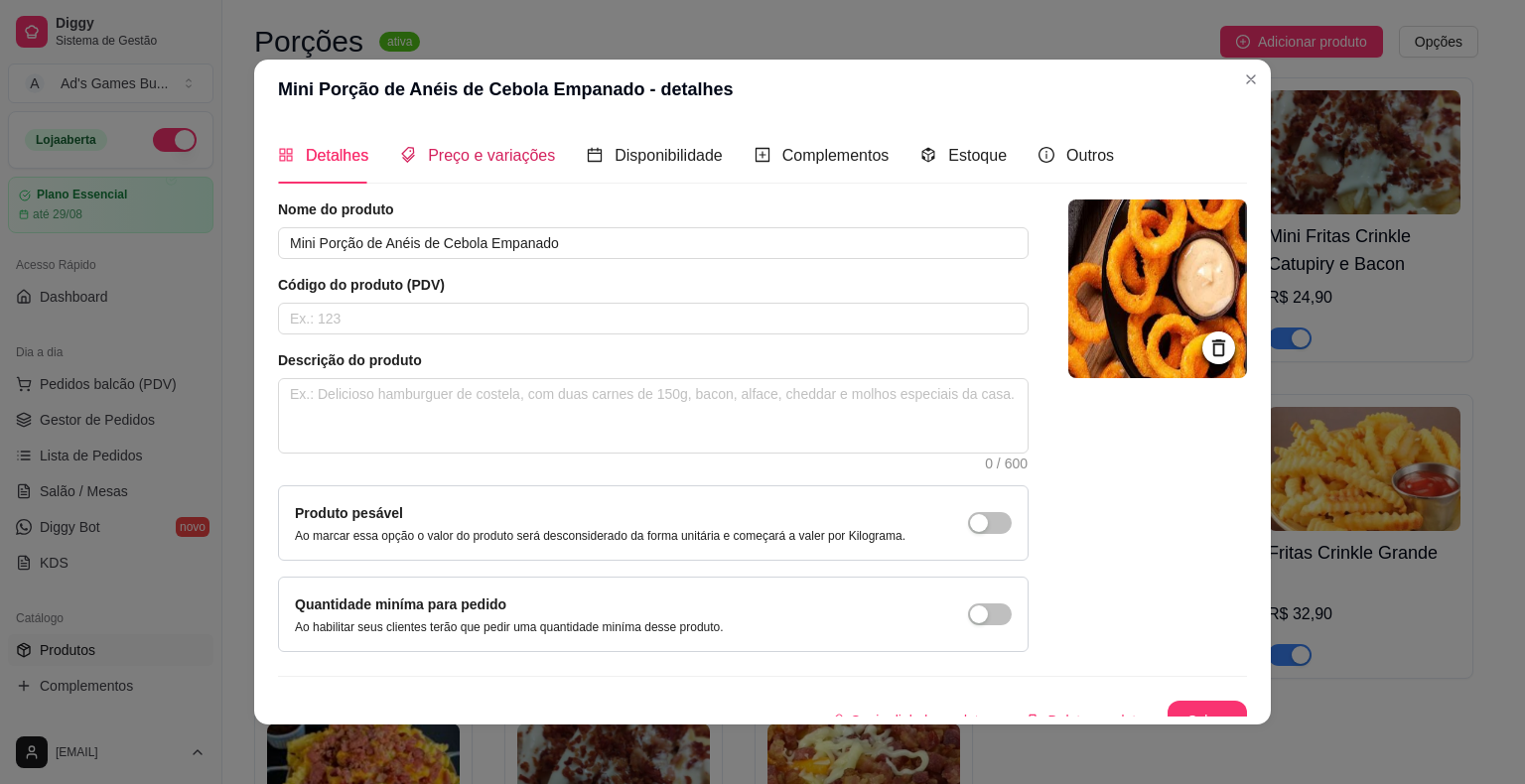 click on "Preço e variações" at bounding box center (491, 155) 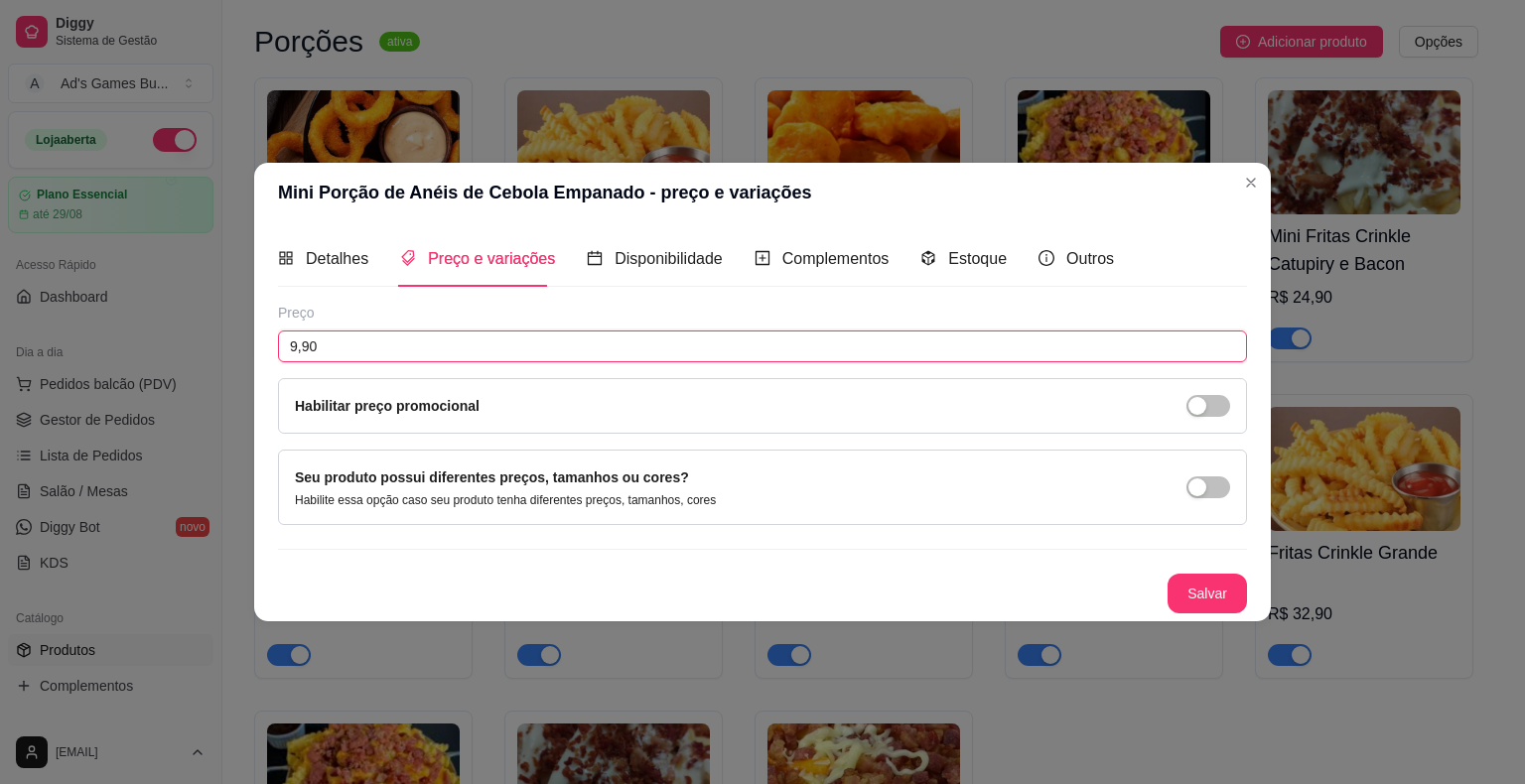 drag, startPoint x: 412, startPoint y: 347, endPoint x: 57, endPoint y: 329, distance: 355.45605 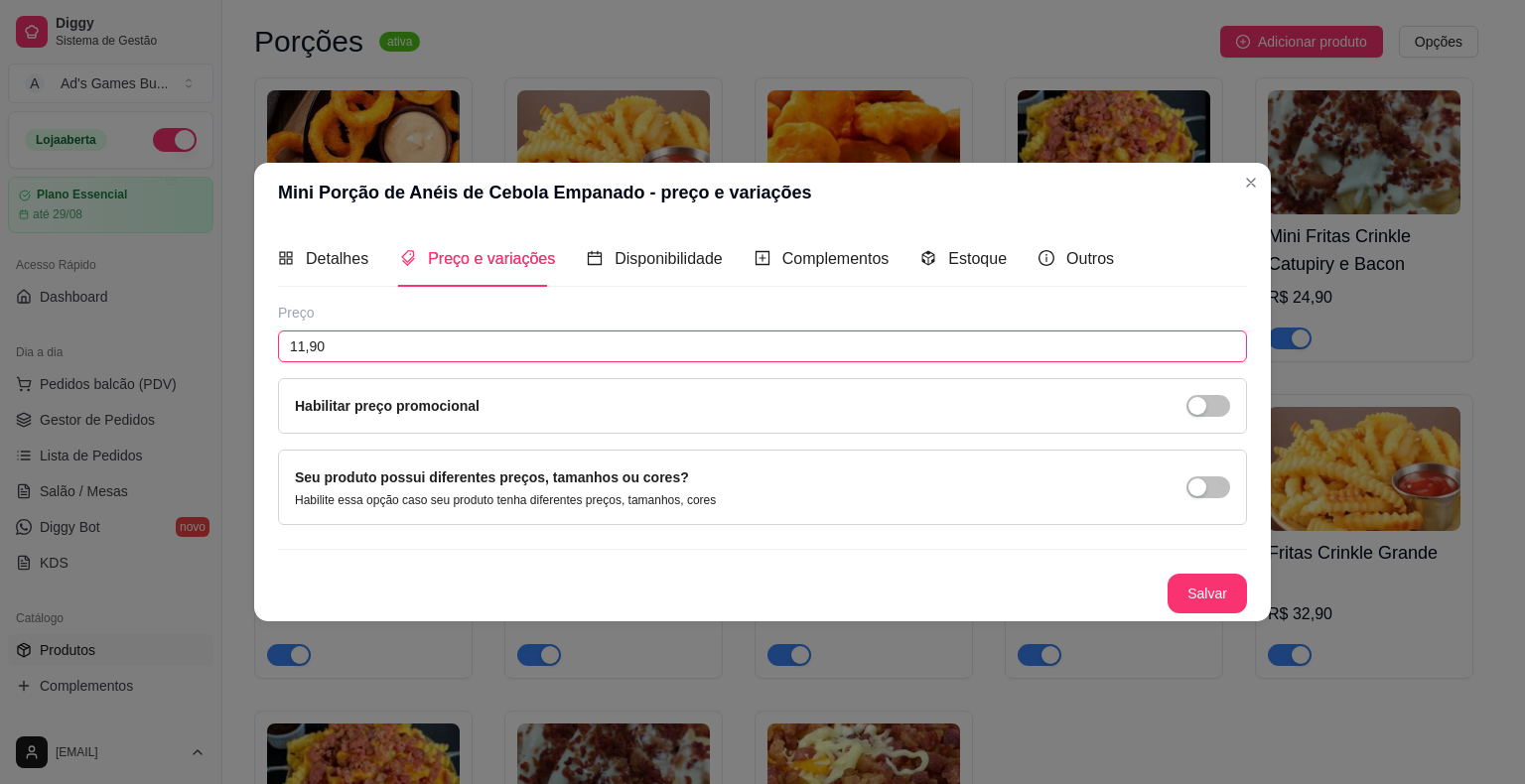 type on "11,90" 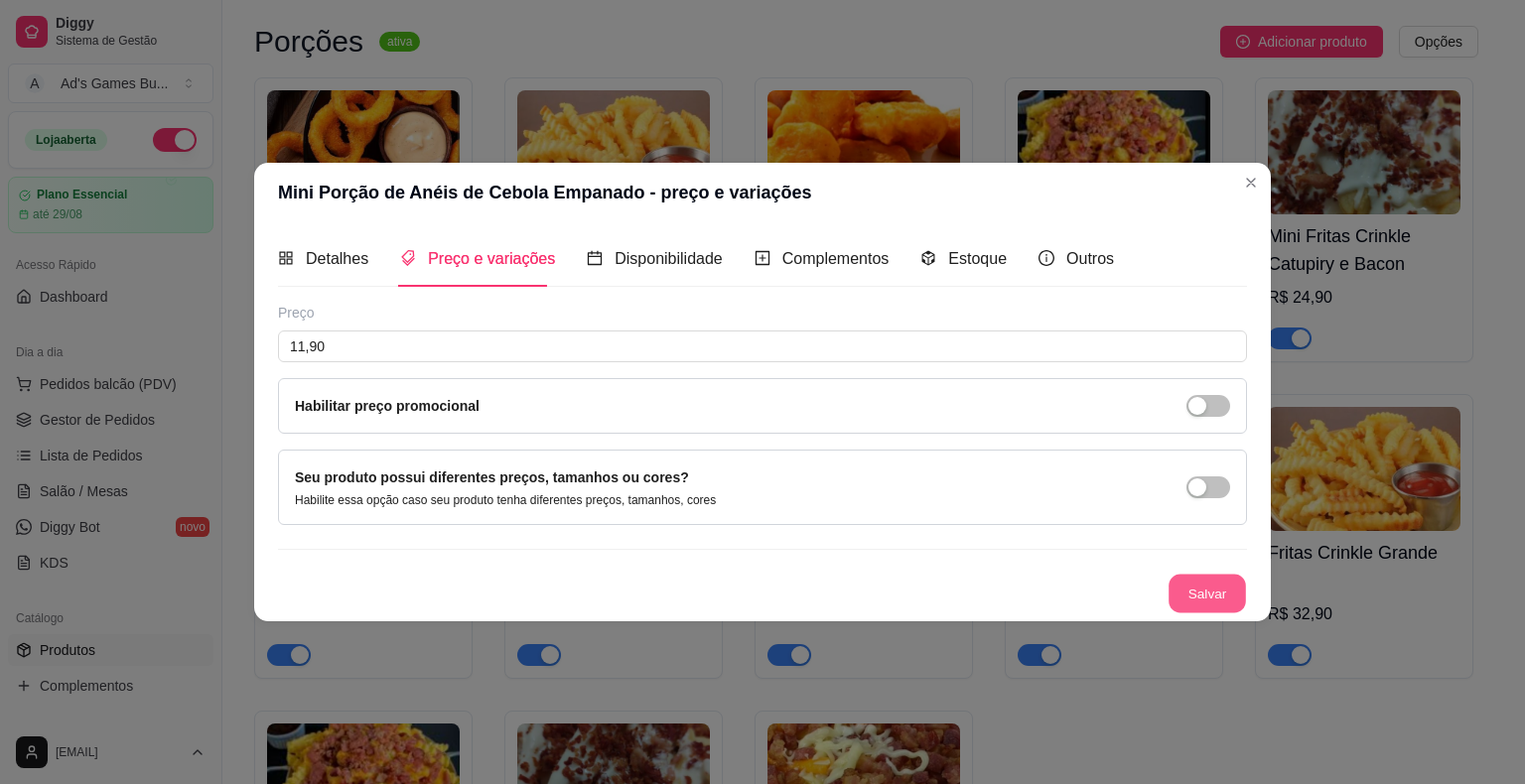 click on "Salvar" at bounding box center [1207, 593] 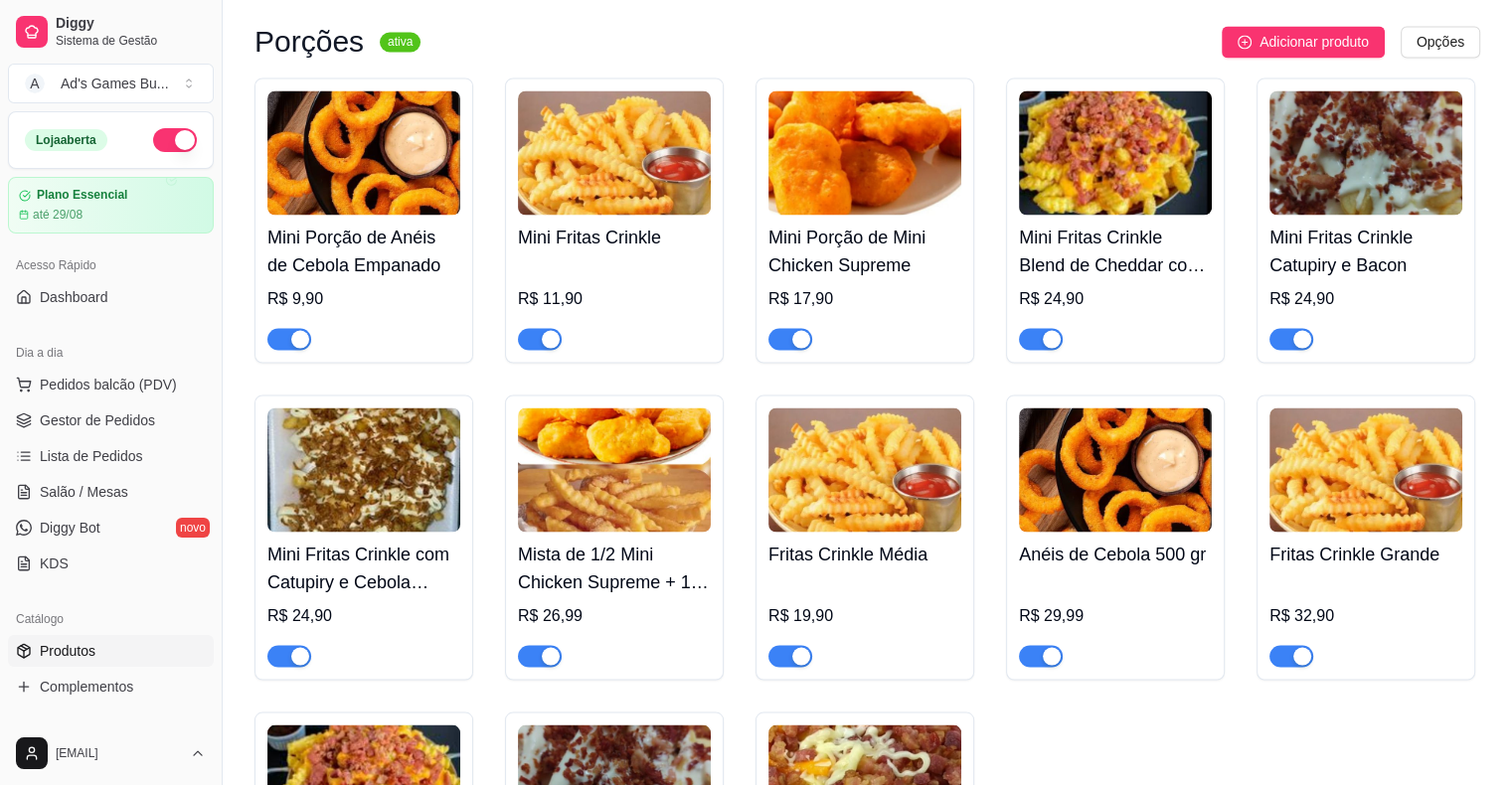 click at bounding box center (614, 152) 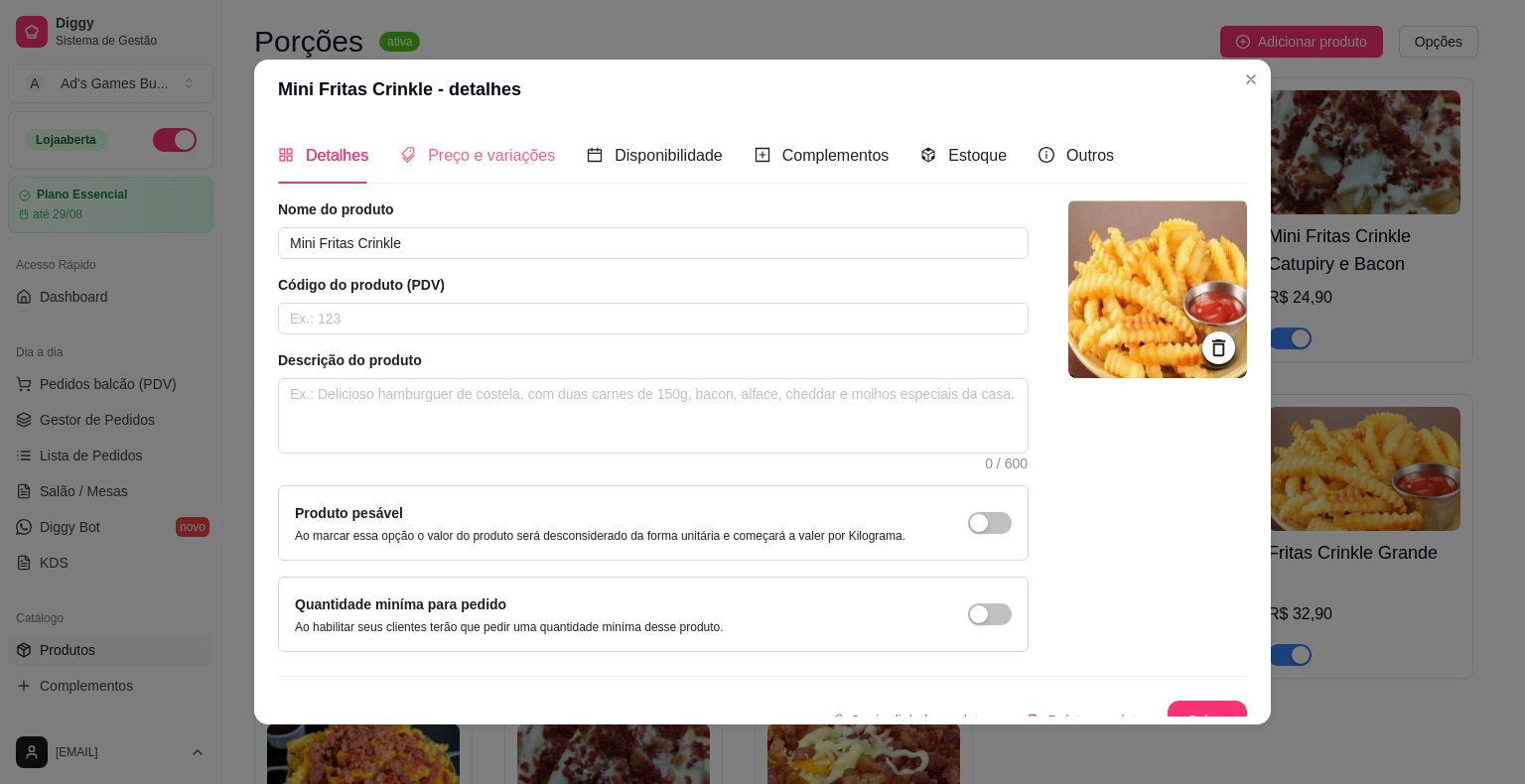 click on "Preço e variações" at bounding box center (478, 155) 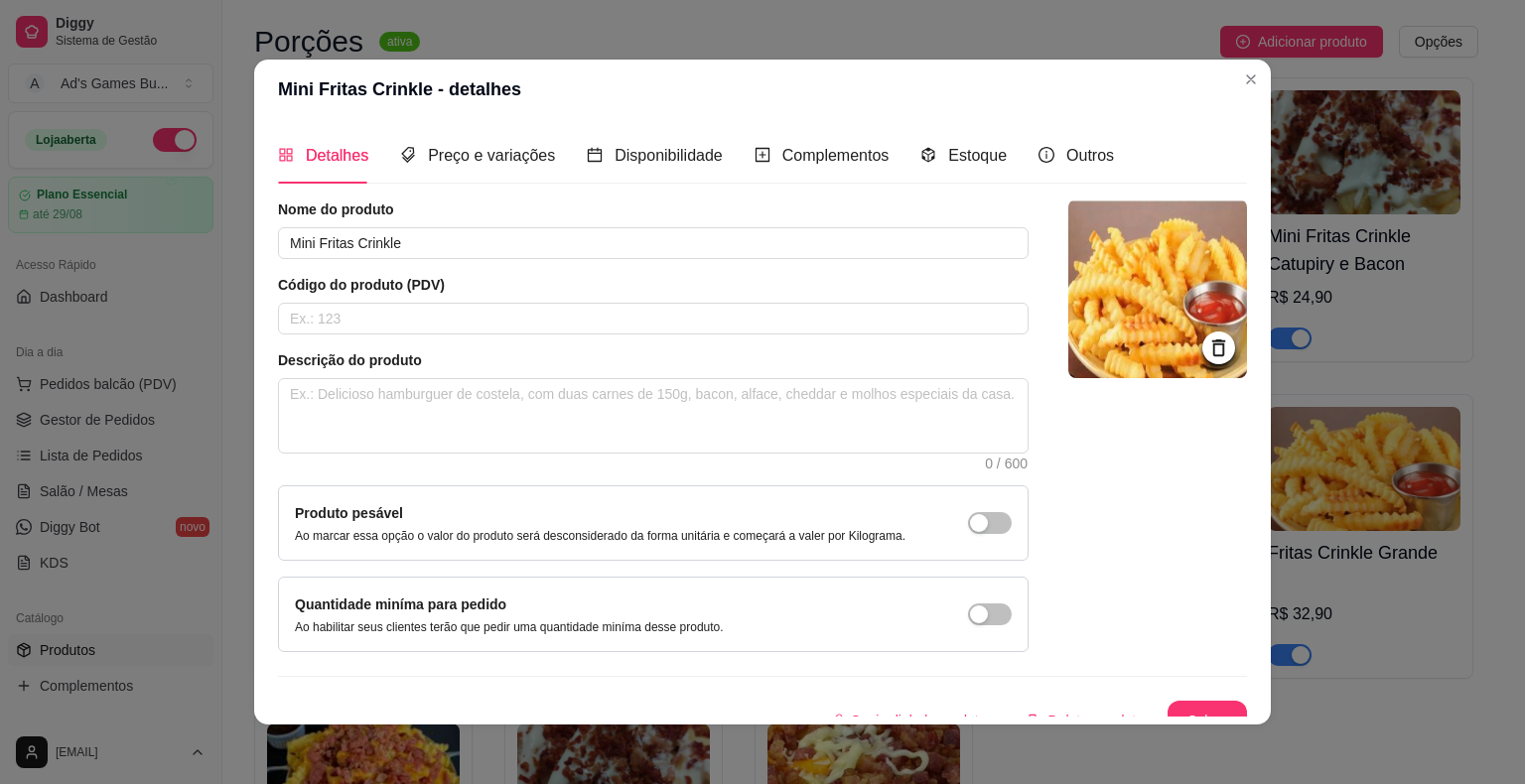 type 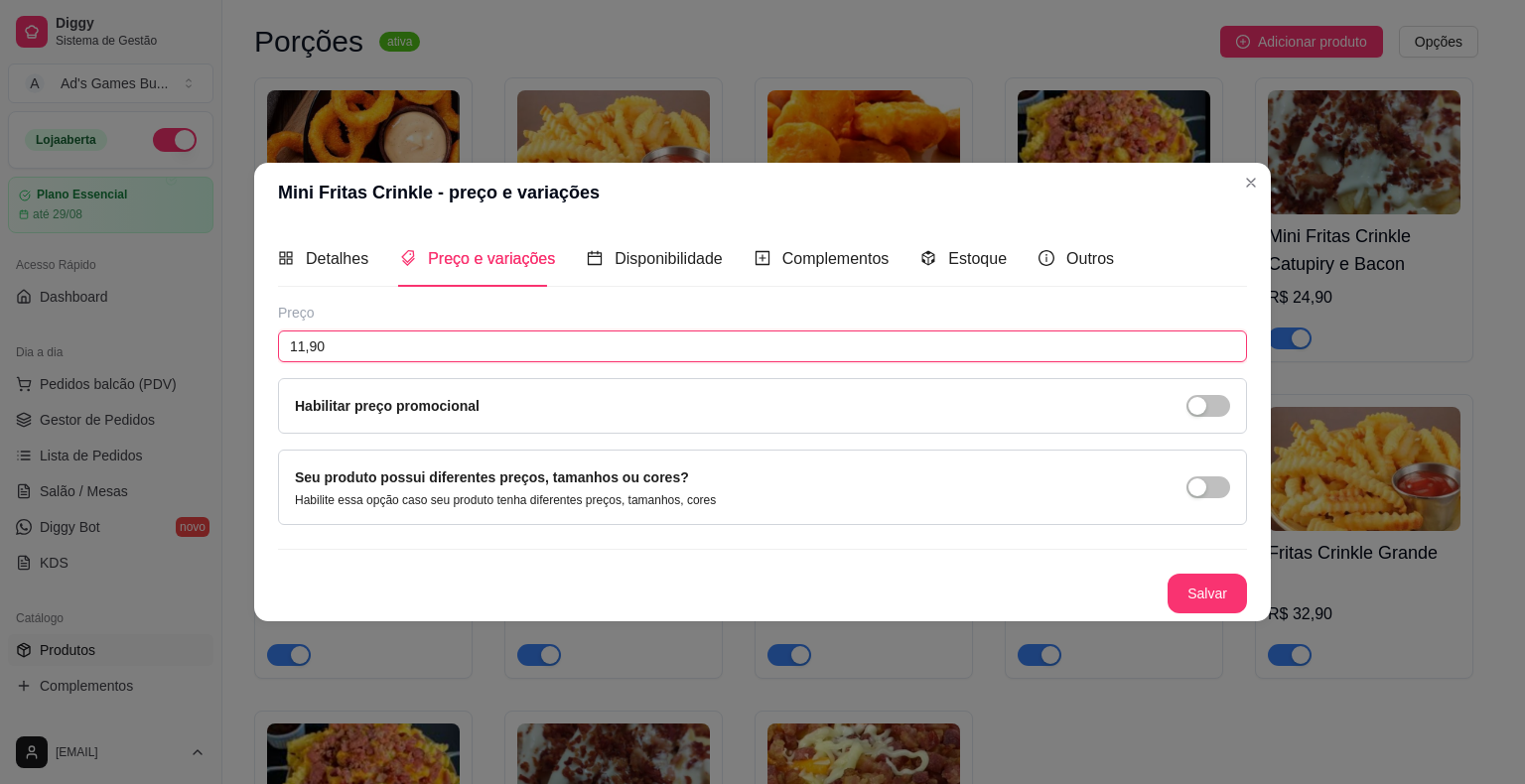 drag, startPoint x: 390, startPoint y: 343, endPoint x: 105, endPoint y: 342, distance: 285.00175 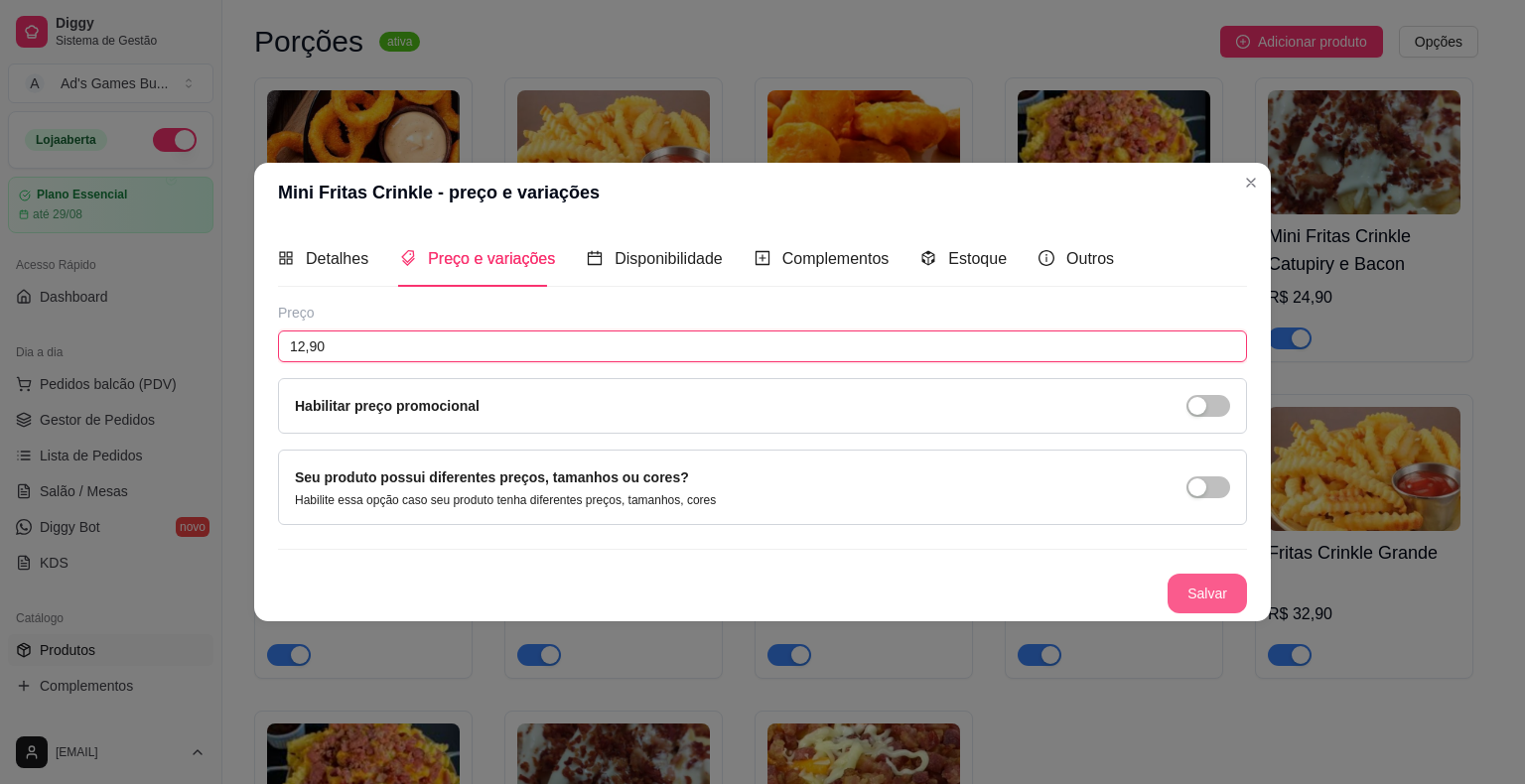 type on "12,90" 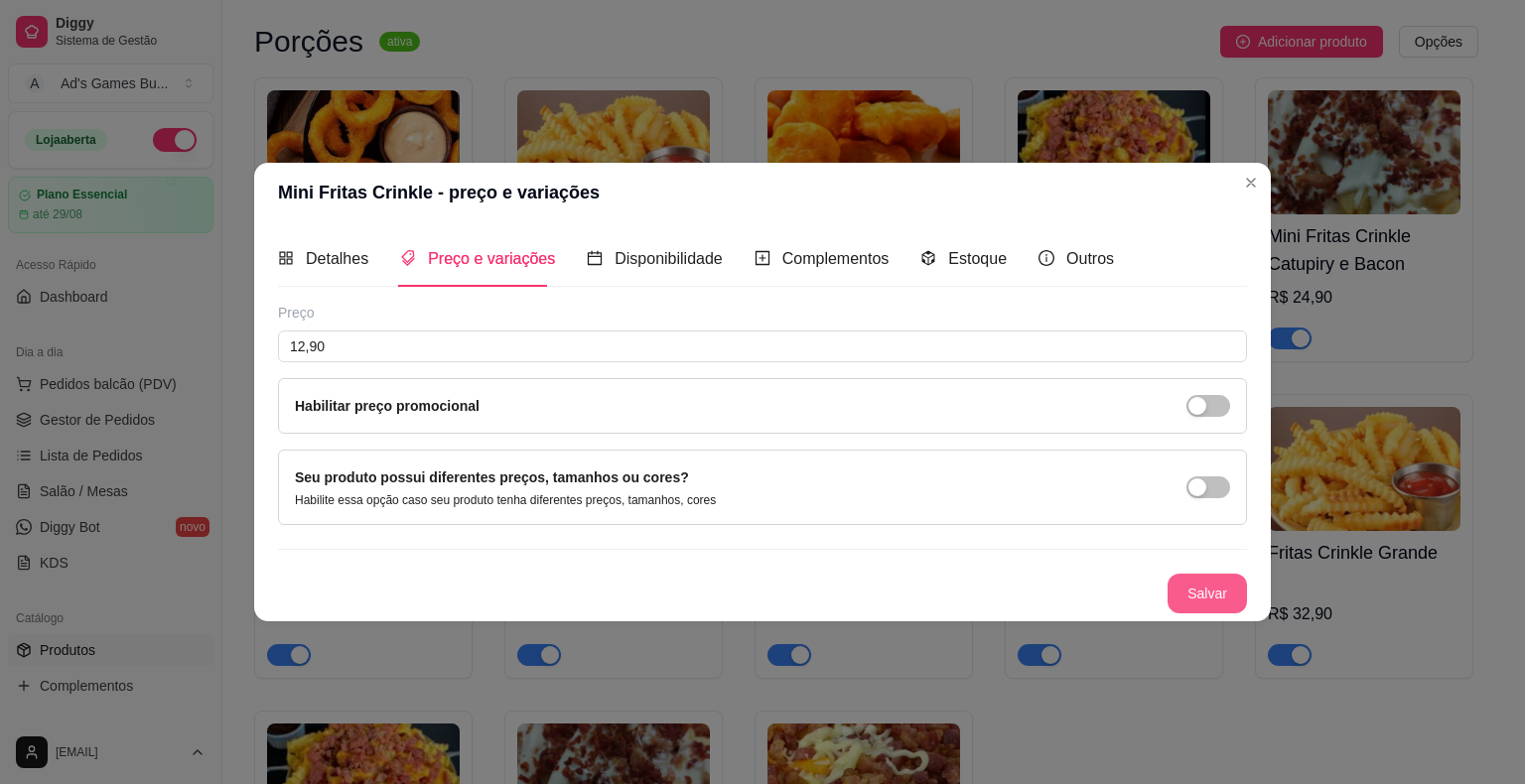 click on "Salvar" at bounding box center [1207, 593] 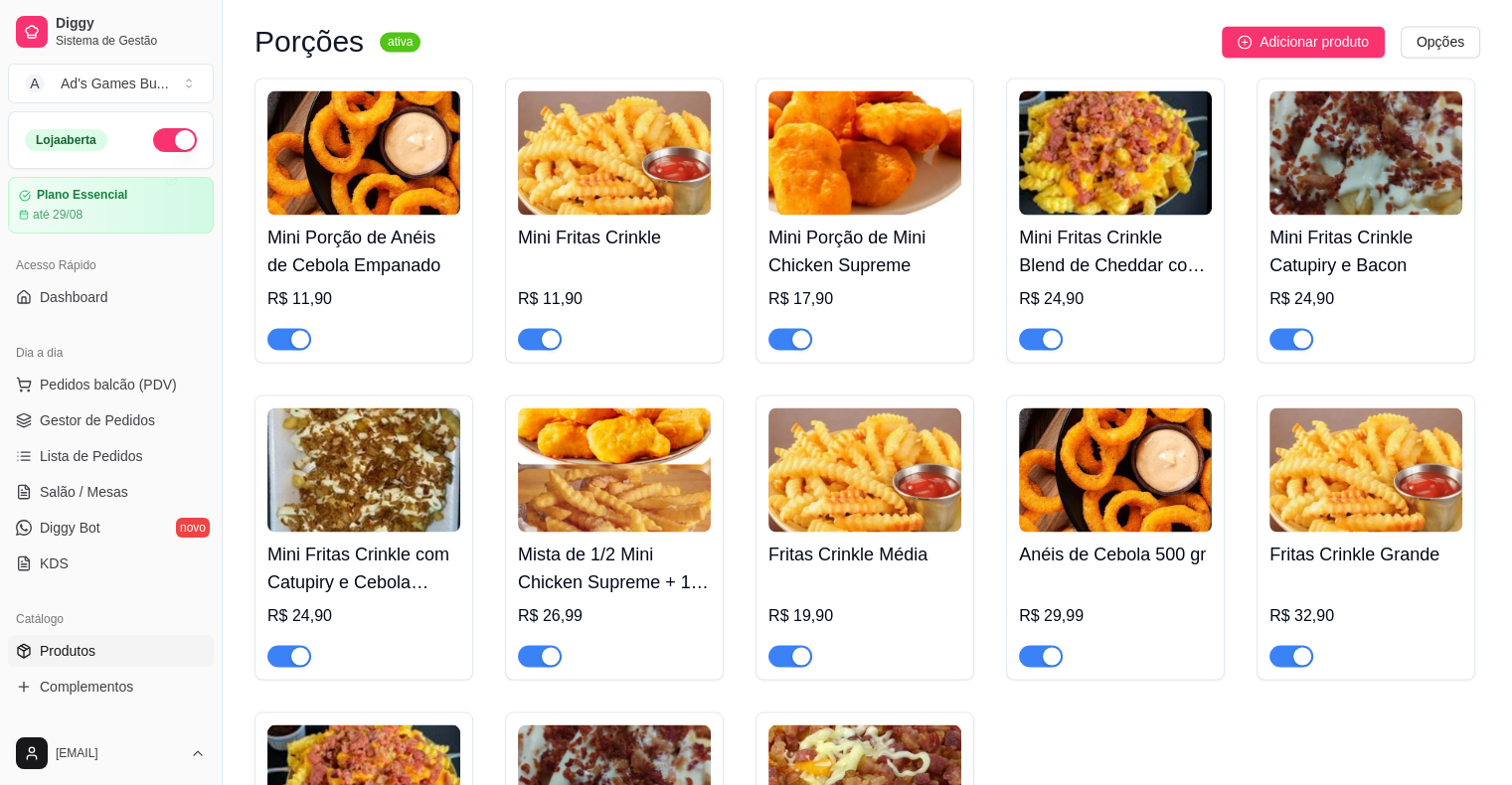 click at bounding box center [1115, 152] 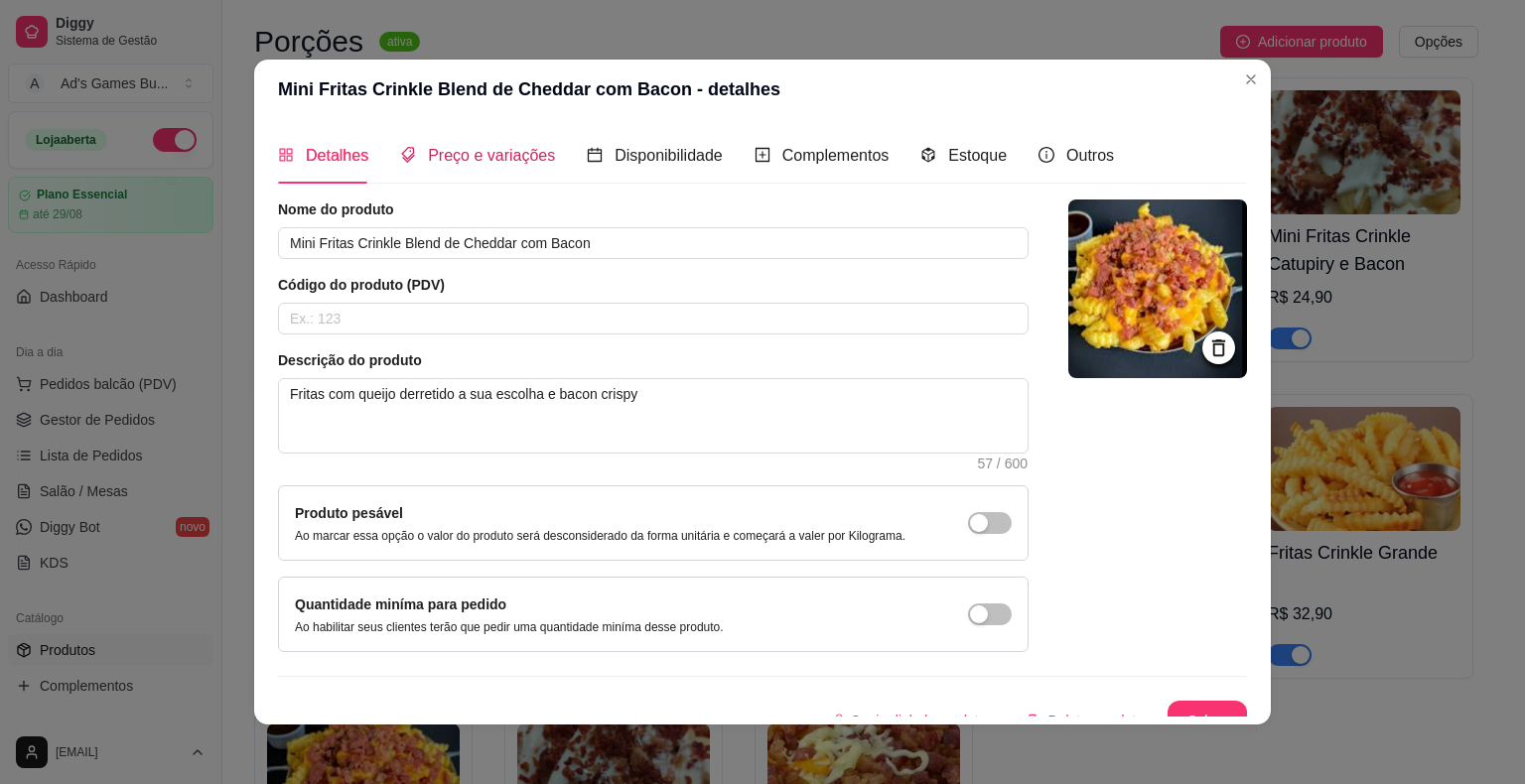 click on "Preço e variações" at bounding box center [491, 155] 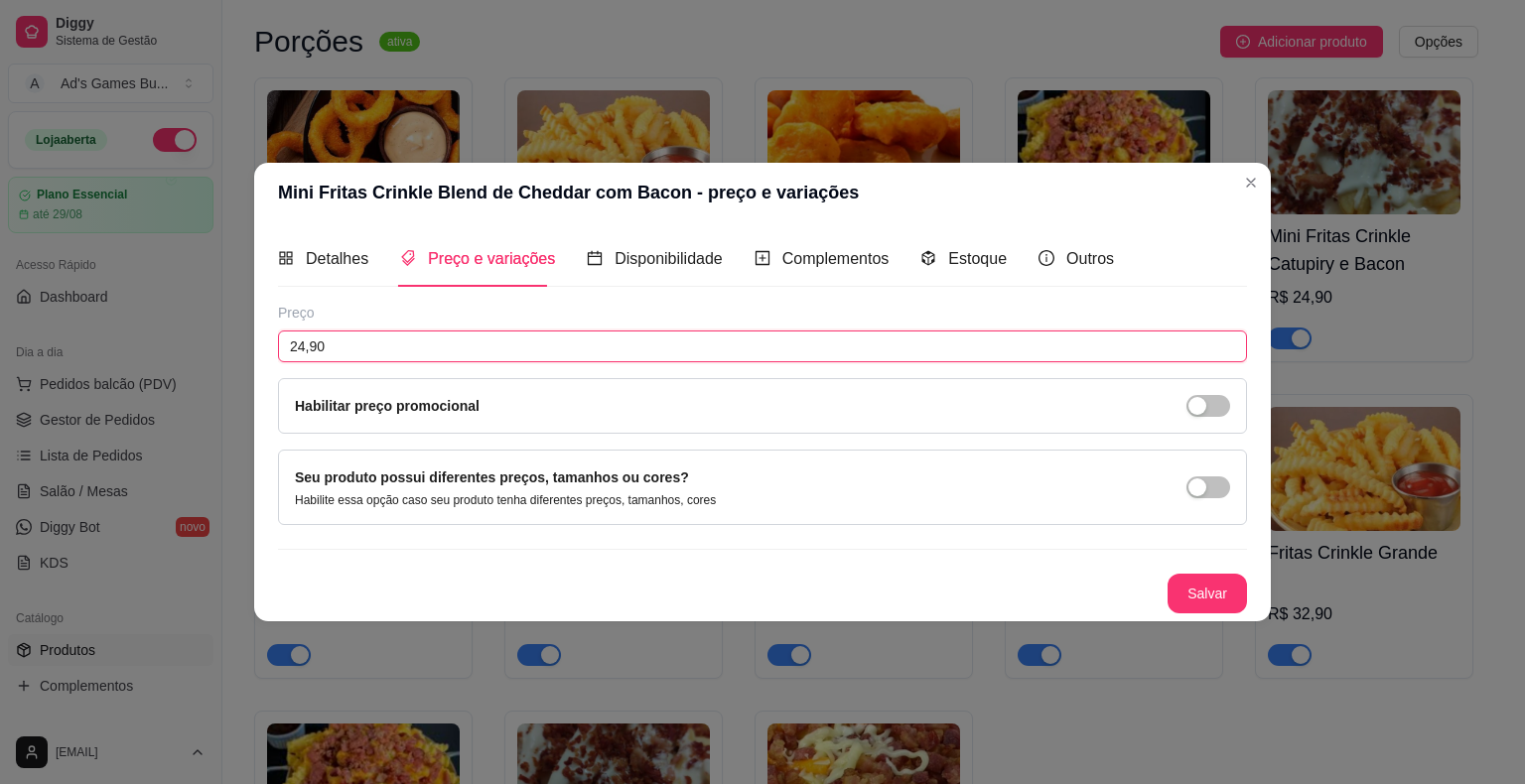 drag, startPoint x: 381, startPoint y: 346, endPoint x: 93, endPoint y: 346, distance: 288 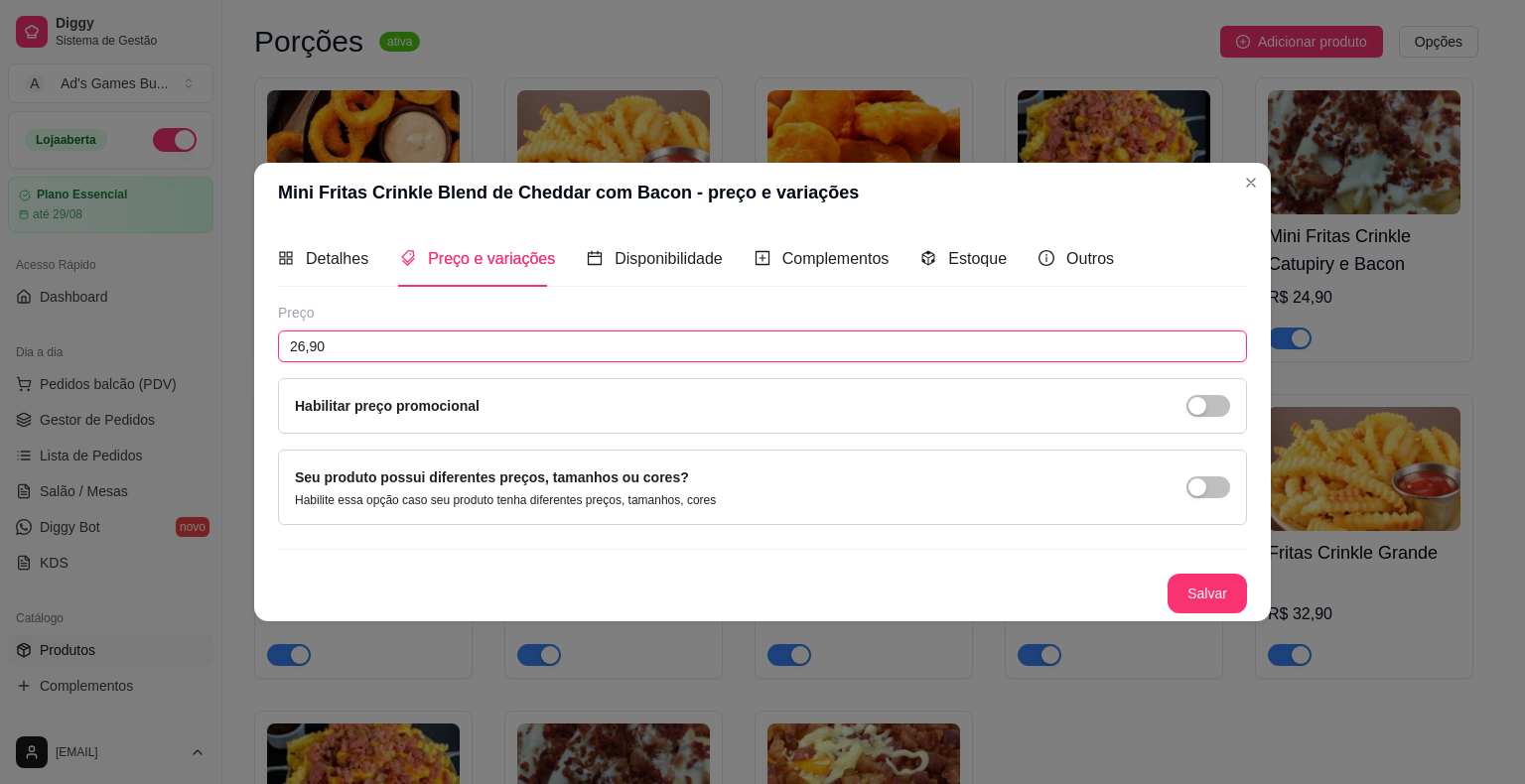 type on "26,90" 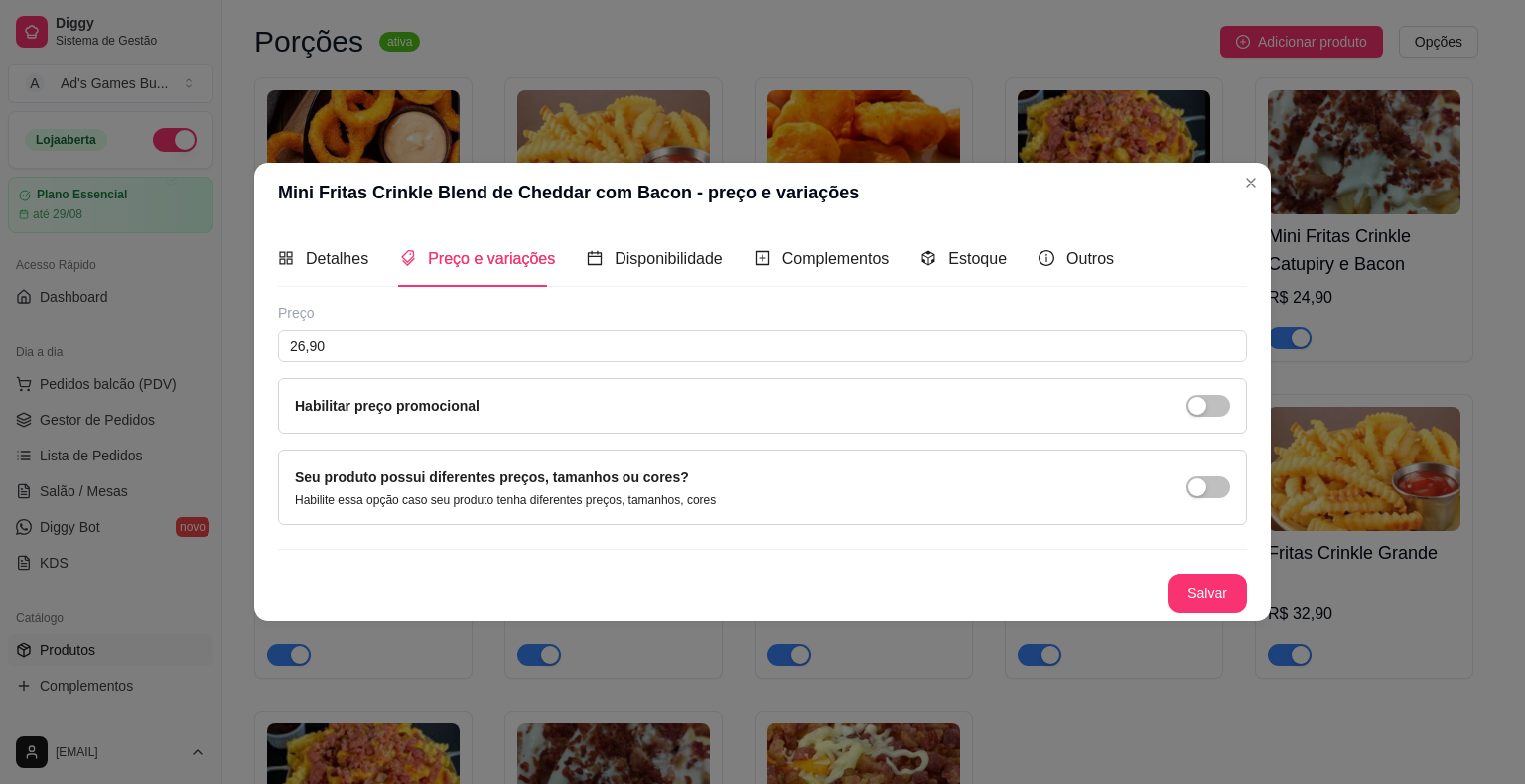 click on "Salvar" at bounding box center [1207, 593] 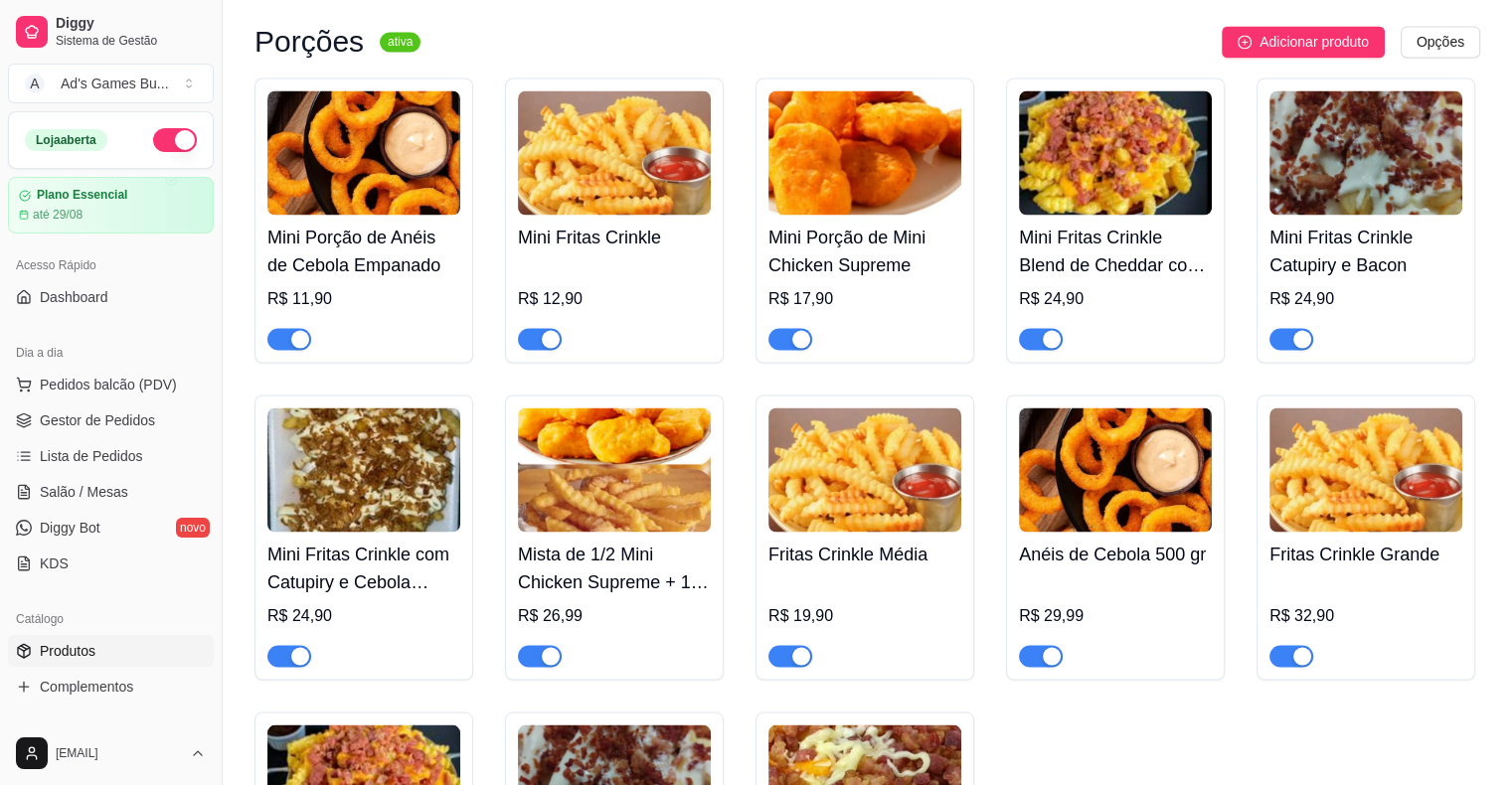 click at bounding box center (1366, 152) 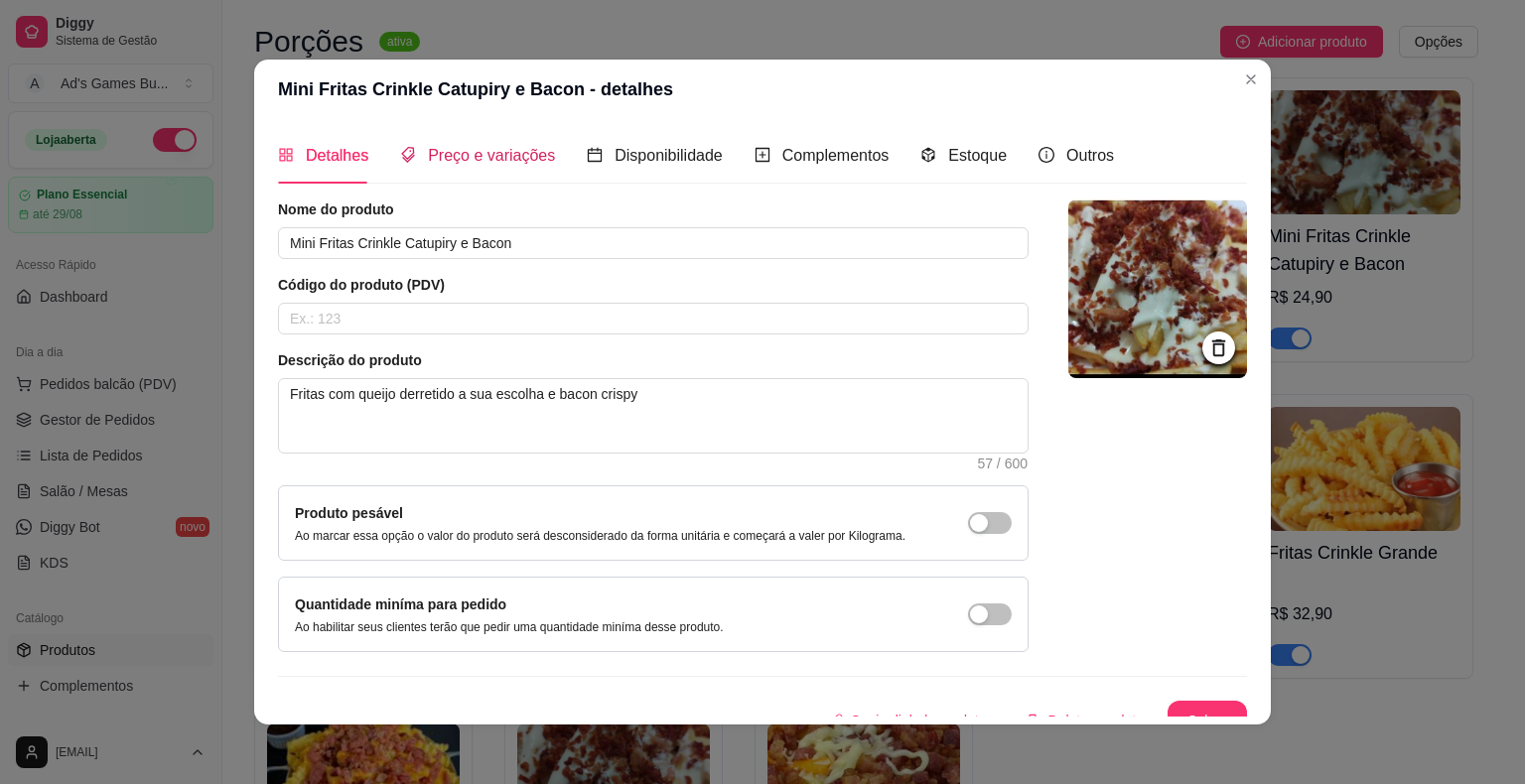 click on "Preço e variações" at bounding box center (491, 155) 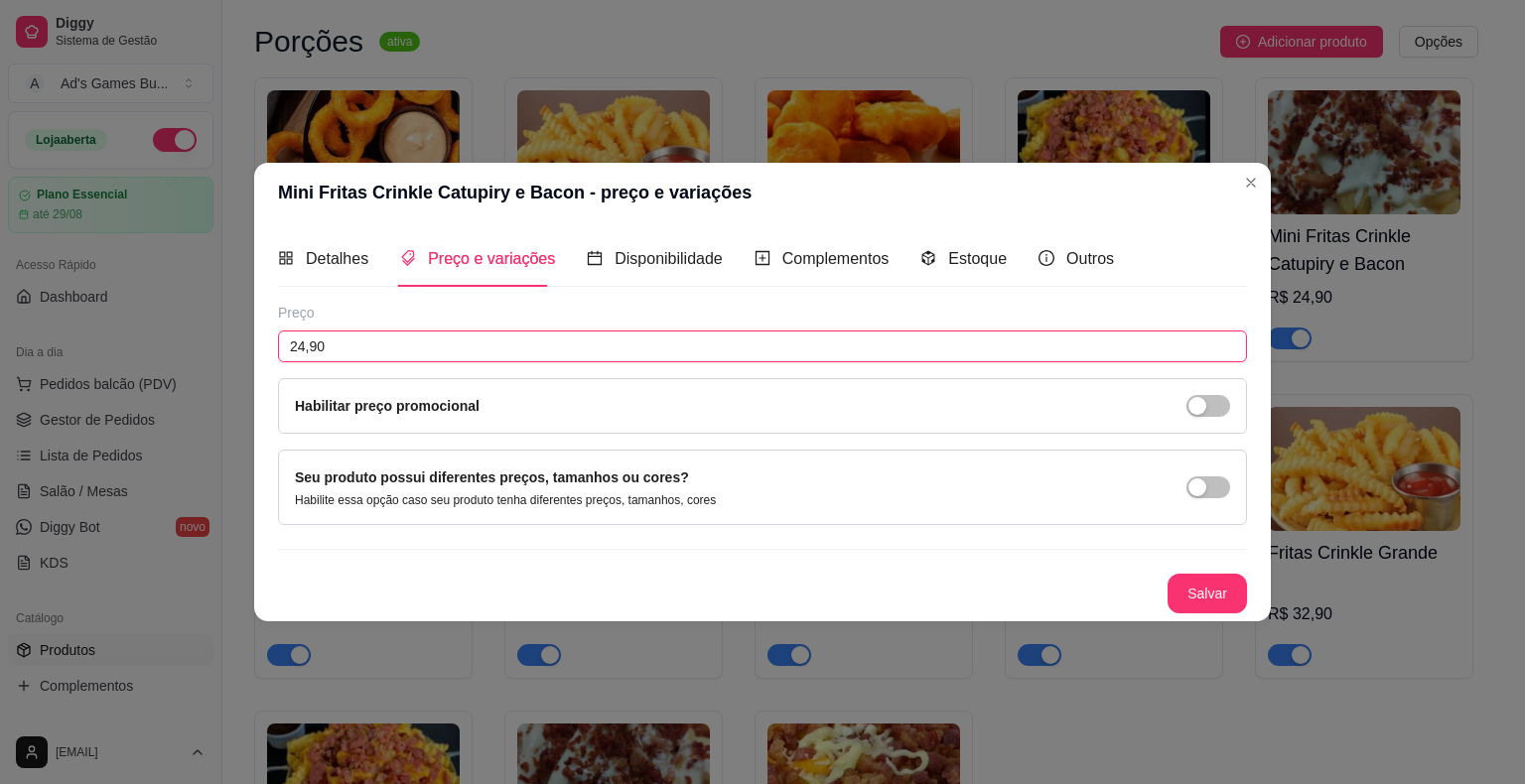 drag, startPoint x: 330, startPoint y: 338, endPoint x: 114, endPoint y: 337, distance: 216.0023 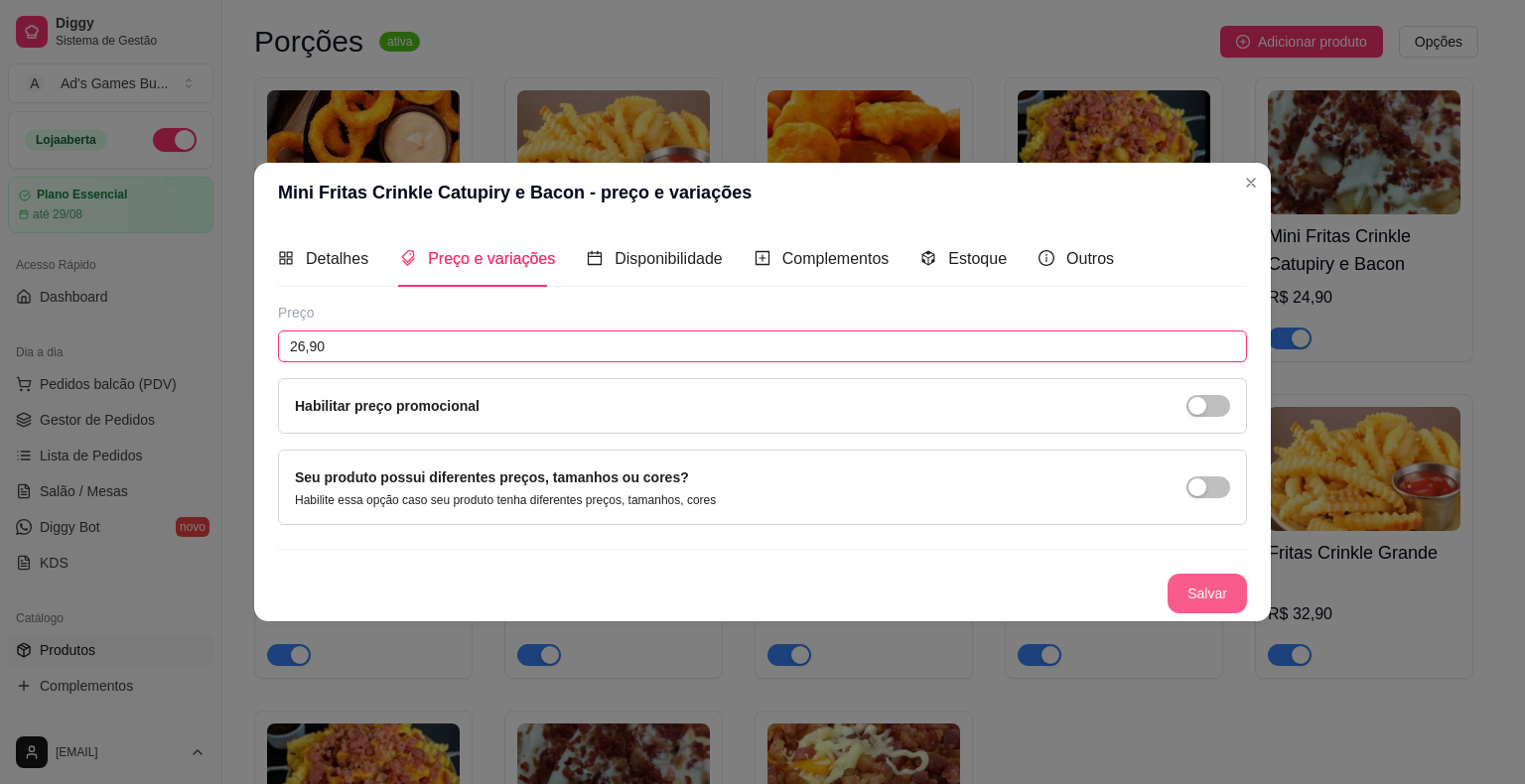 type on "26,90" 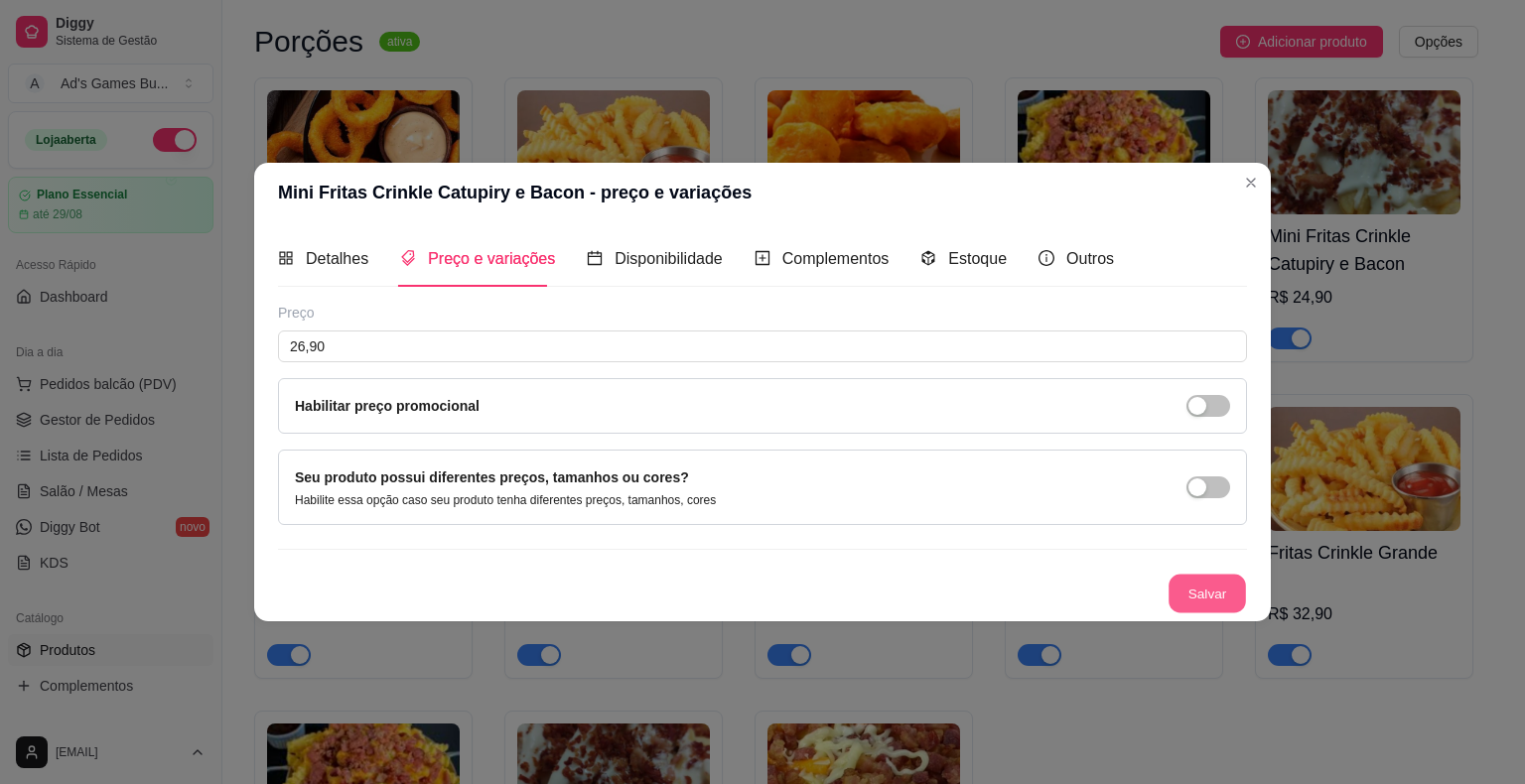 click on "Salvar" at bounding box center [1207, 593] 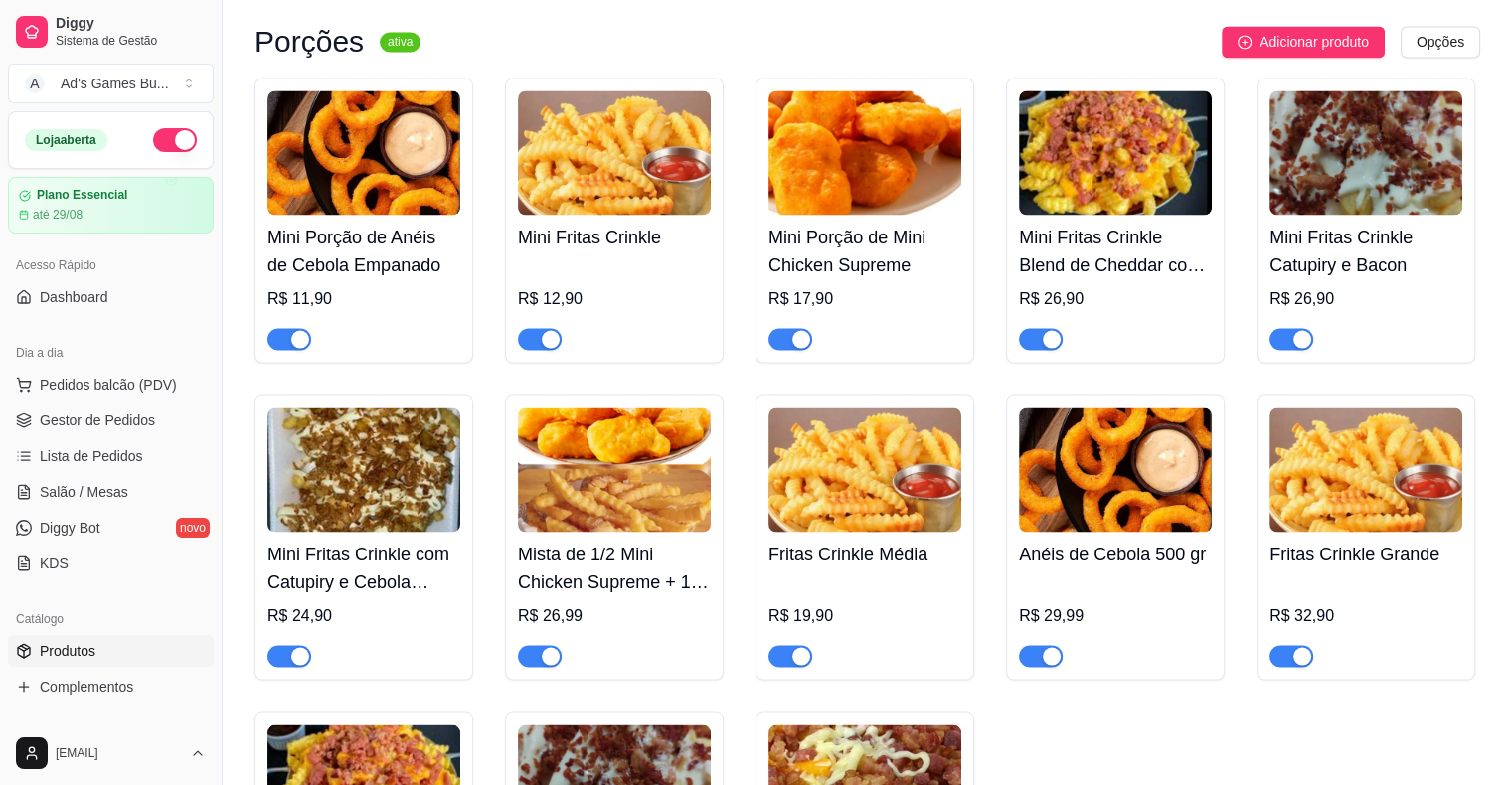 click at bounding box center (364, 469) 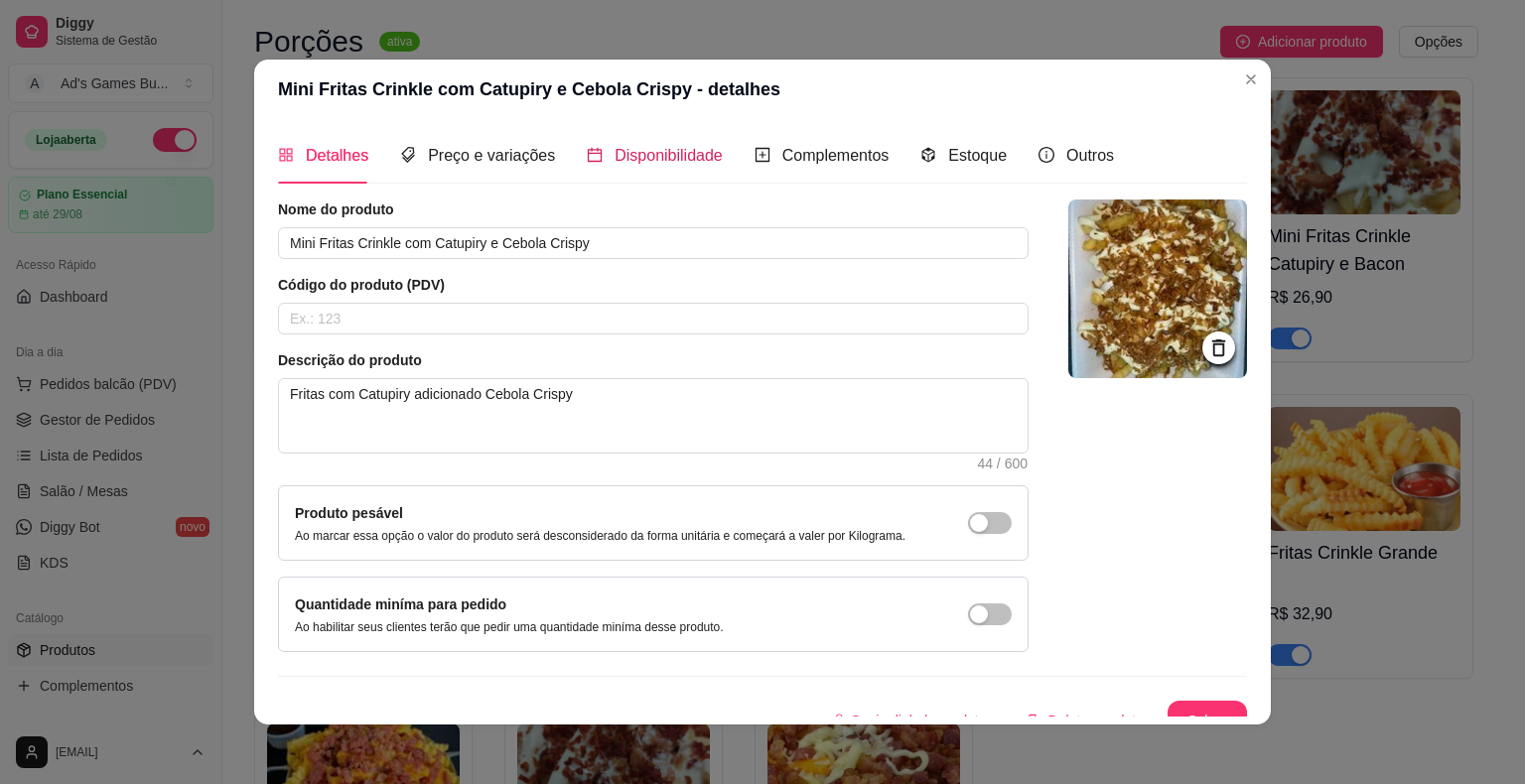 click on "Disponibilidade" at bounding box center [668, 155] 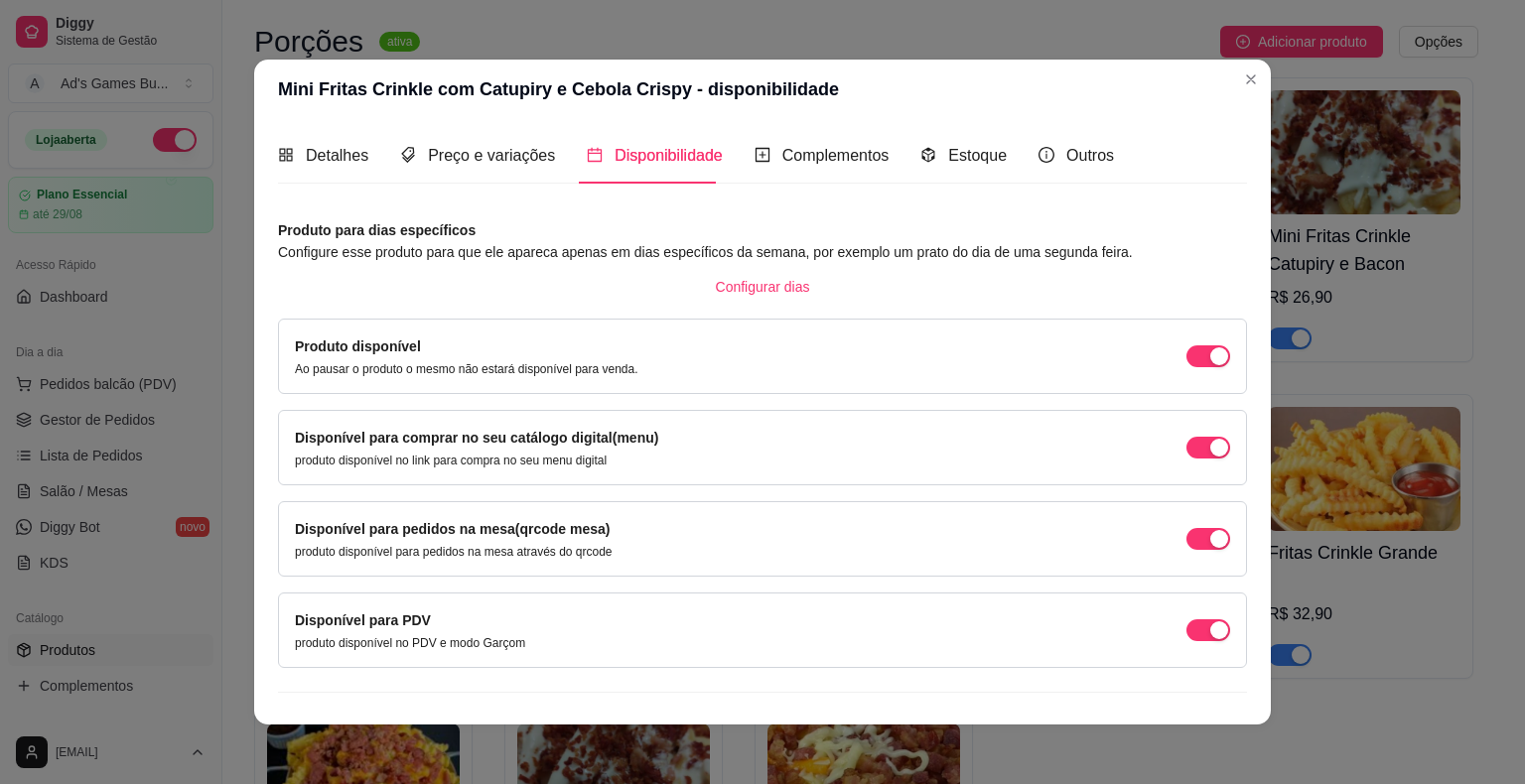 type 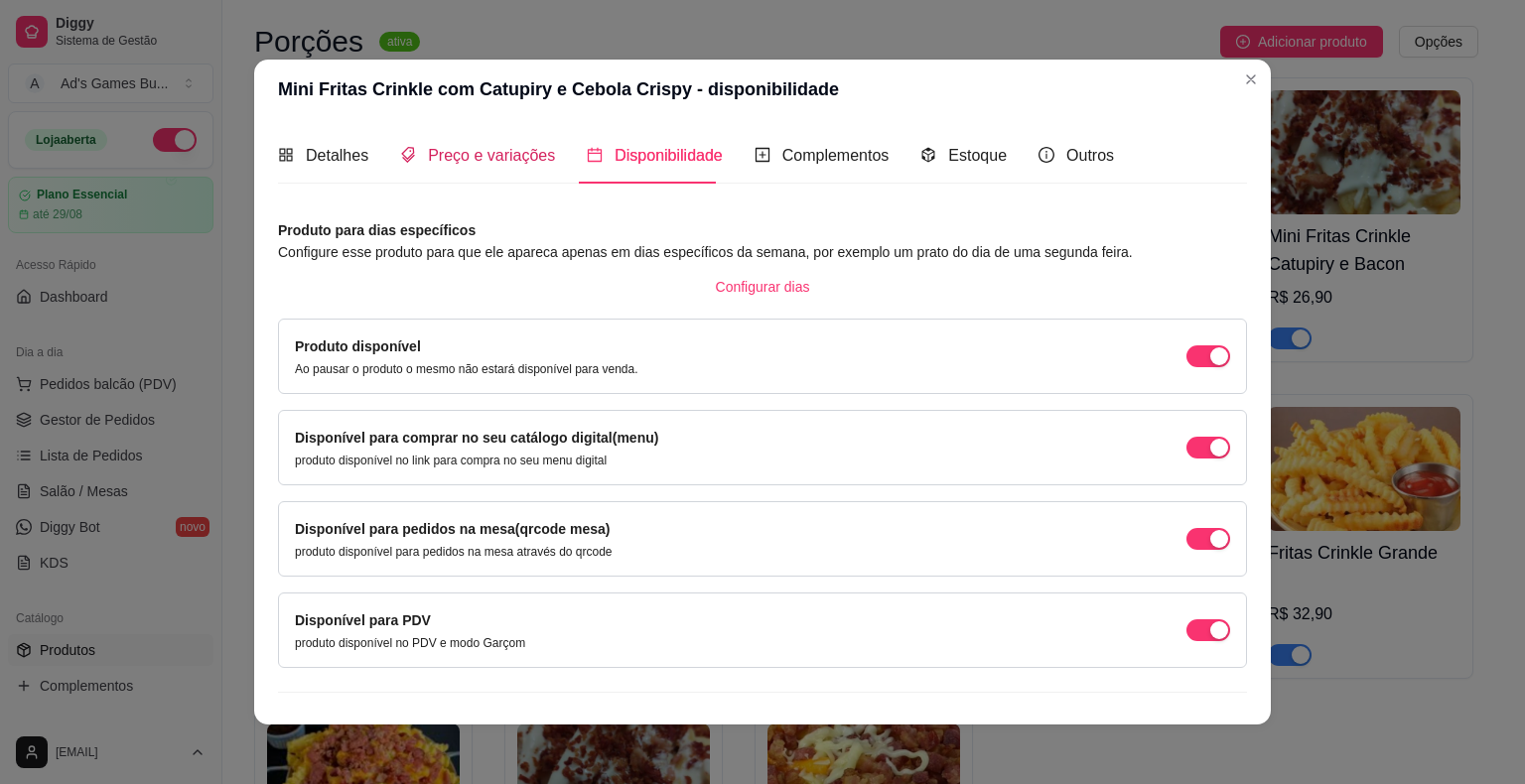 click on "Preço e variações" at bounding box center [491, 155] 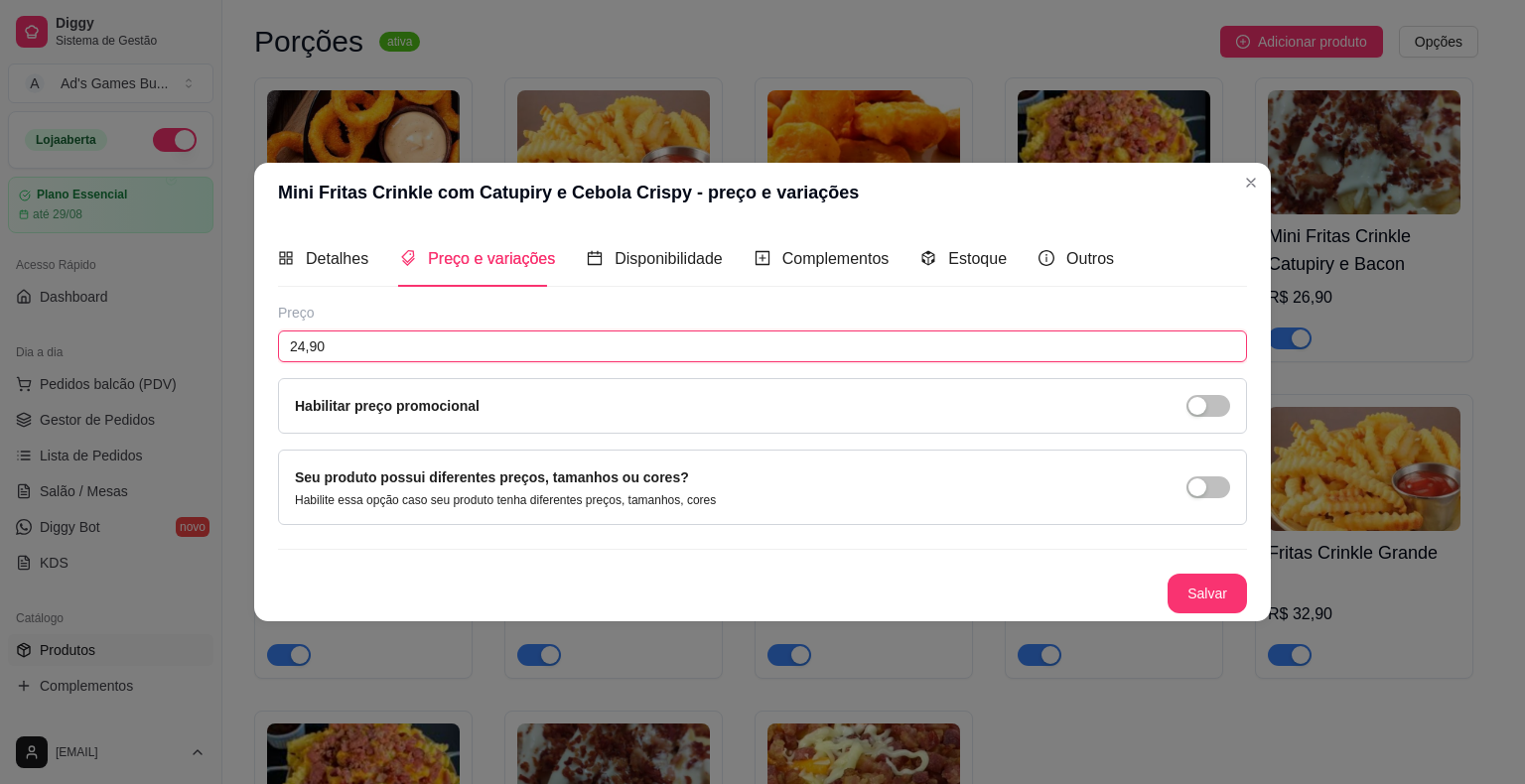 drag, startPoint x: 392, startPoint y: 343, endPoint x: 135, endPoint y: 343, distance: 257 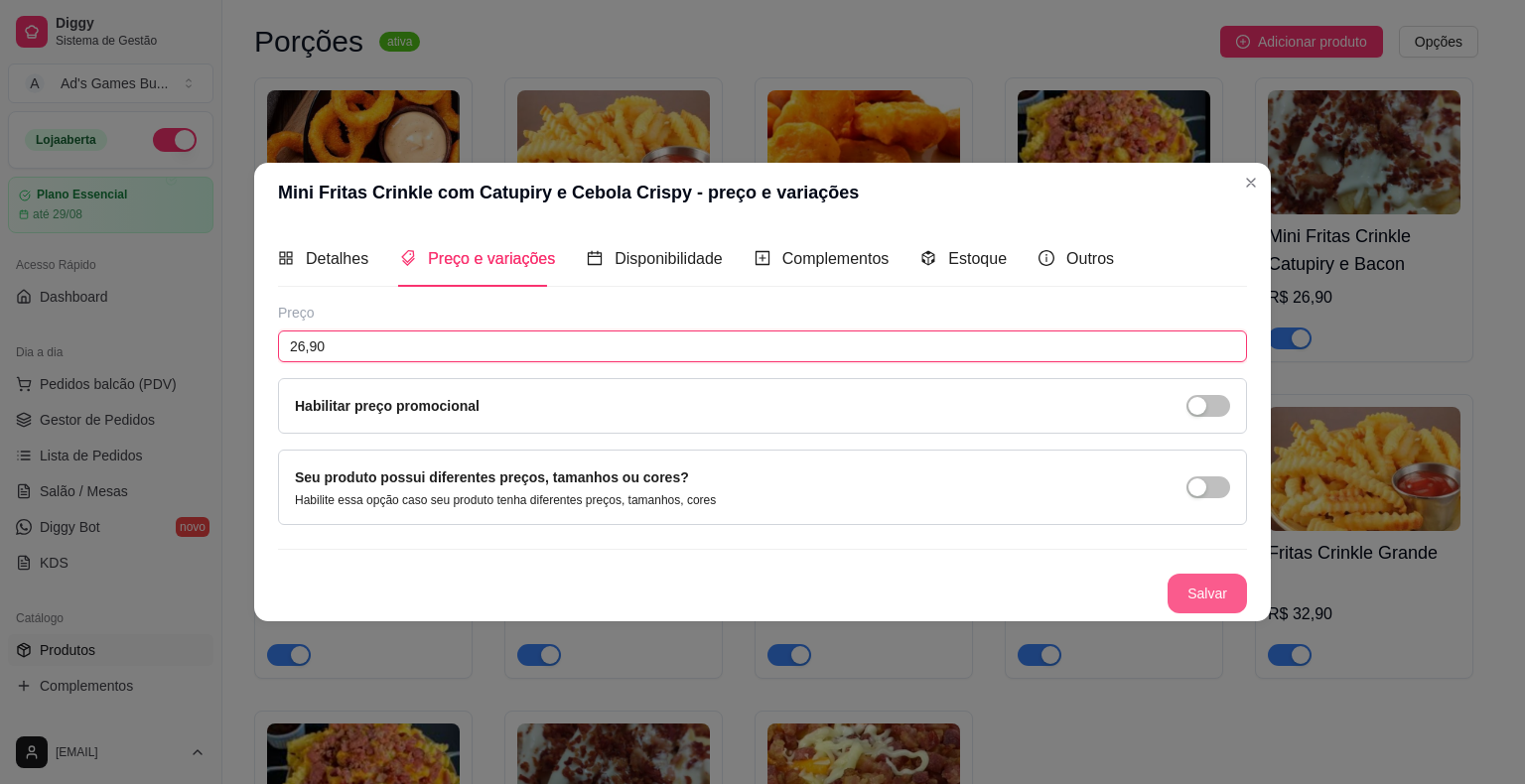 type on "26,90" 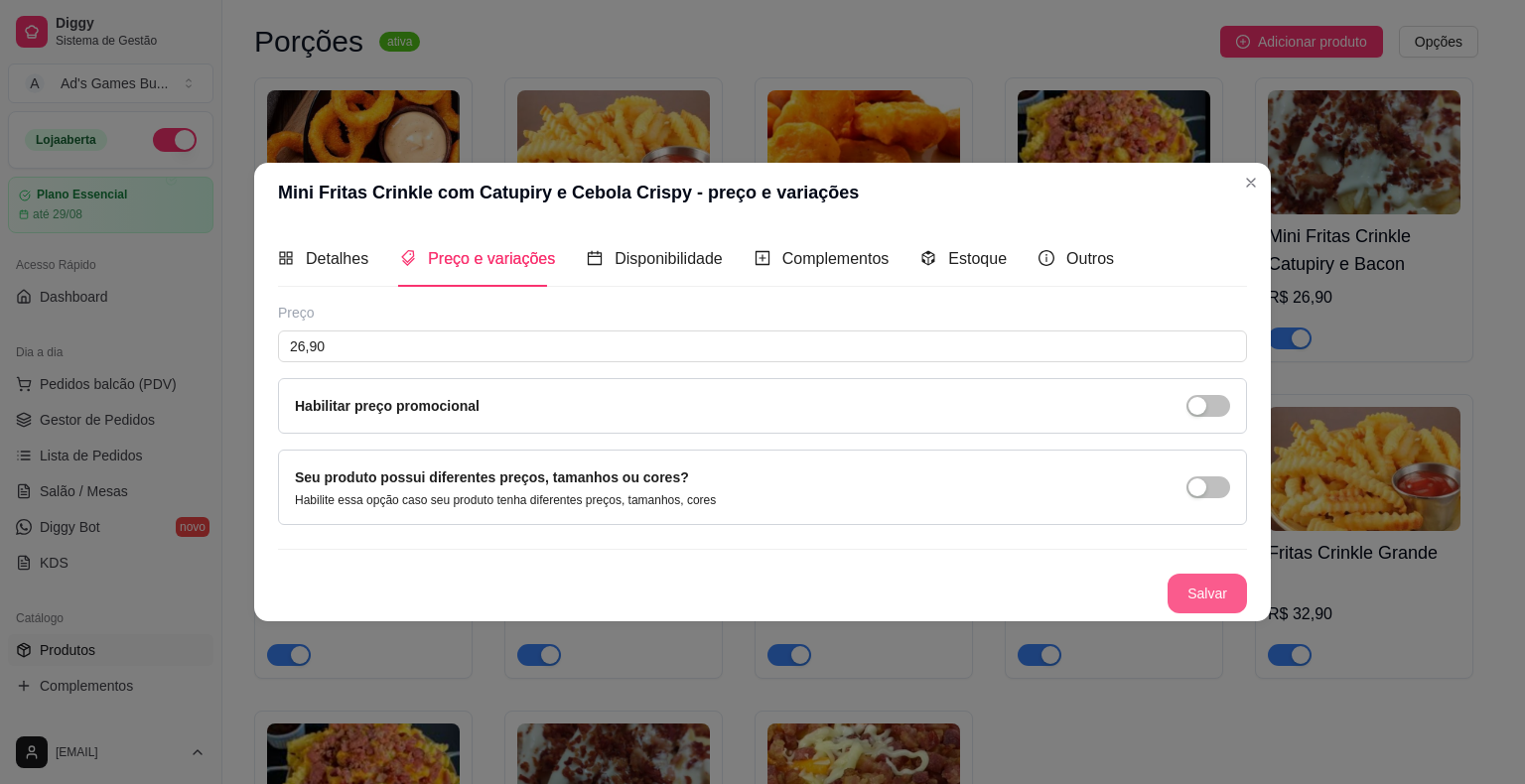 click on "Salvar" at bounding box center (1207, 593) 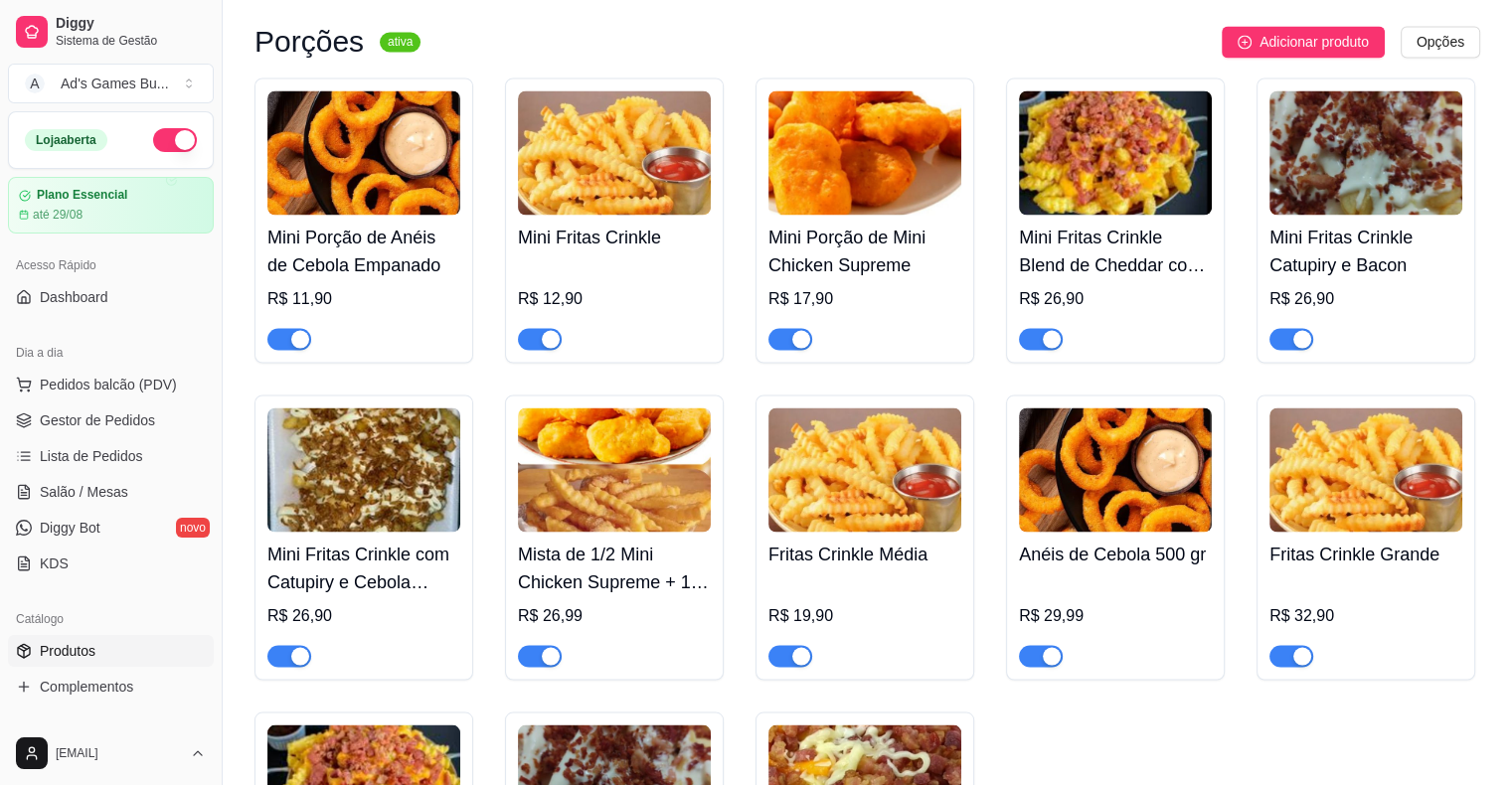 scroll, scrollTop: 3776, scrollLeft: 0, axis: vertical 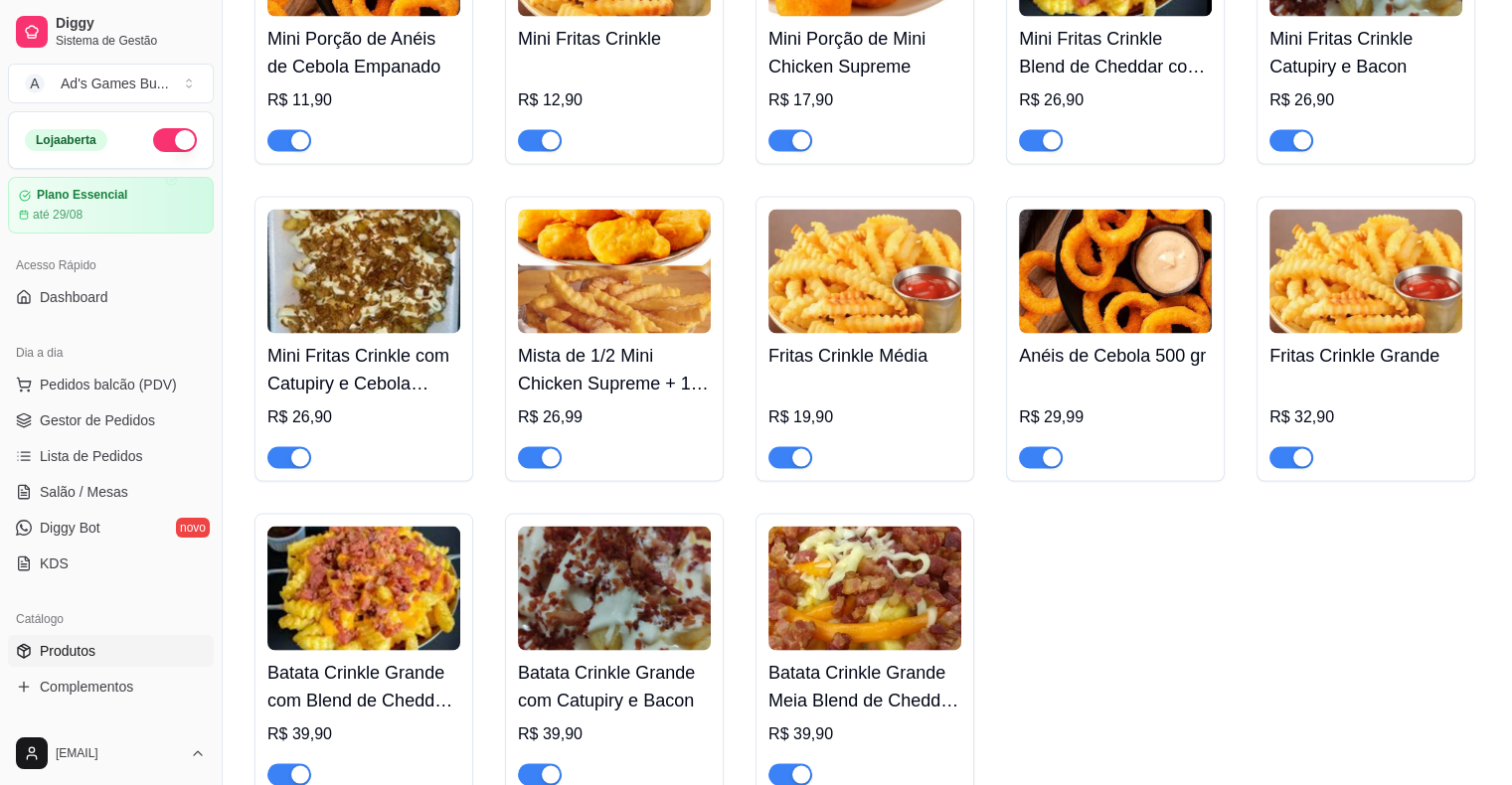 click at bounding box center (614, 270) 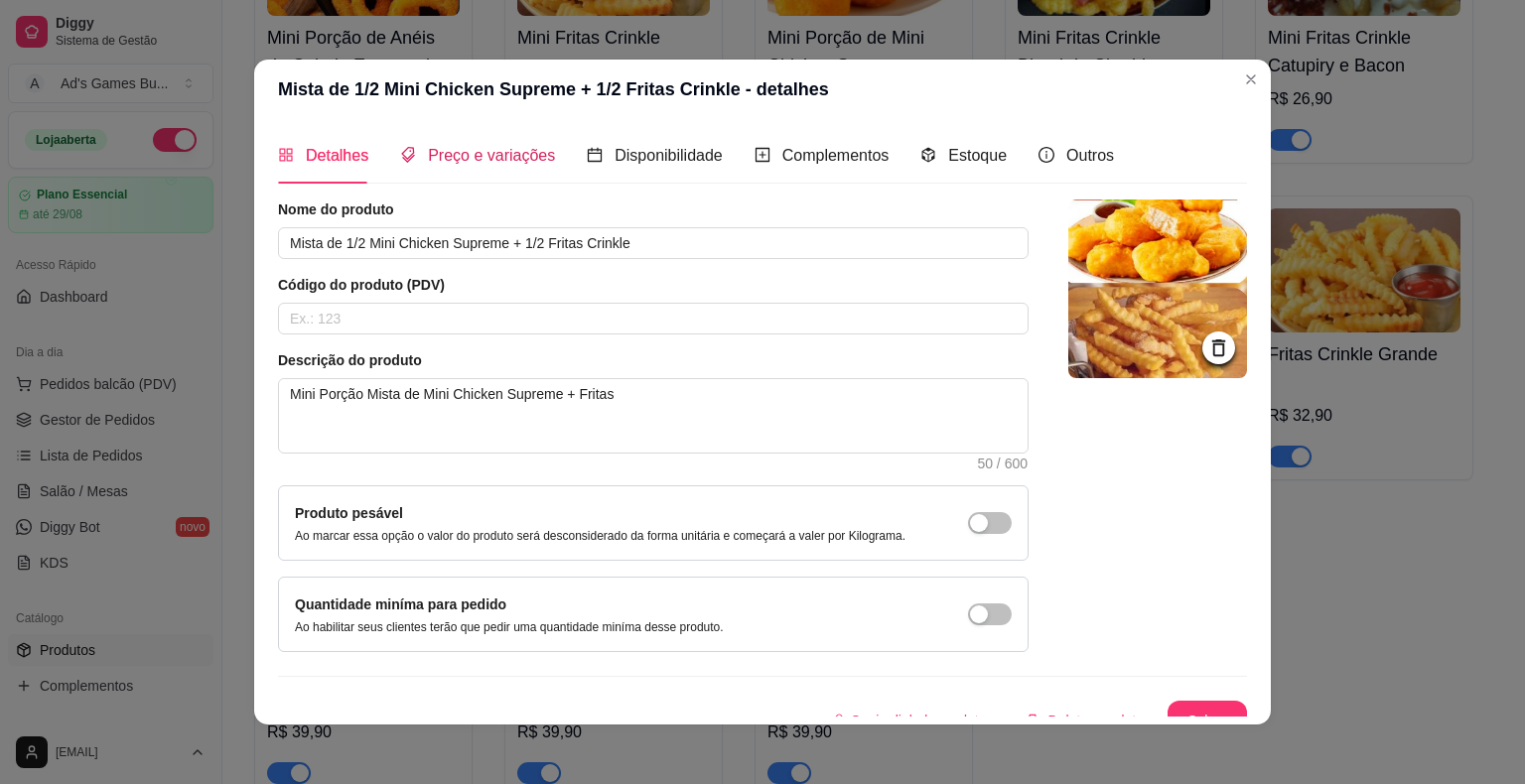 click on "Preço e variações" at bounding box center [478, 155] 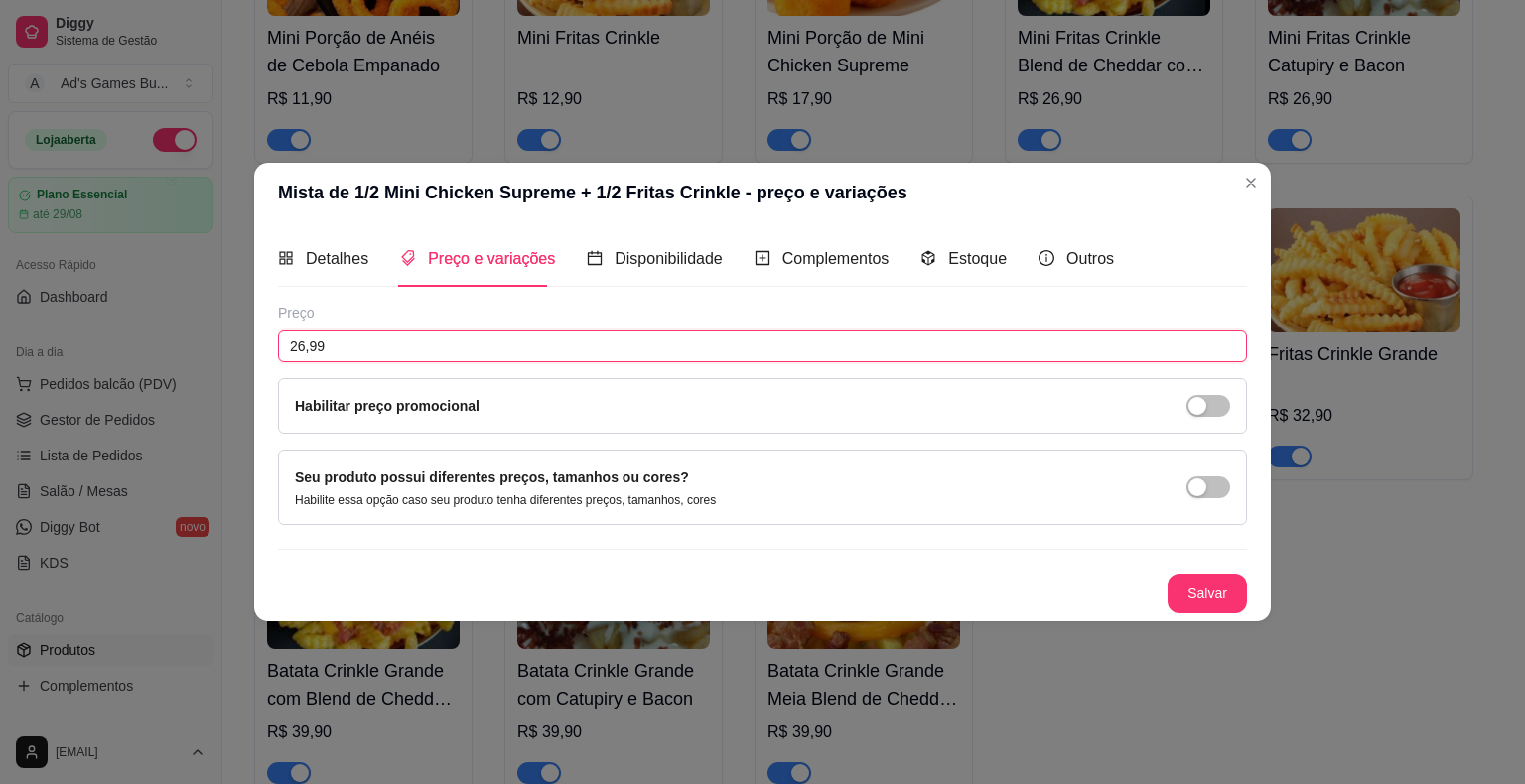drag, startPoint x: 238, startPoint y: 342, endPoint x: 169, endPoint y: 342, distance: 69 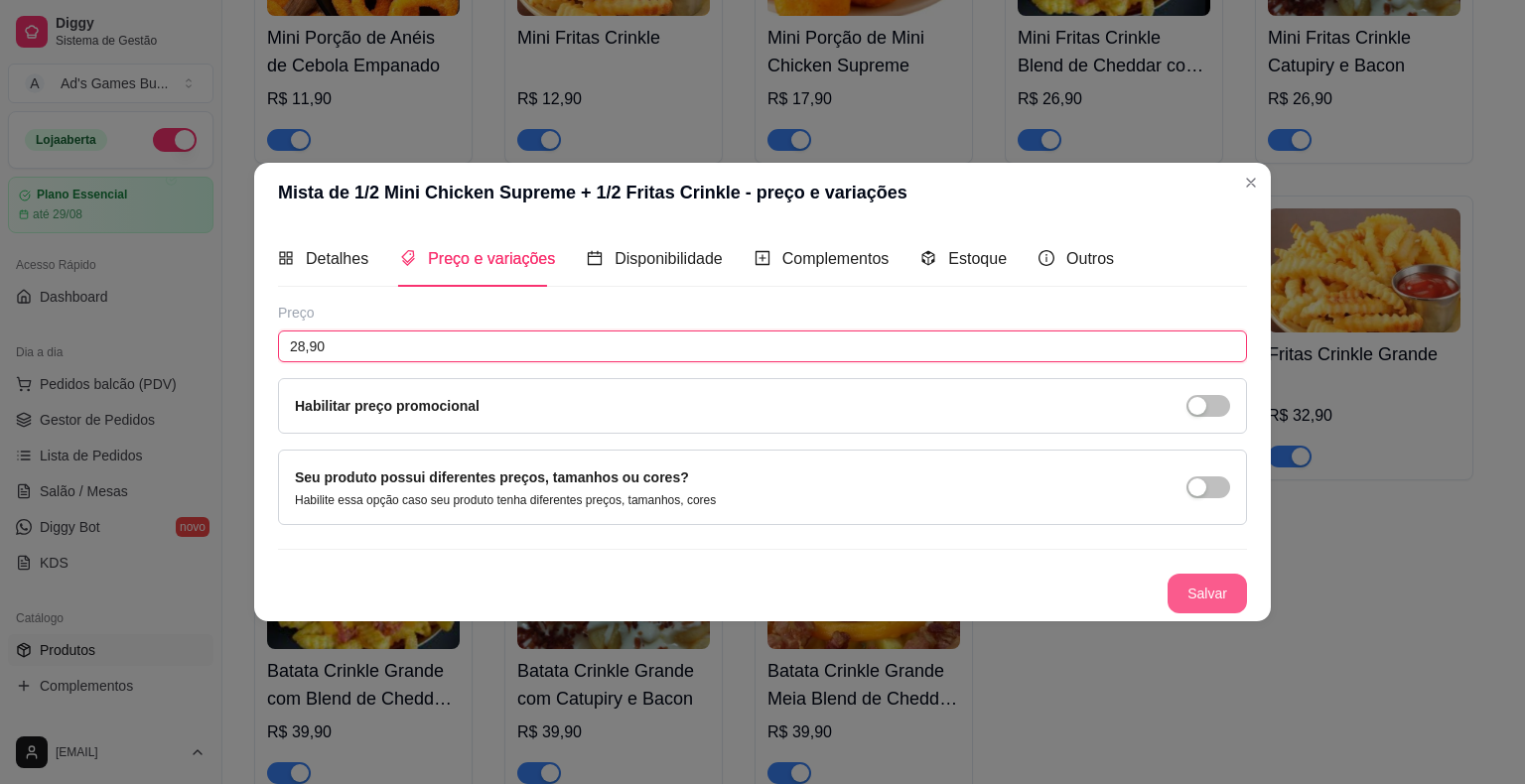 type on "28,90" 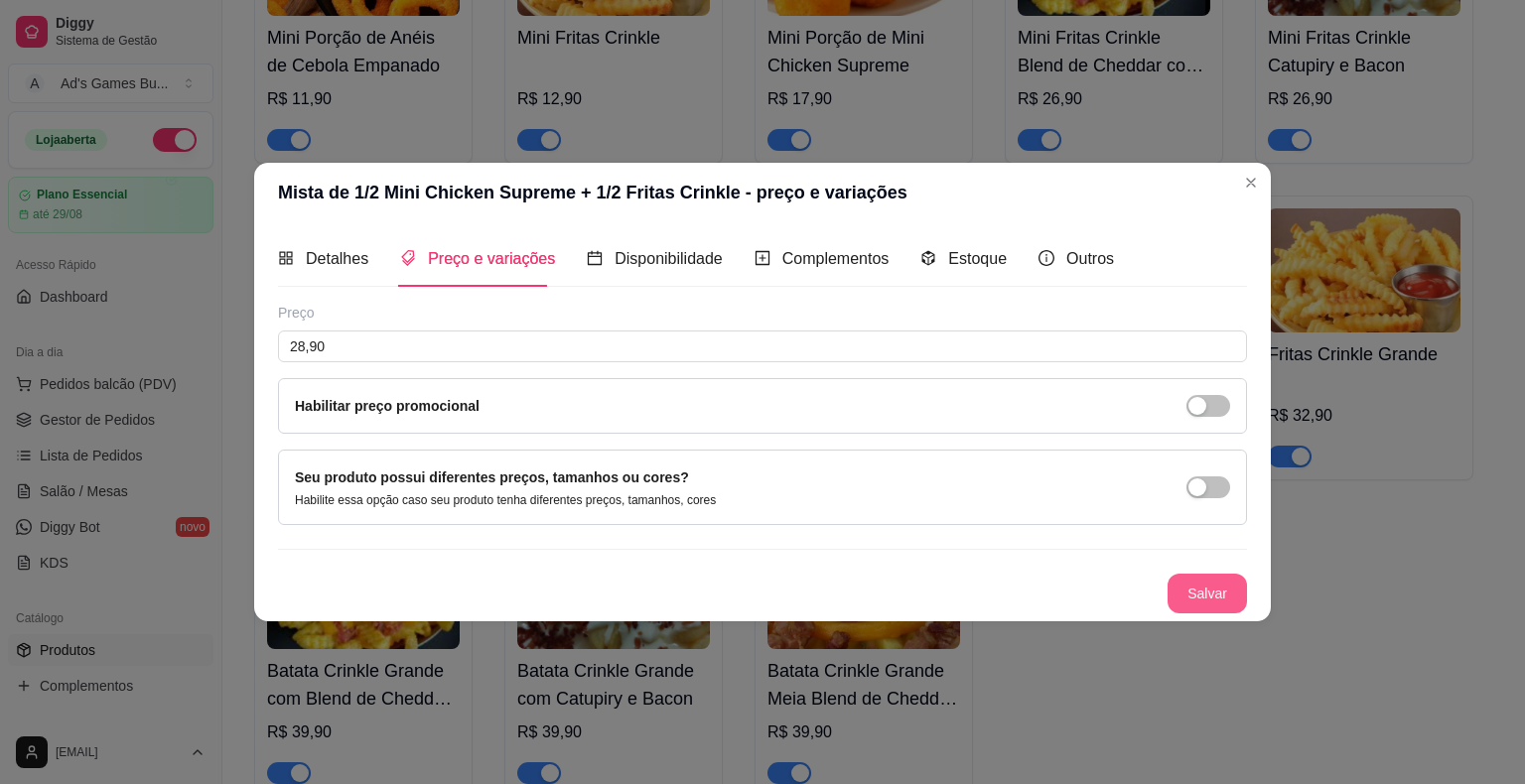 click on "Salvar" at bounding box center (1207, 593) 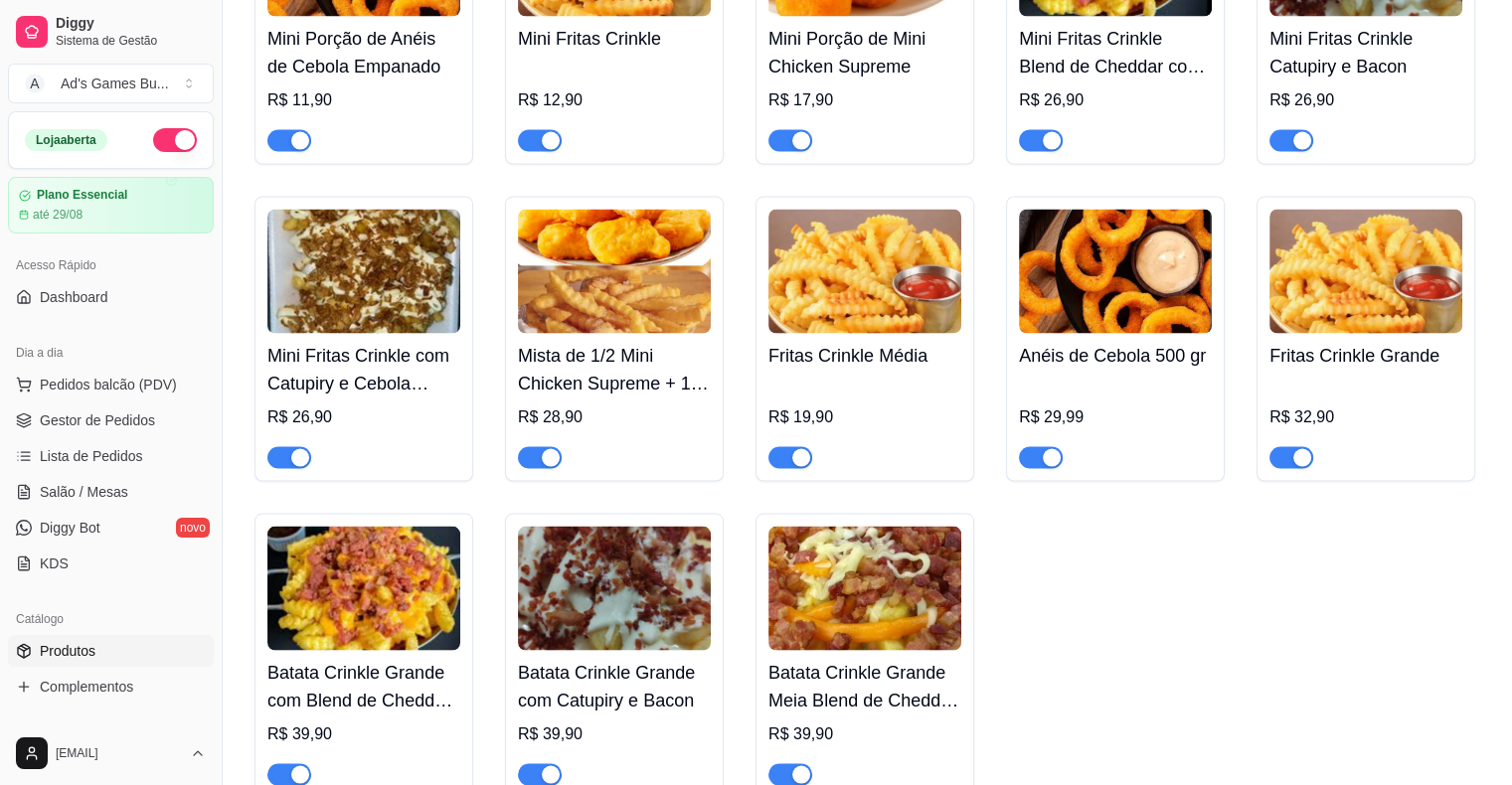 click at bounding box center [865, 270] 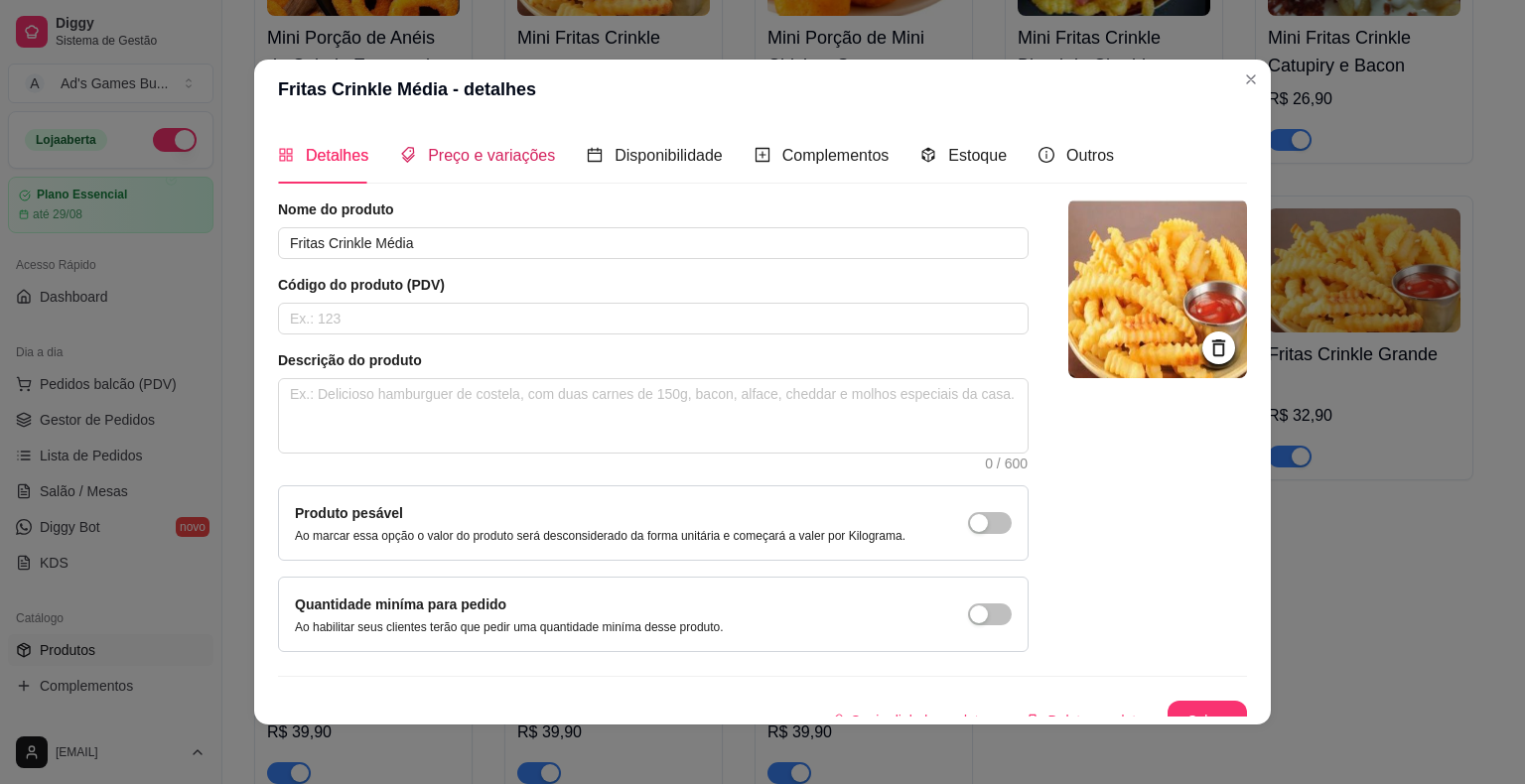click on "Preço e variações" at bounding box center (491, 155) 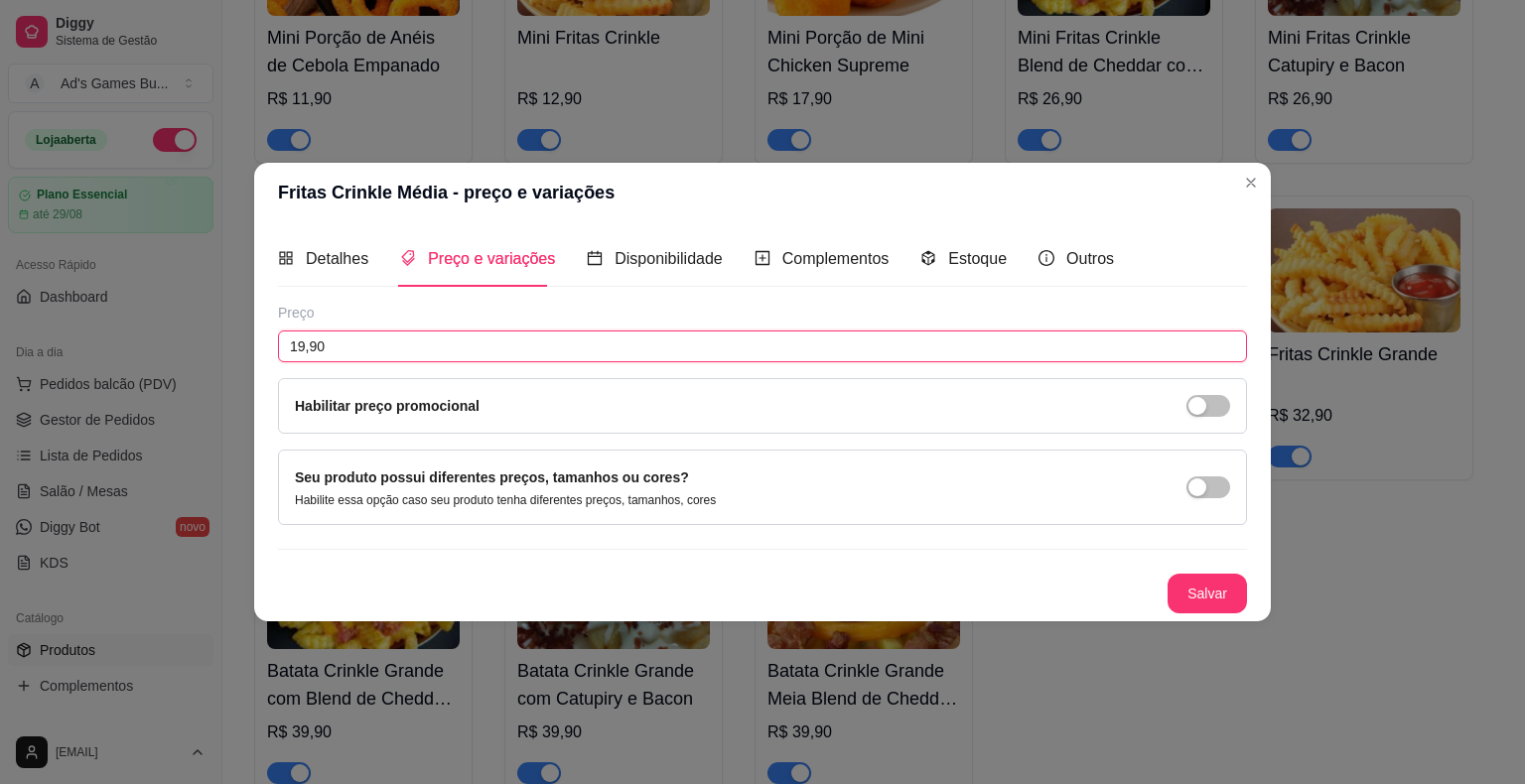 drag, startPoint x: 366, startPoint y: 356, endPoint x: 175, endPoint y: 363, distance: 191.1282 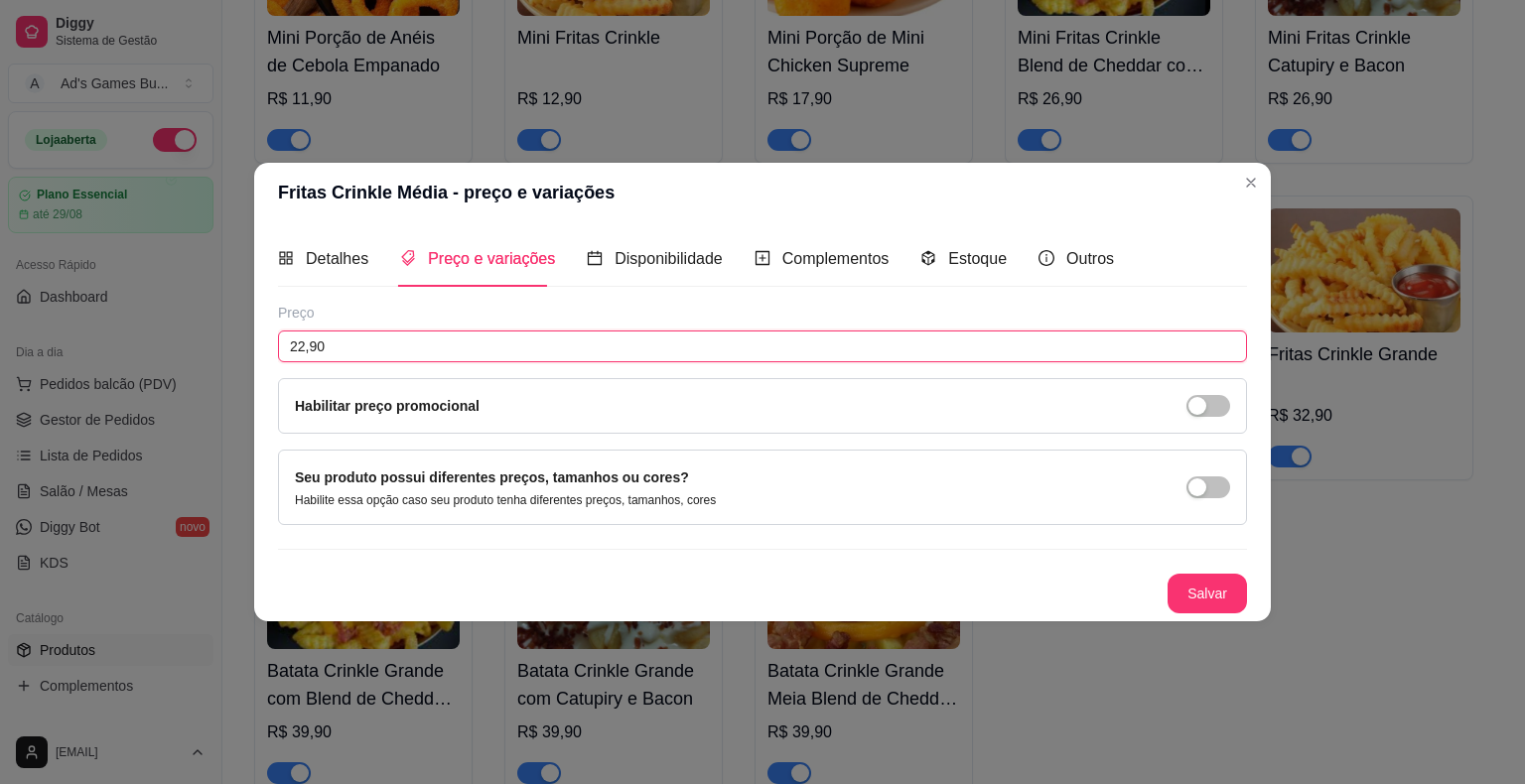 type on "22,90" 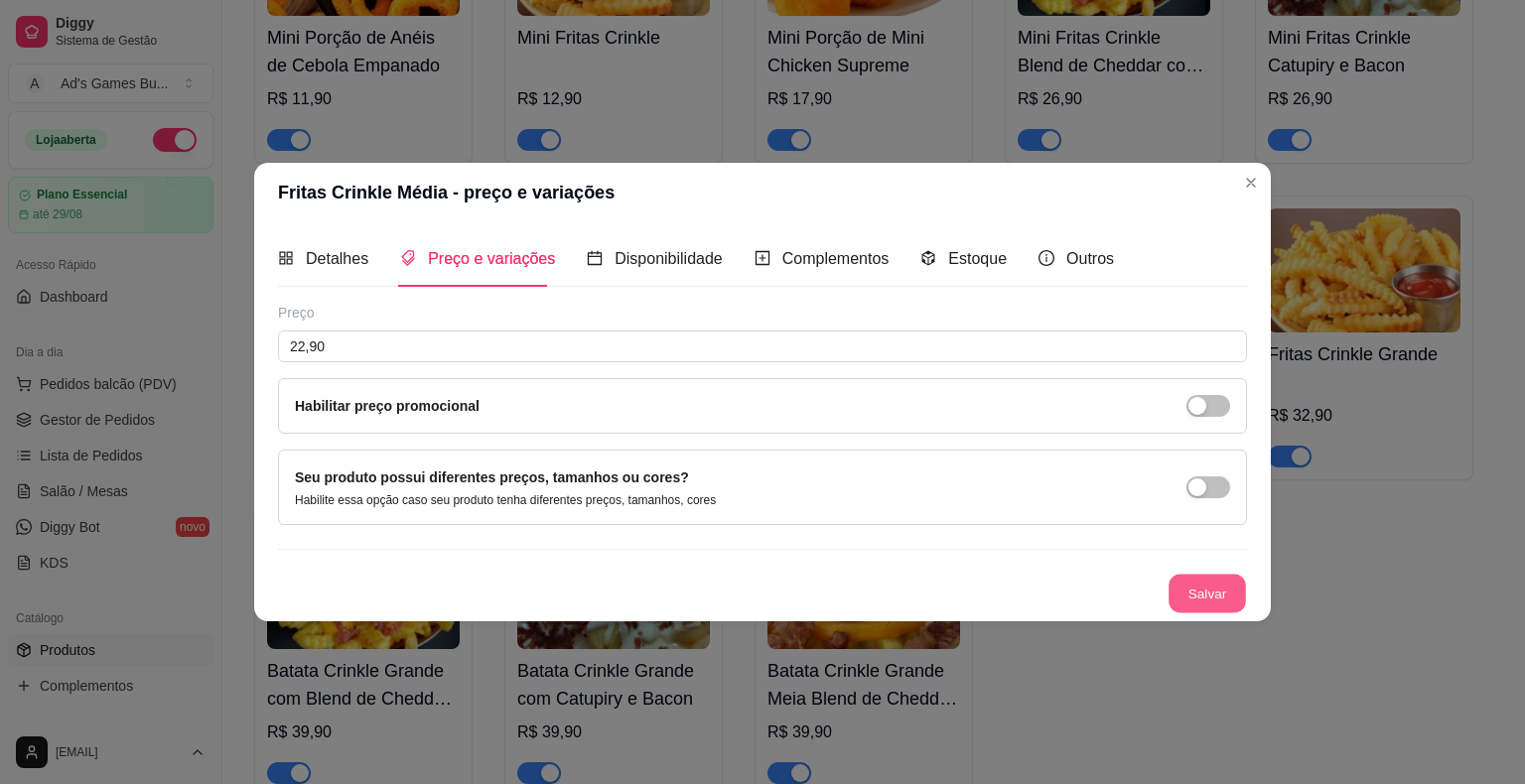 click on "Salvar" at bounding box center [1207, 593] 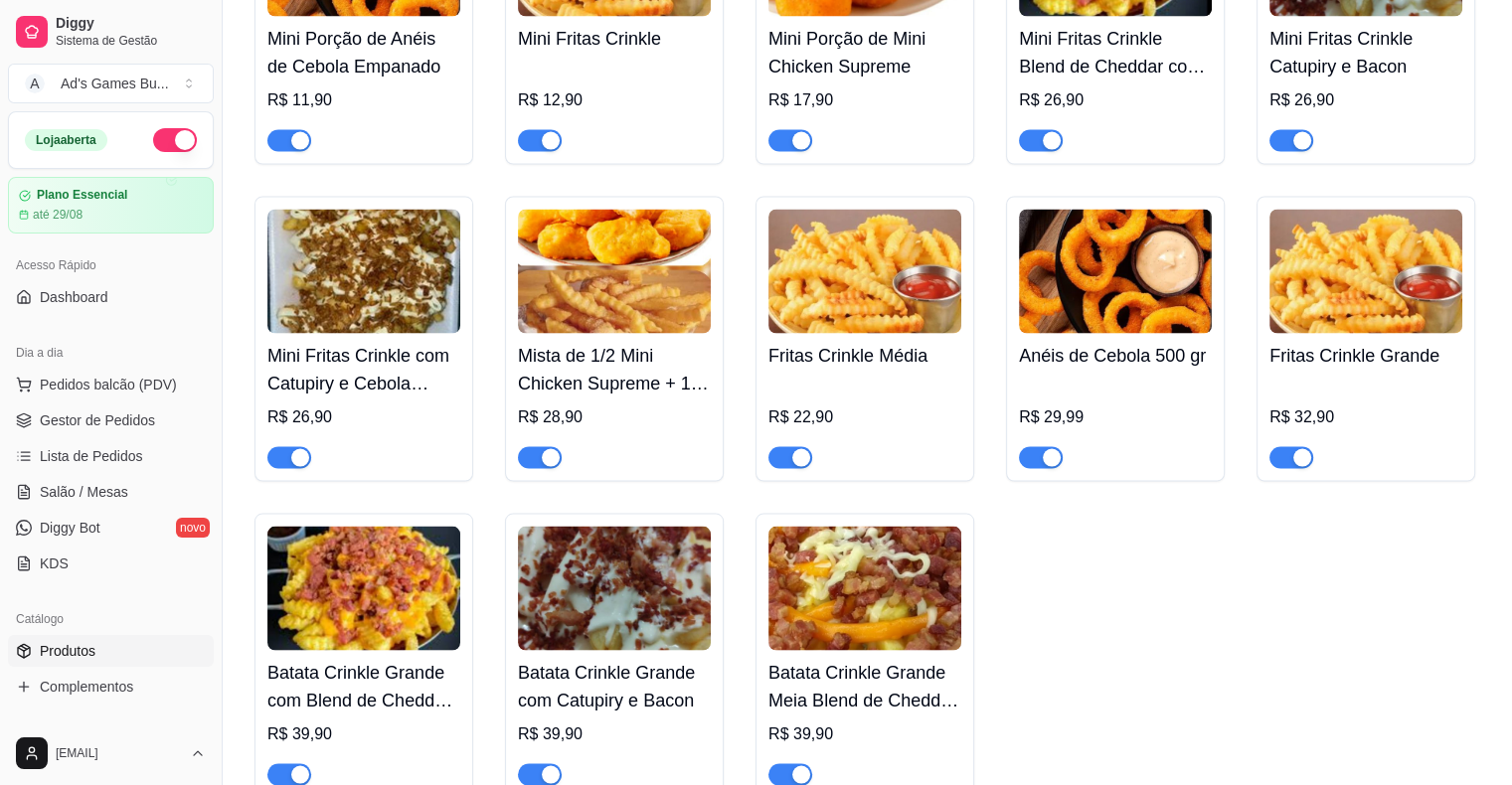 click at bounding box center [1115, 270] 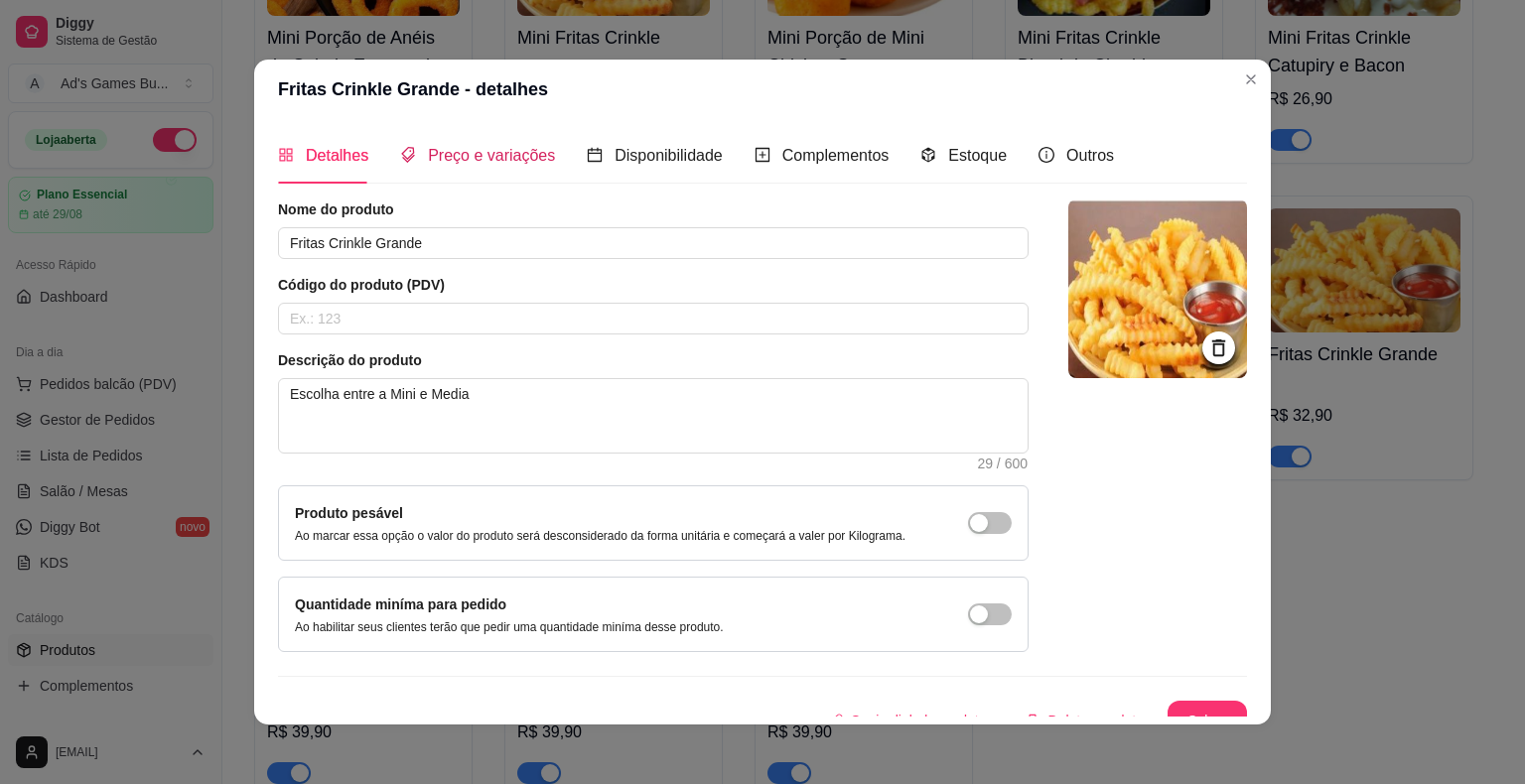 click on "Preço e variações" at bounding box center [491, 155] 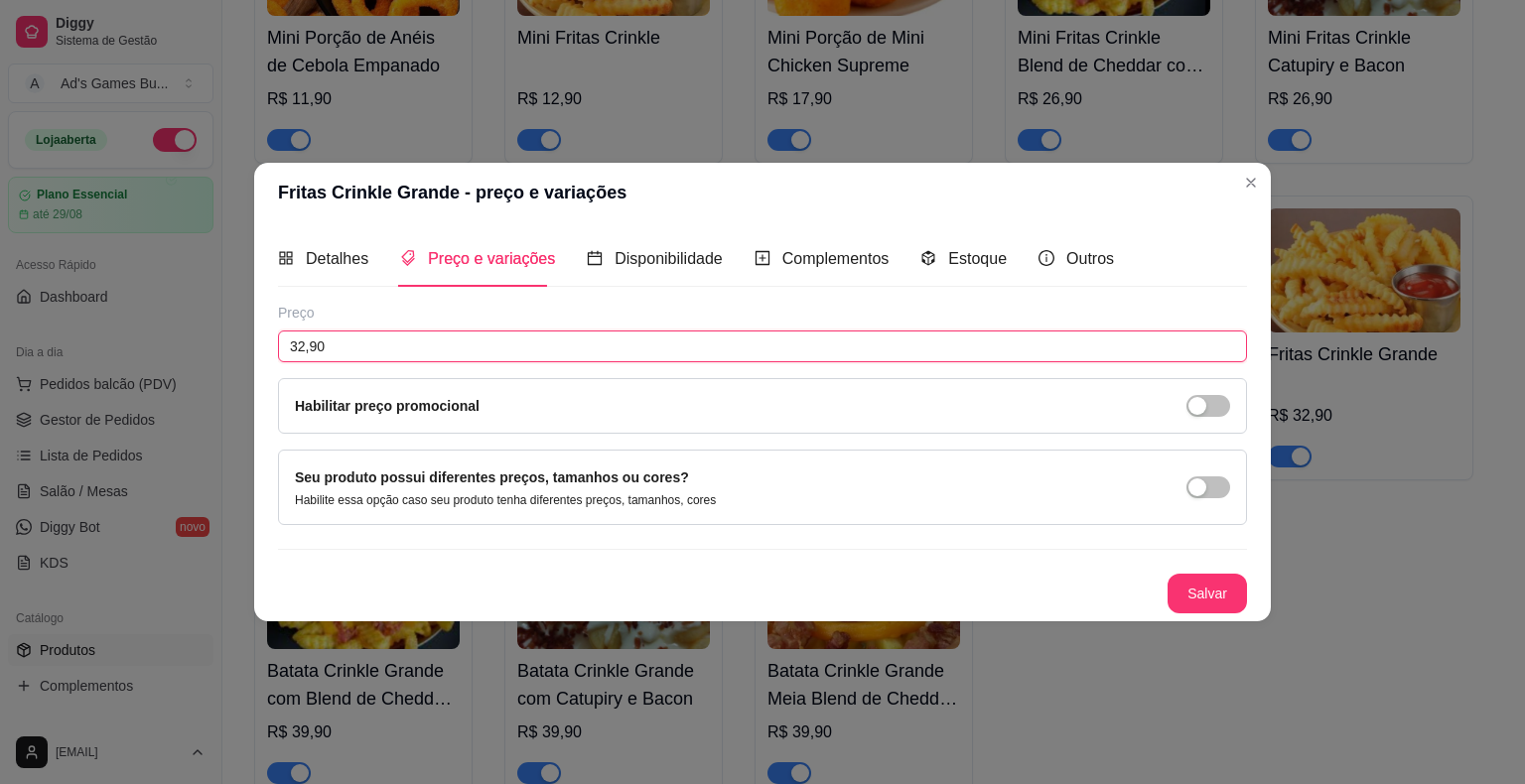 drag, startPoint x: 387, startPoint y: 346, endPoint x: 218, endPoint y: 346, distance: 169 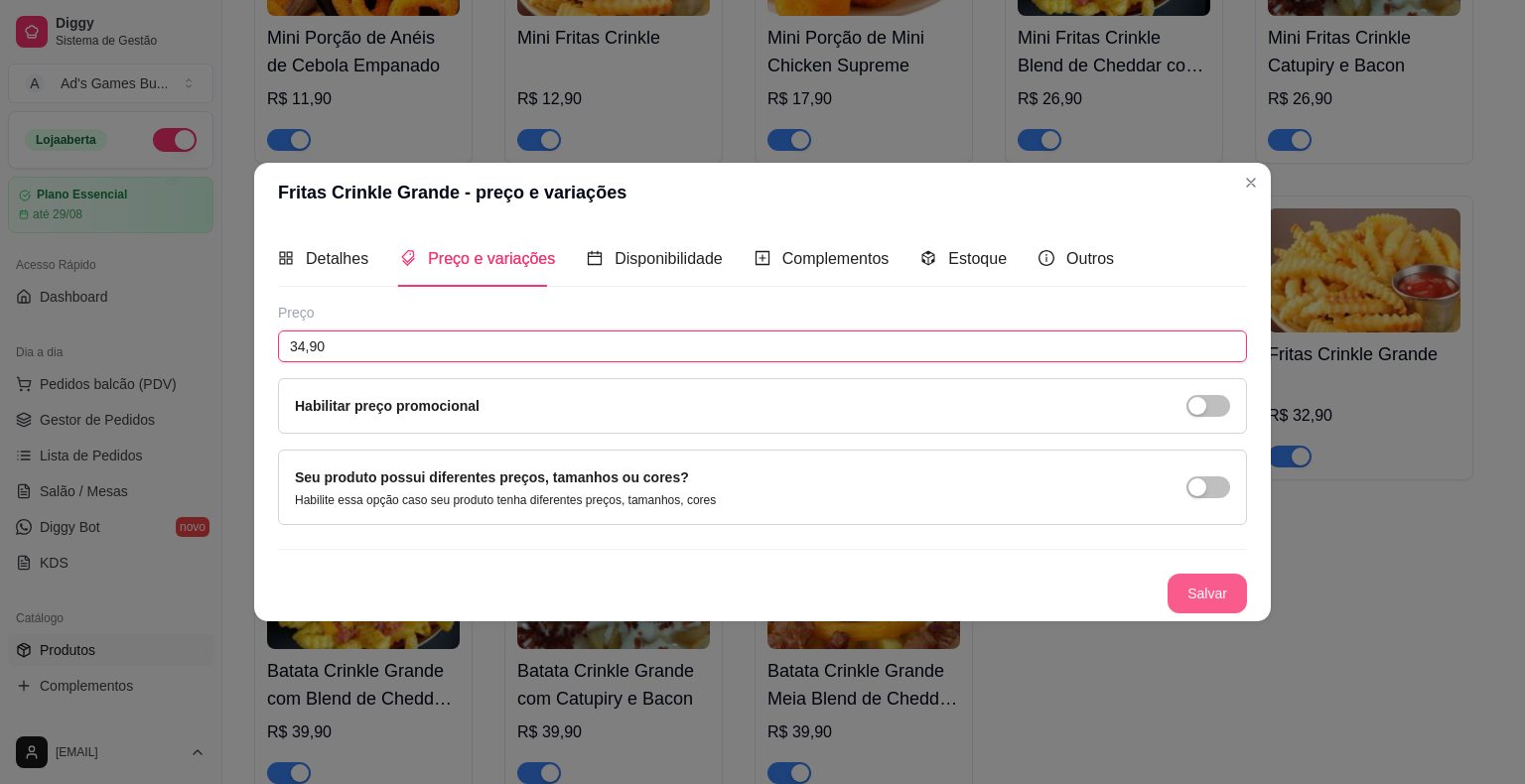 type on "34,90" 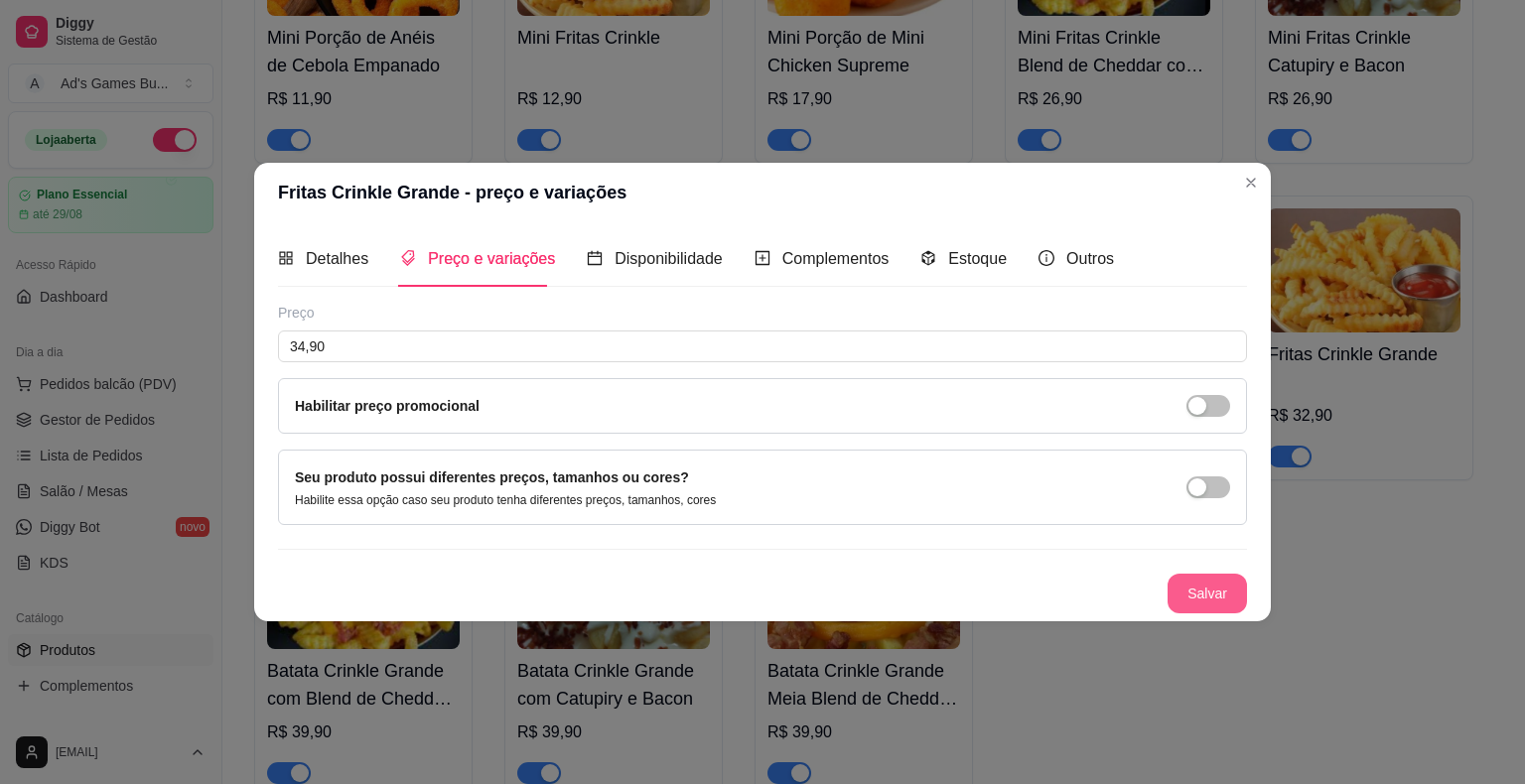 click on "Salvar" at bounding box center (1207, 593) 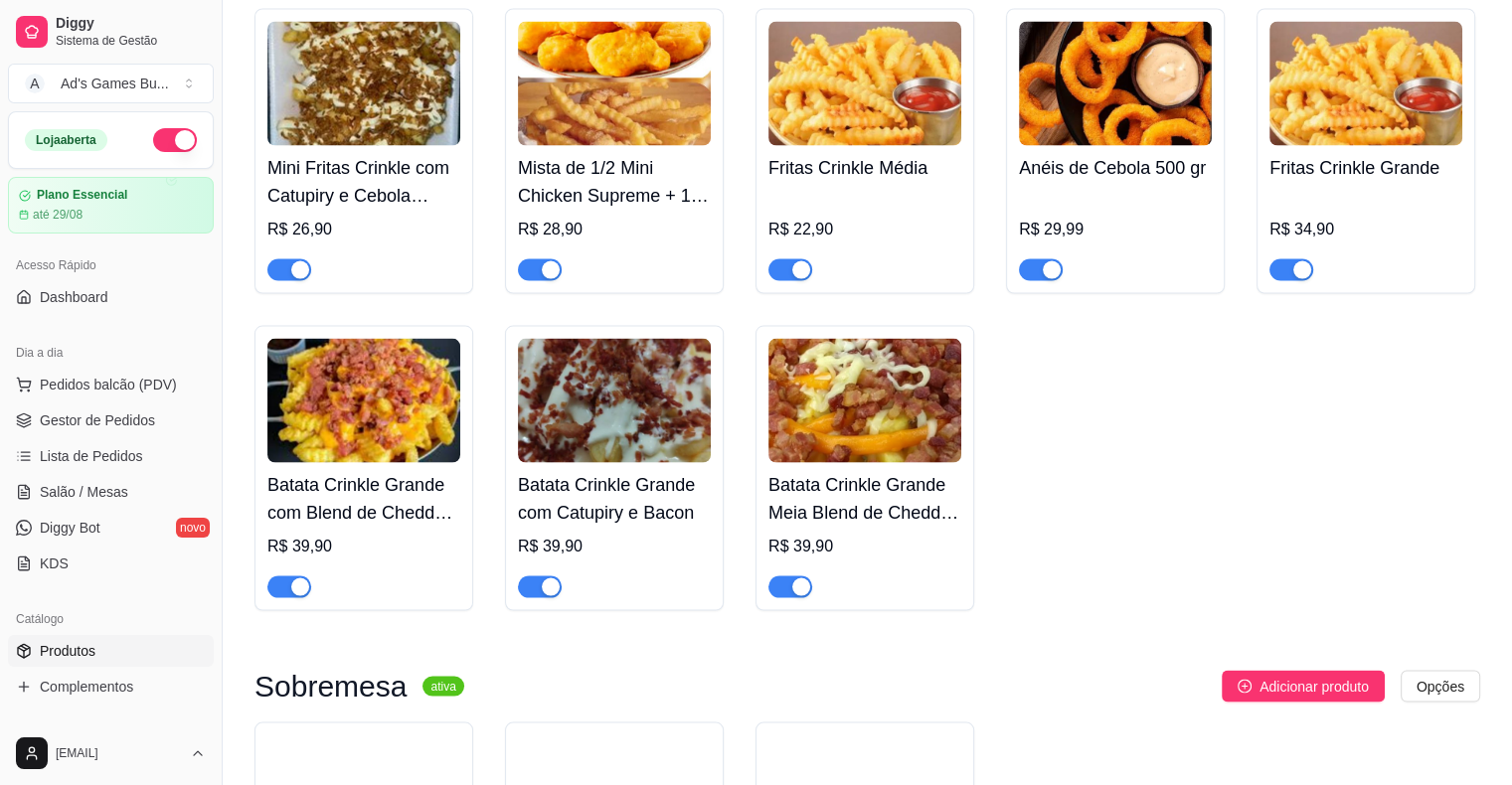 scroll, scrollTop: 3975, scrollLeft: 0, axis: vertical 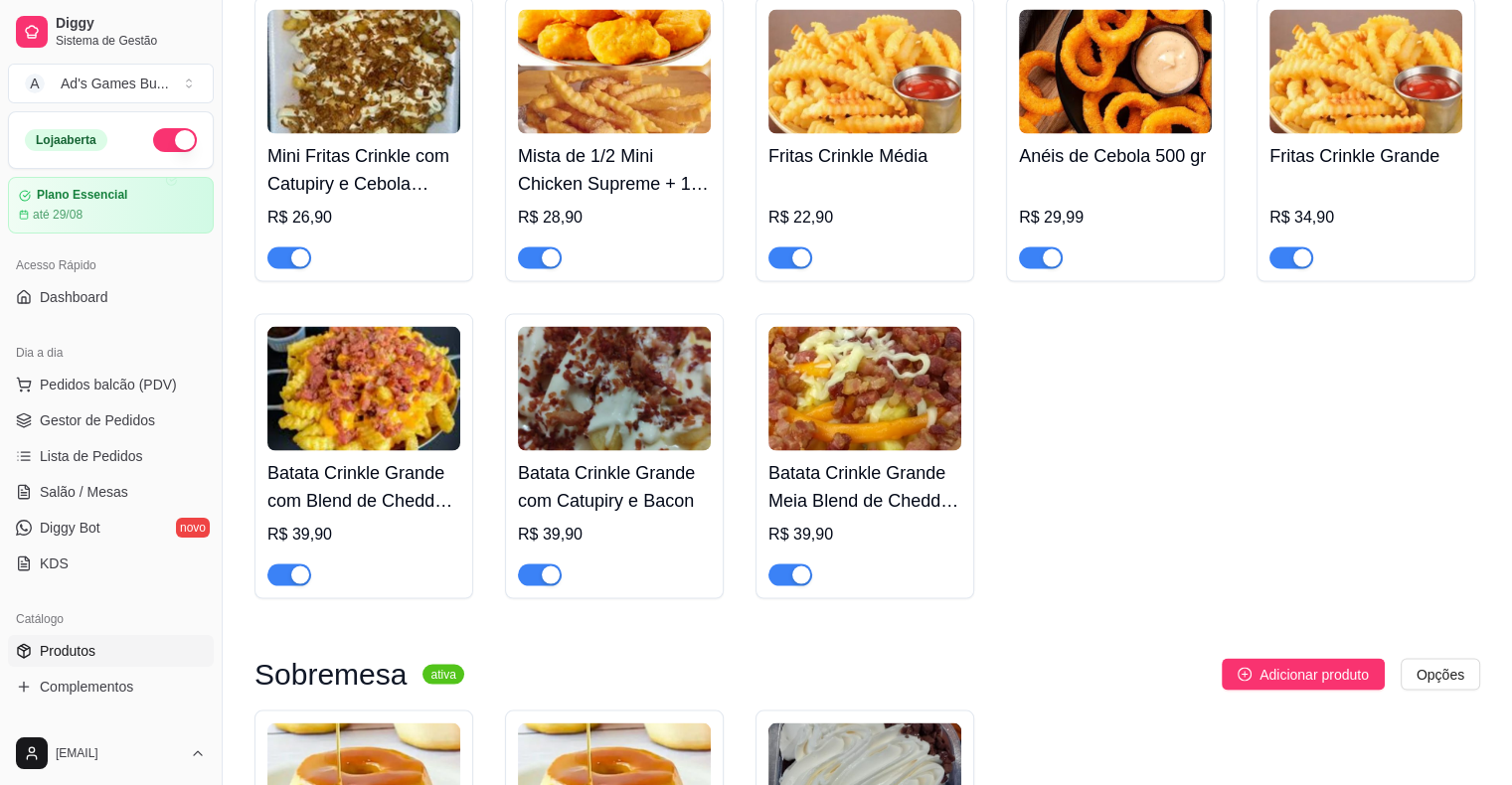 click at bounding box center [364, 389] 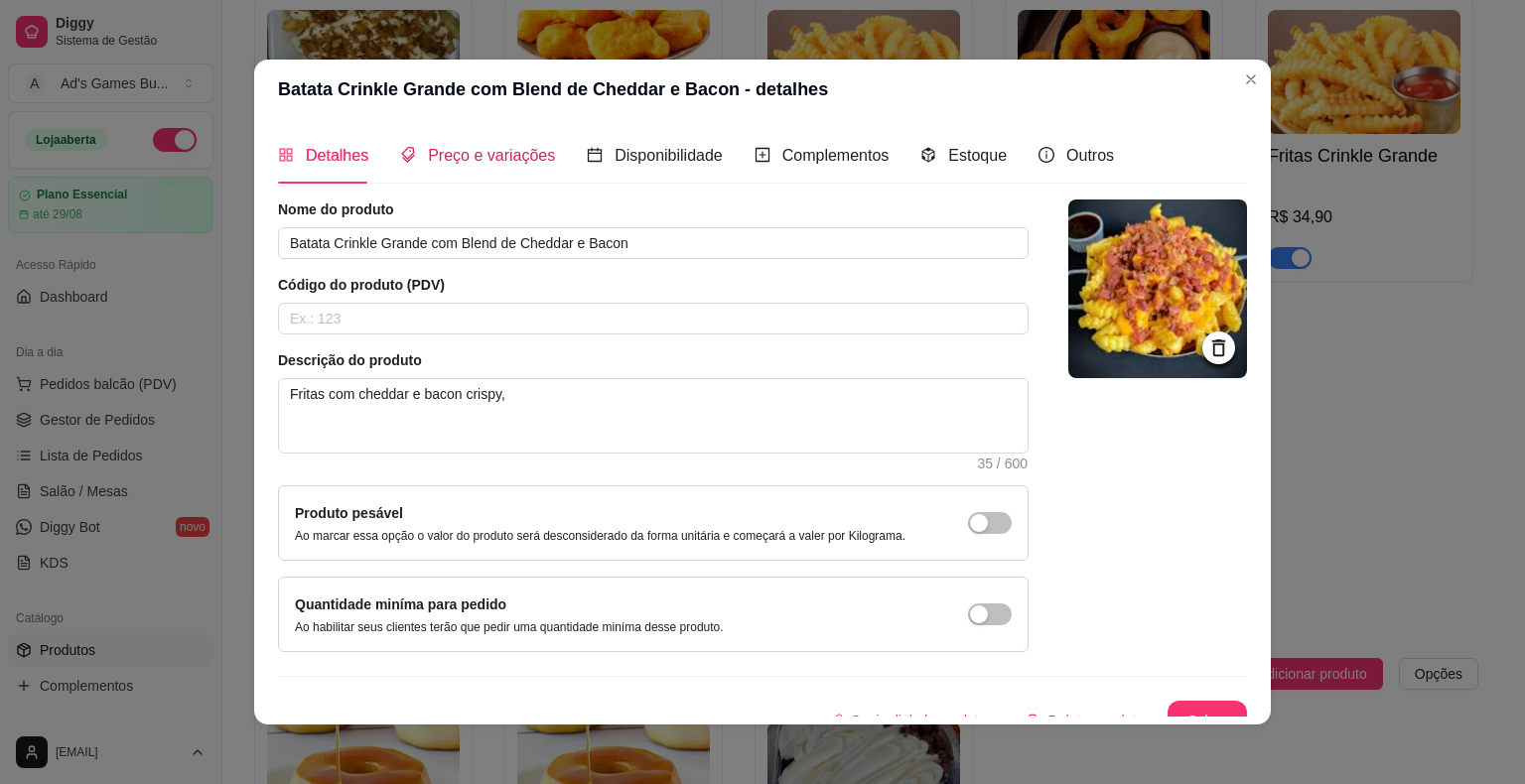 click on "Preço e variações" at bounding box center (491, 155) 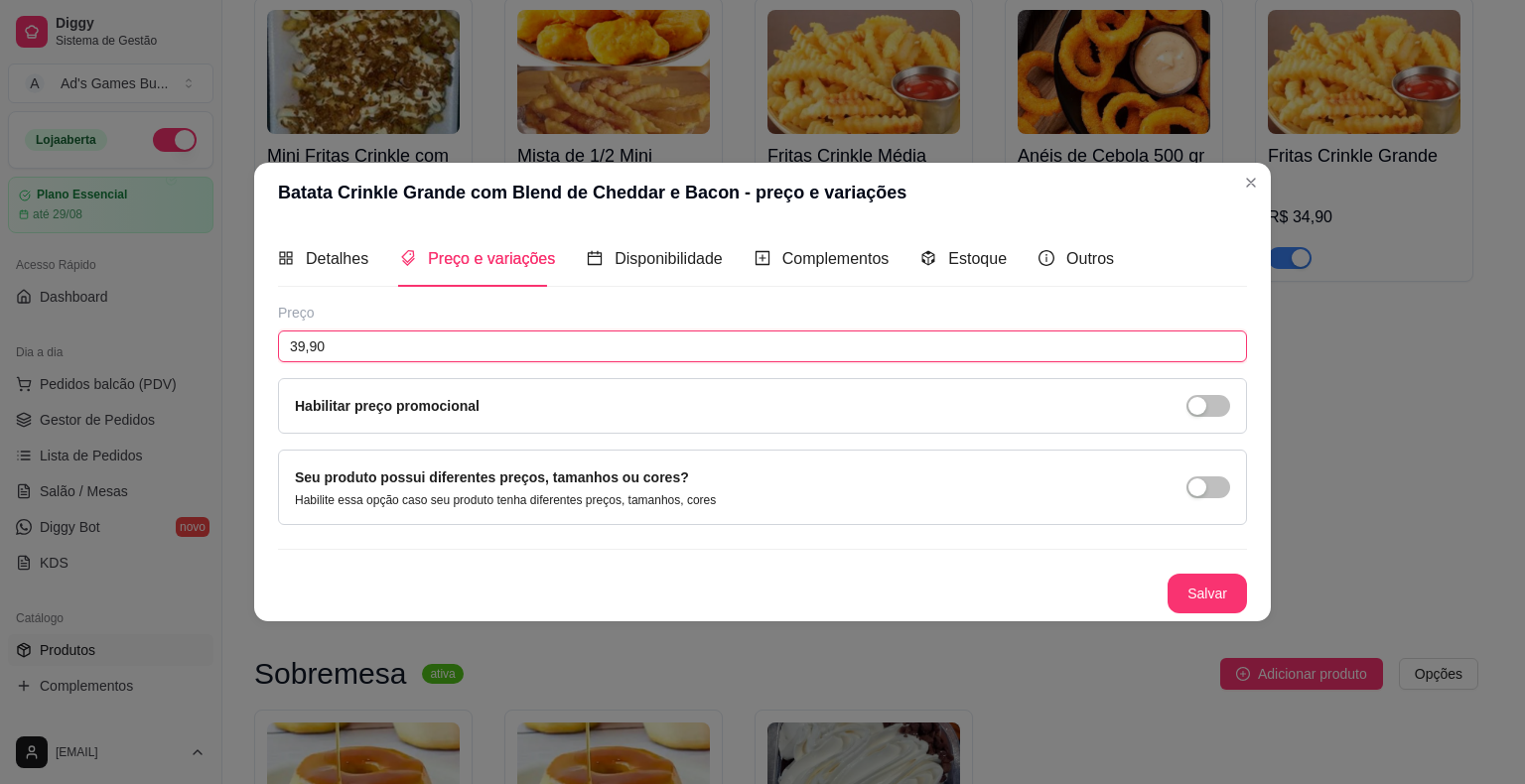 drag, startPoint x: 394, startPoint y: 348, endPoint x: 190, endPoint y: 350, distance: 204.0098 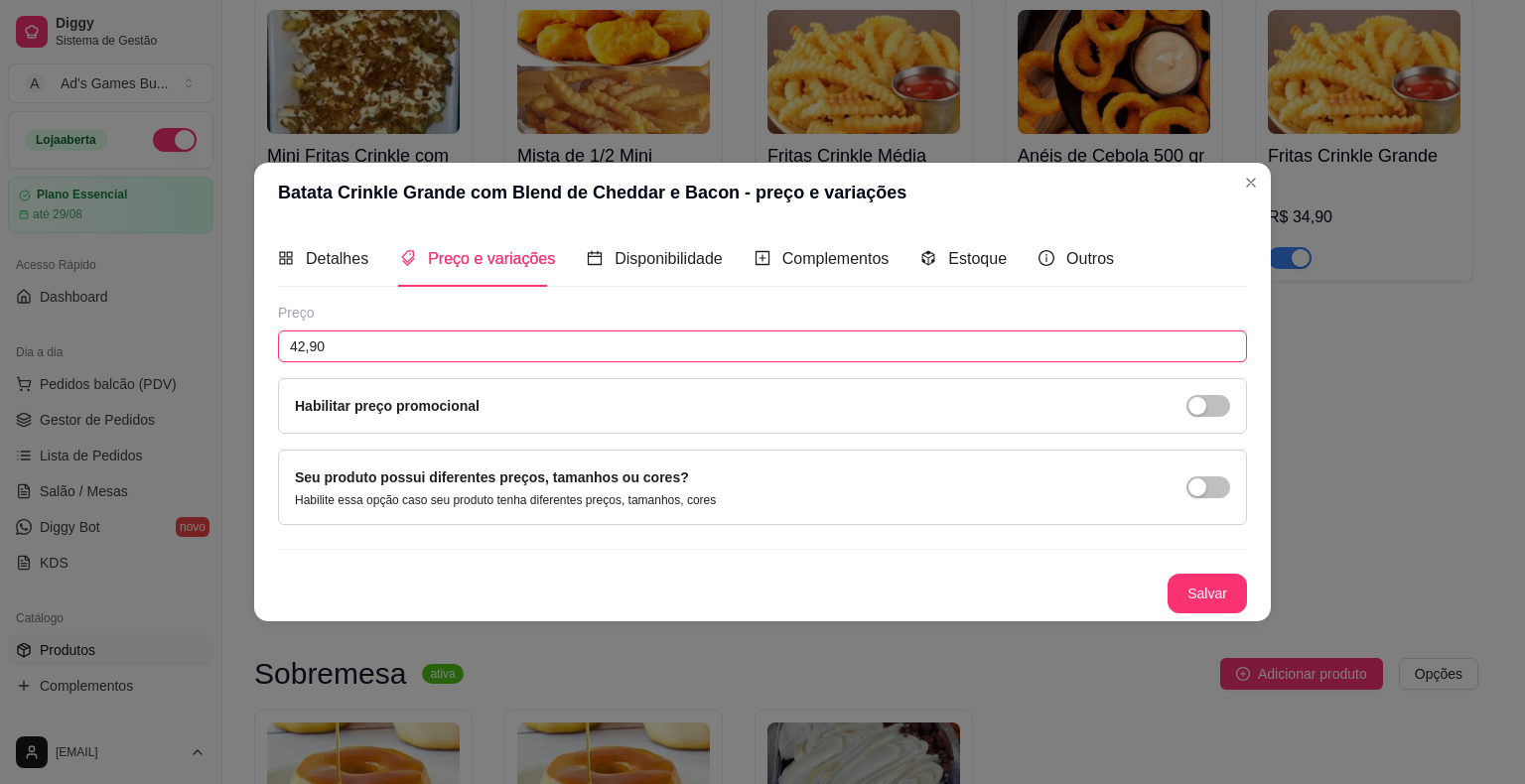 drag, startPoint x: 284, startPoint y: 345, endPoint x: 195, endPoint y: 341, distance: 89.089842 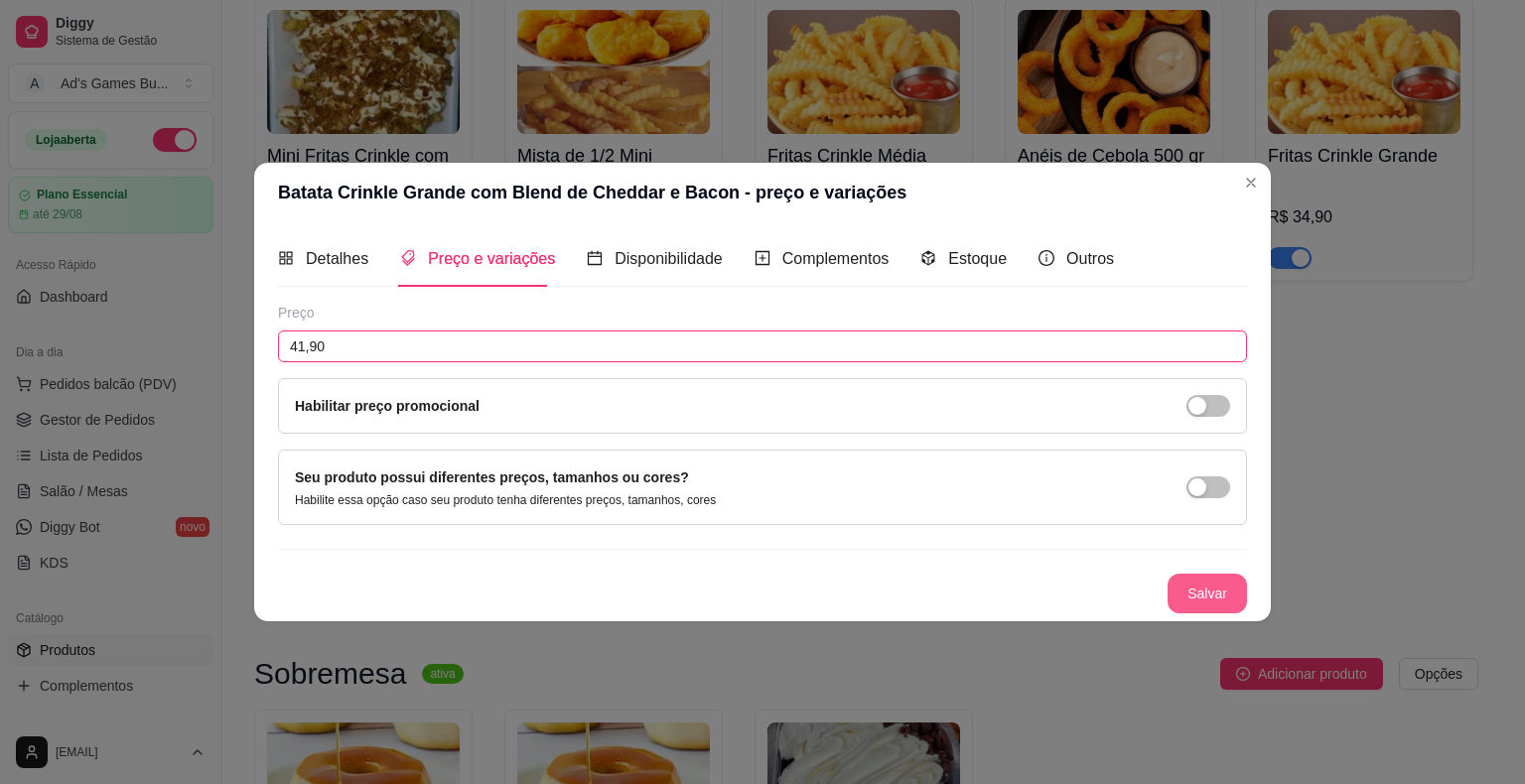 type on "41,90" 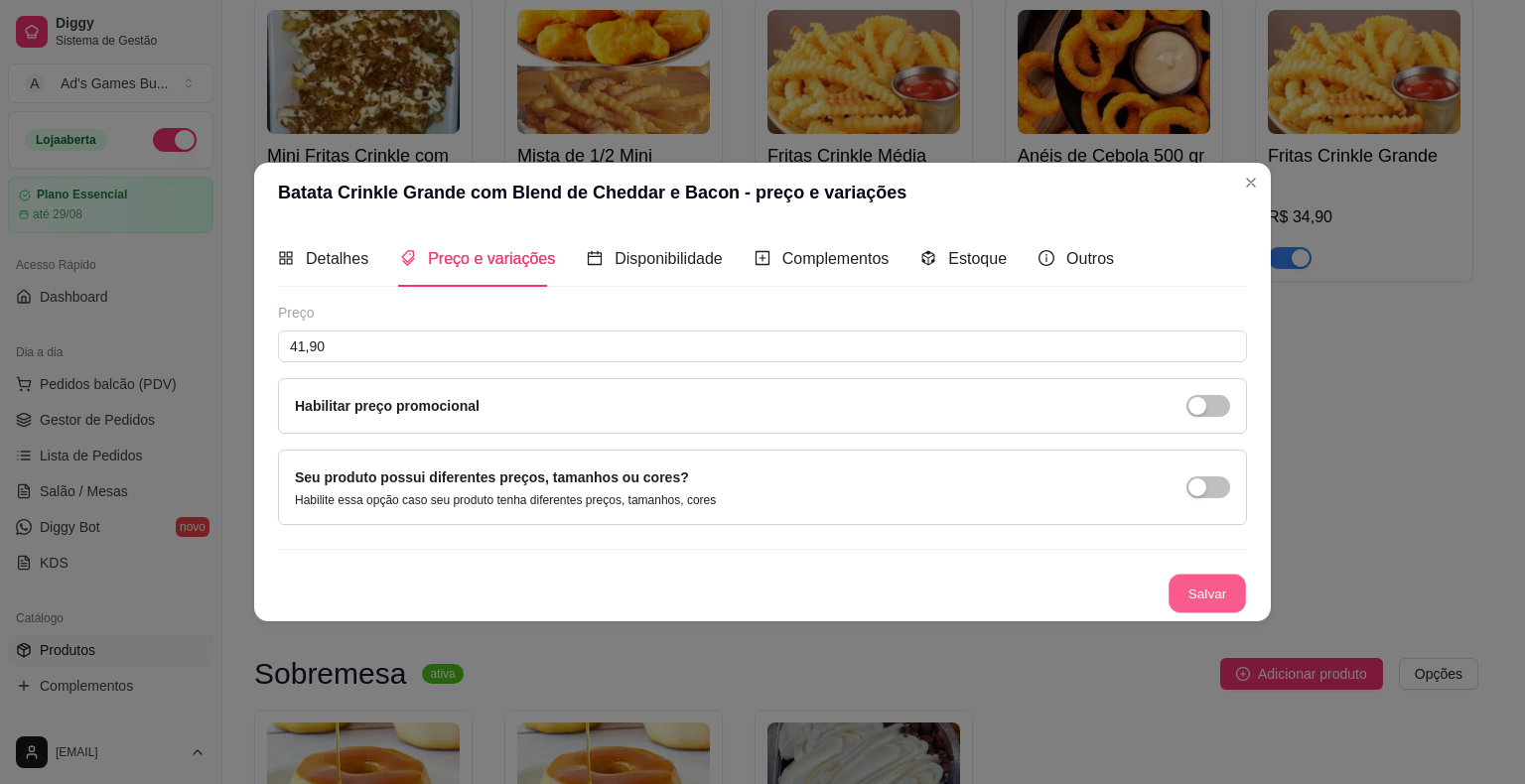 click on "Salvar" at bounding box center (1207, 593) 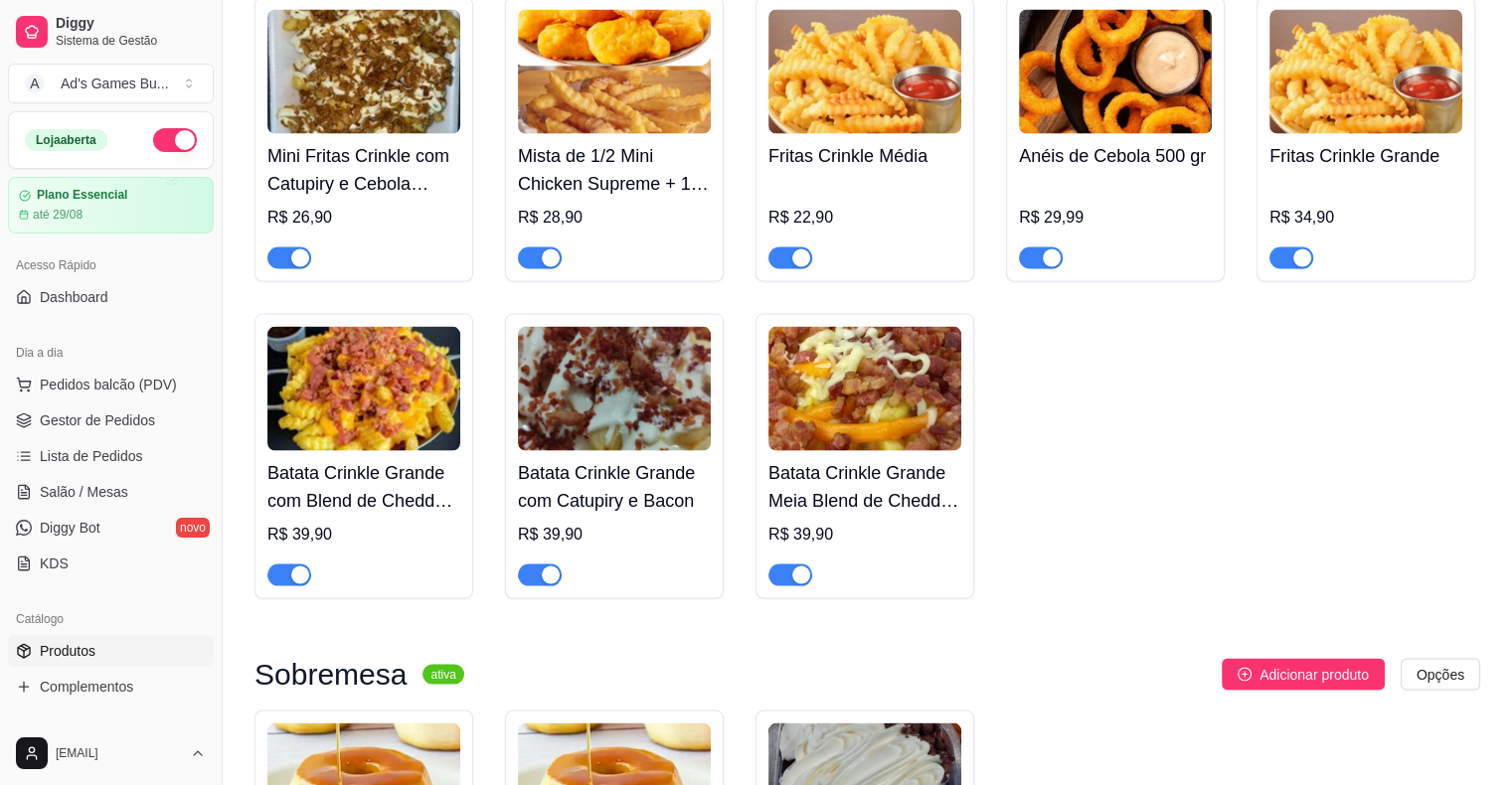 click at bounding box center (614, 389) 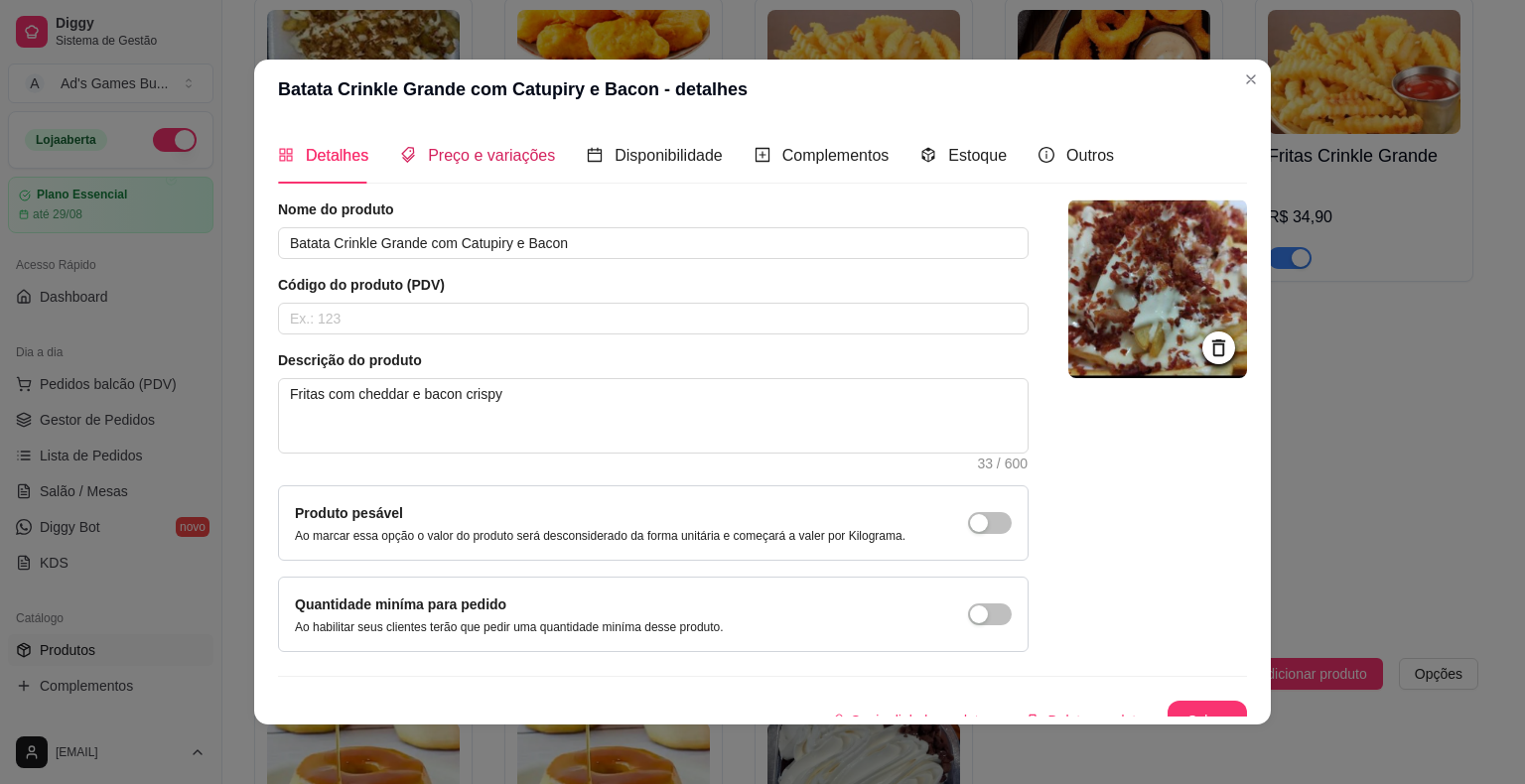 click on "Preço e variações" at bounding box center (491, 155) 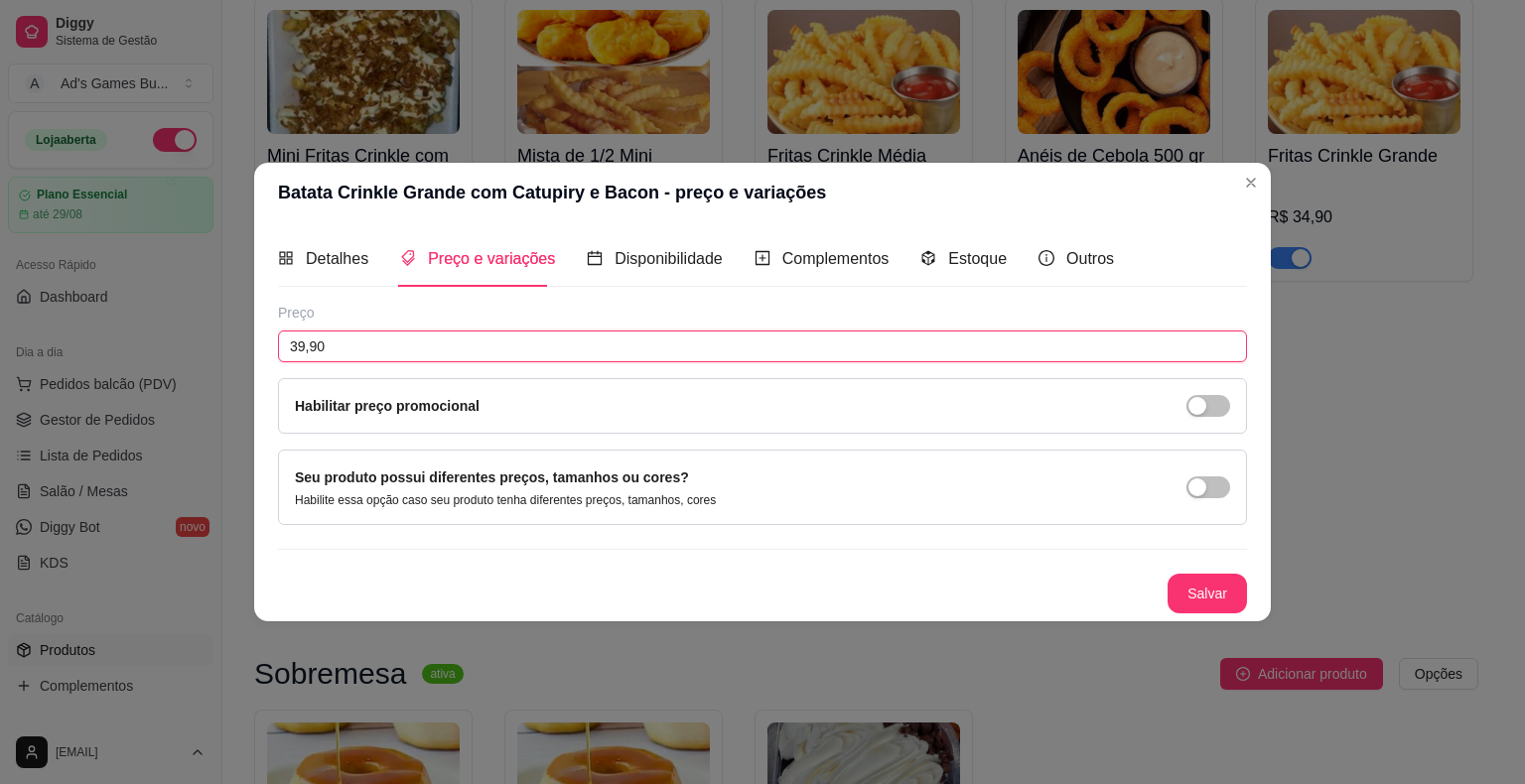 drag, startPoint x: 390, startPoint y: 347, endPoint x: 207, endPoint y: 349, distance: 183.0109 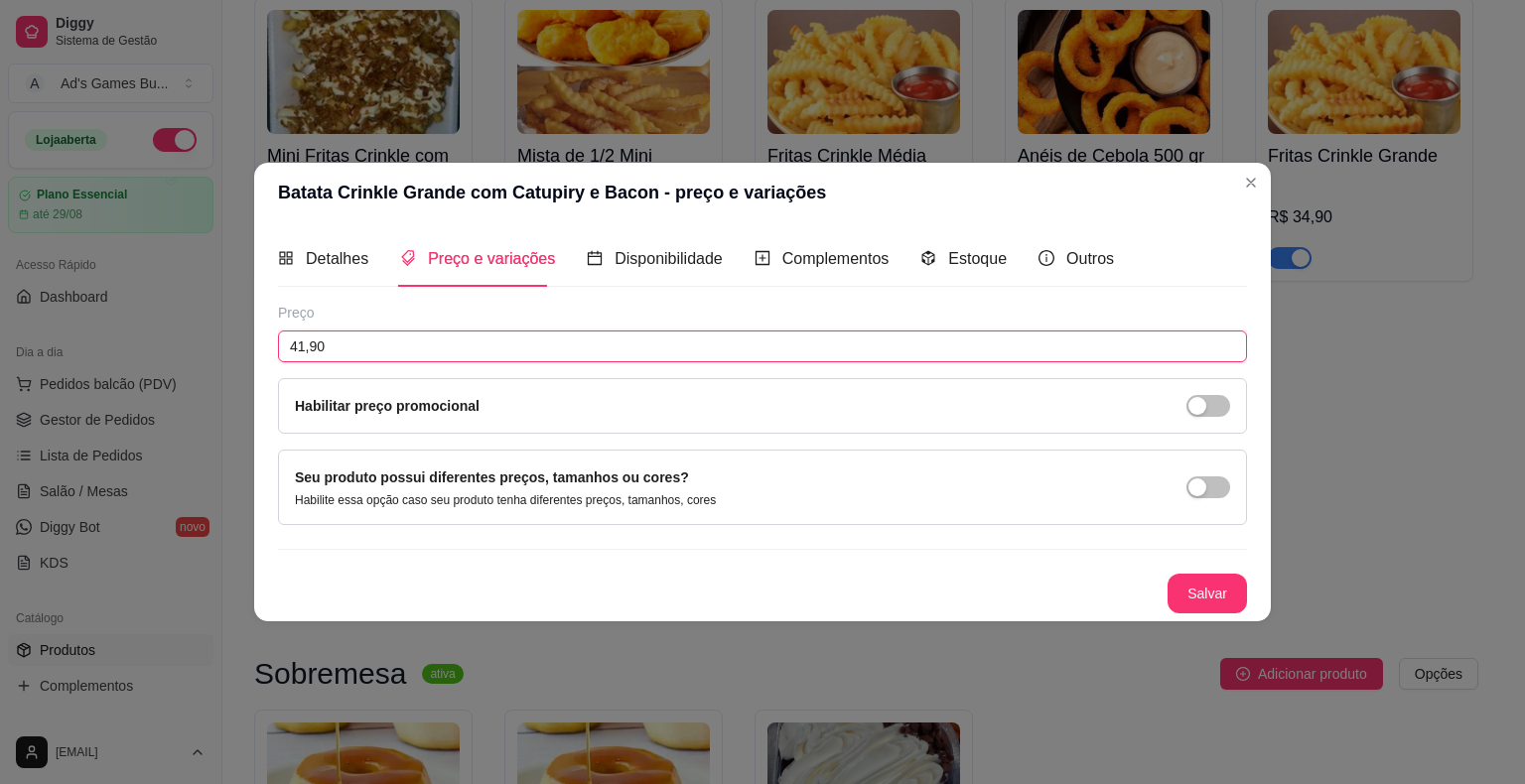 type on "41,90" 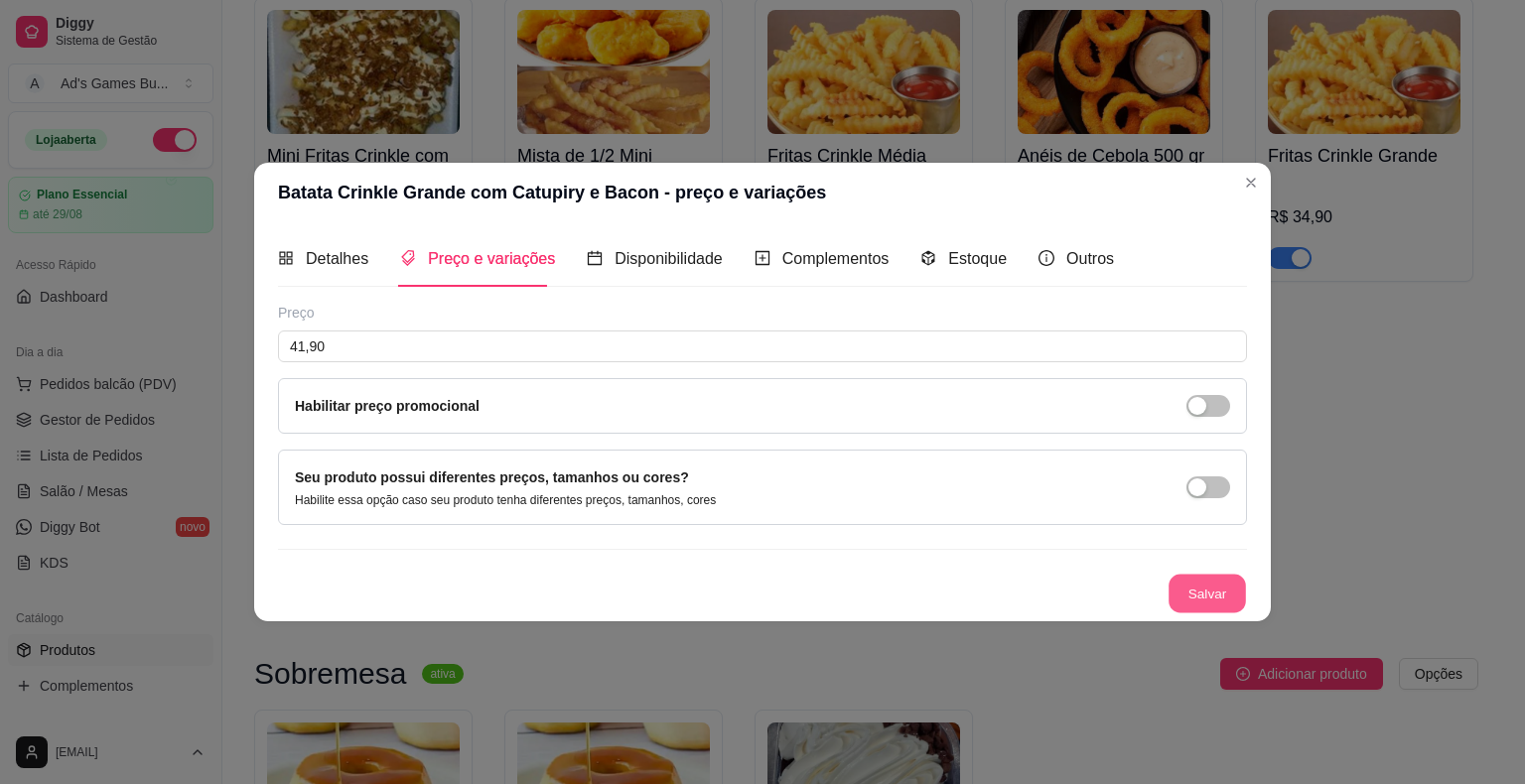 click on "Salvar" at bounding box center [1207, 593] 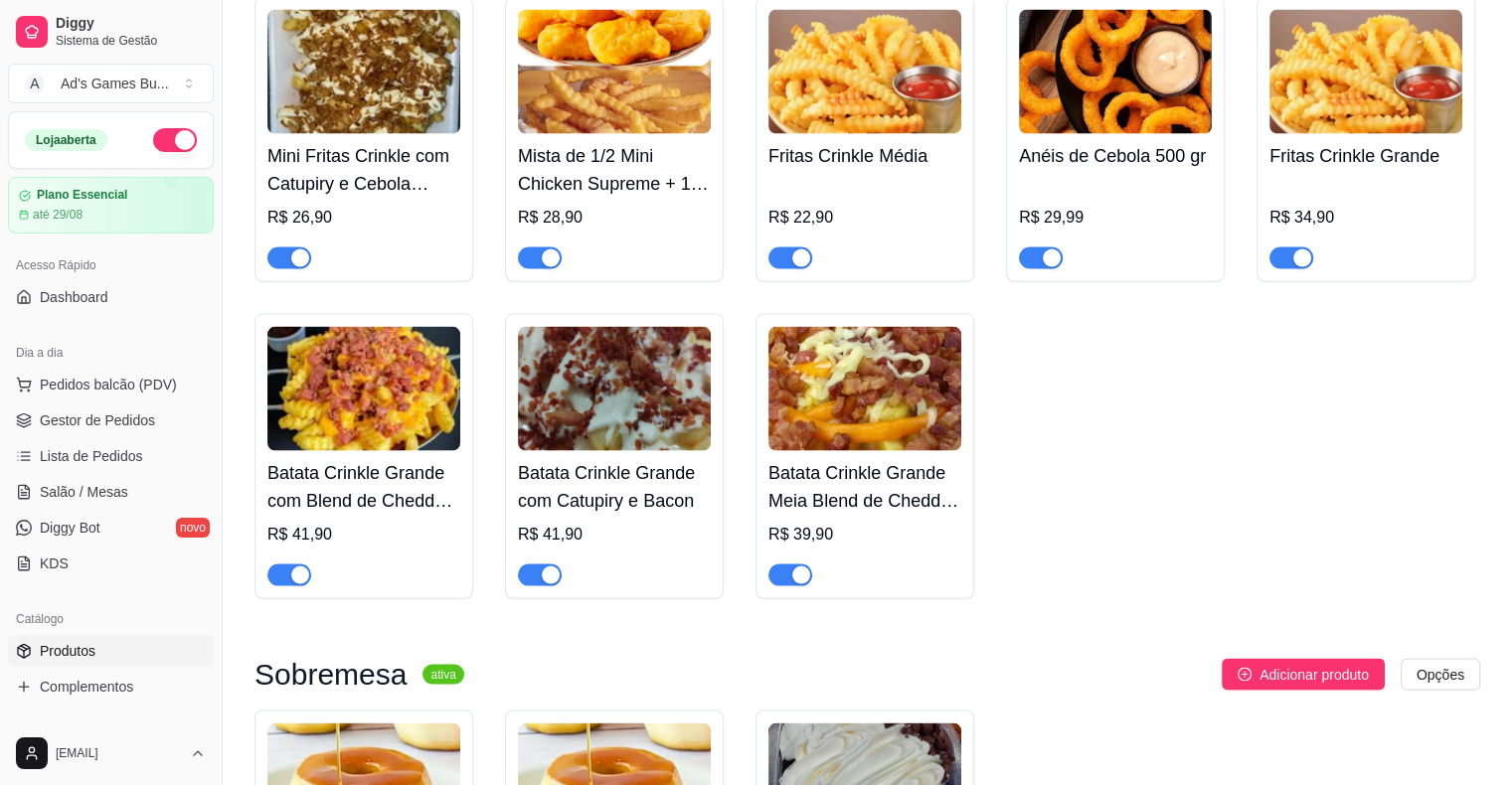 click at bounding box center [865, 389] 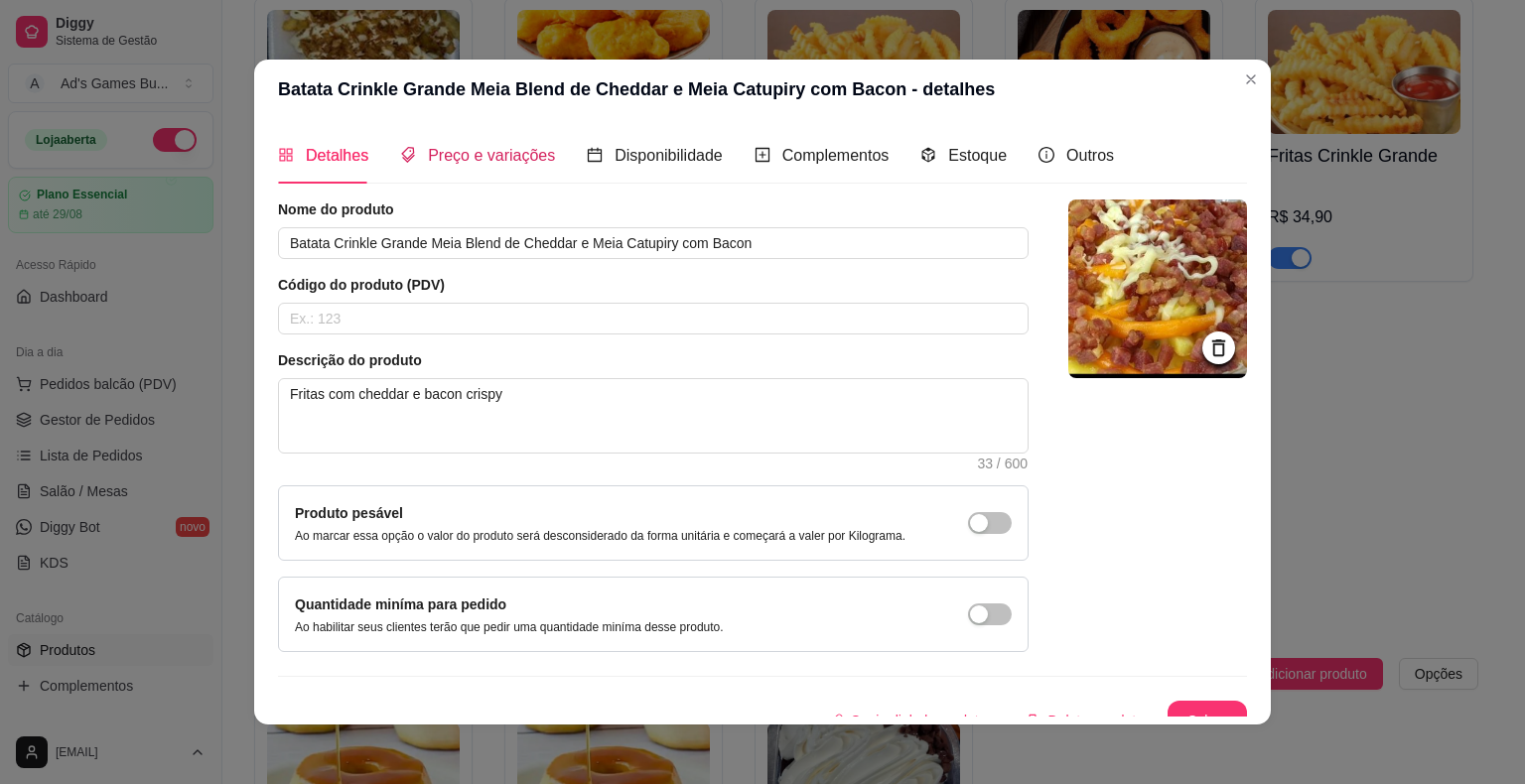 click on "Preço e variações" at bounding box center (491, 155) 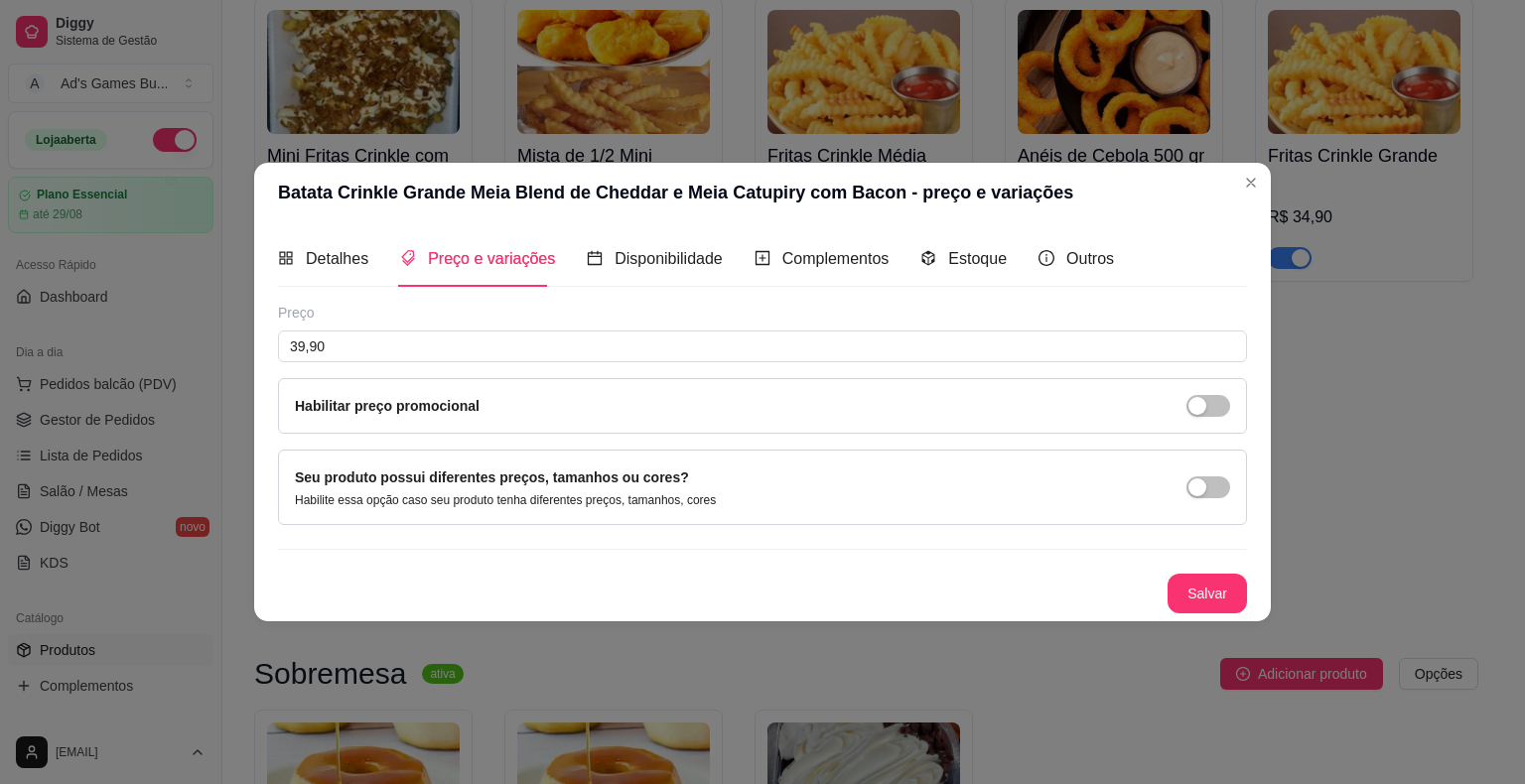 type 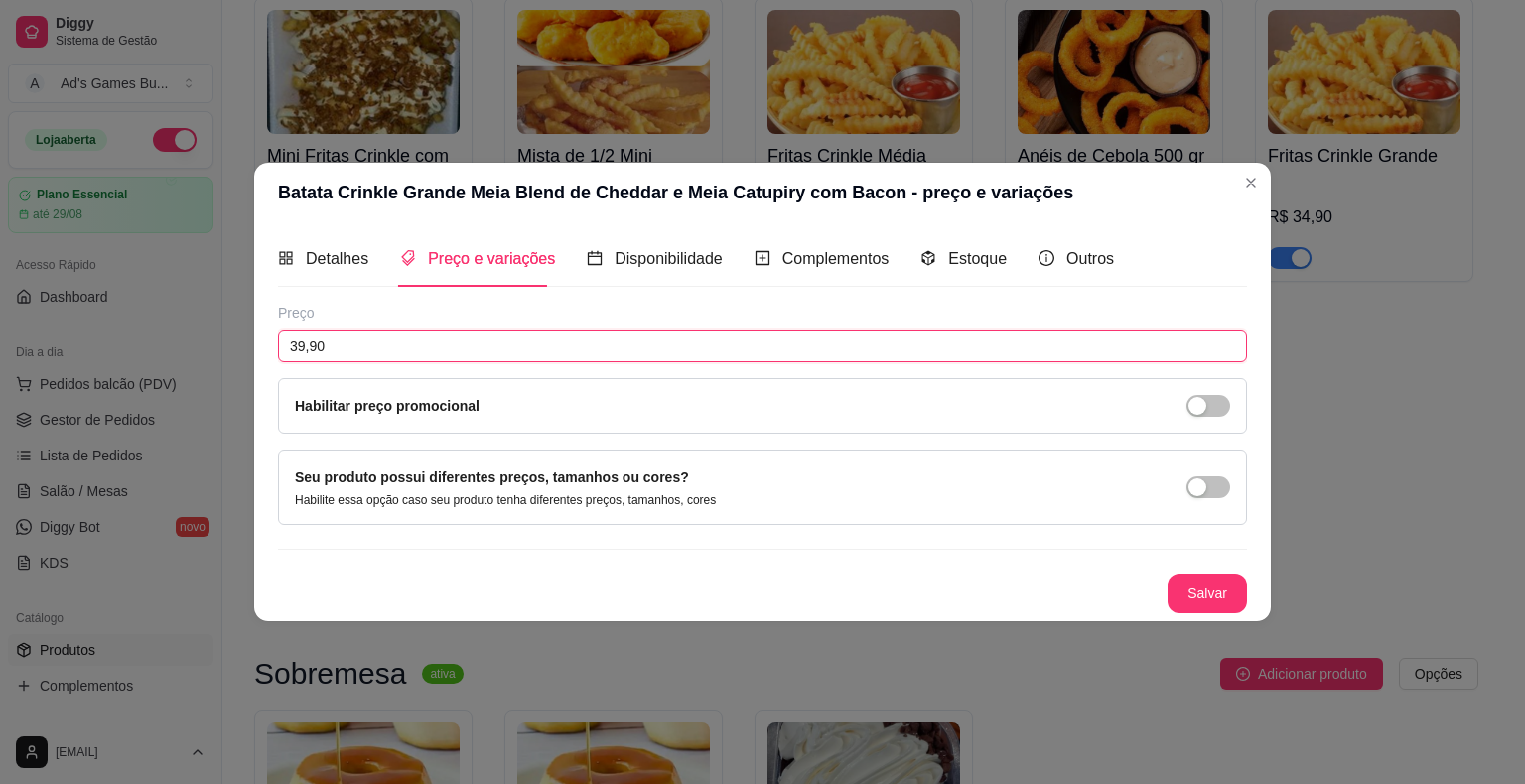 drag, startPoint x: 332, startPoint y: 343, endPoint x: 139, endPoint y: 343, distance: 193 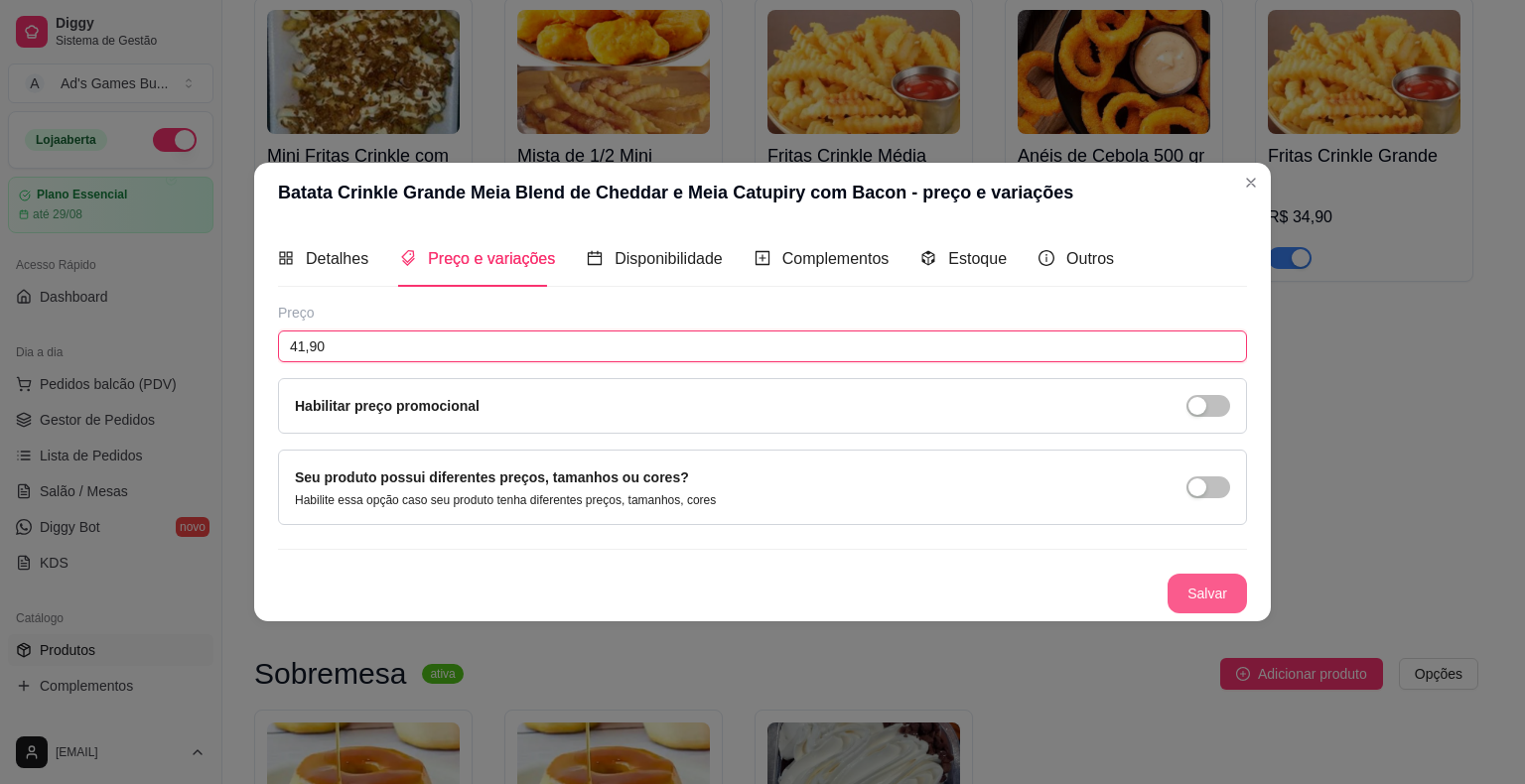 type on "41,90" 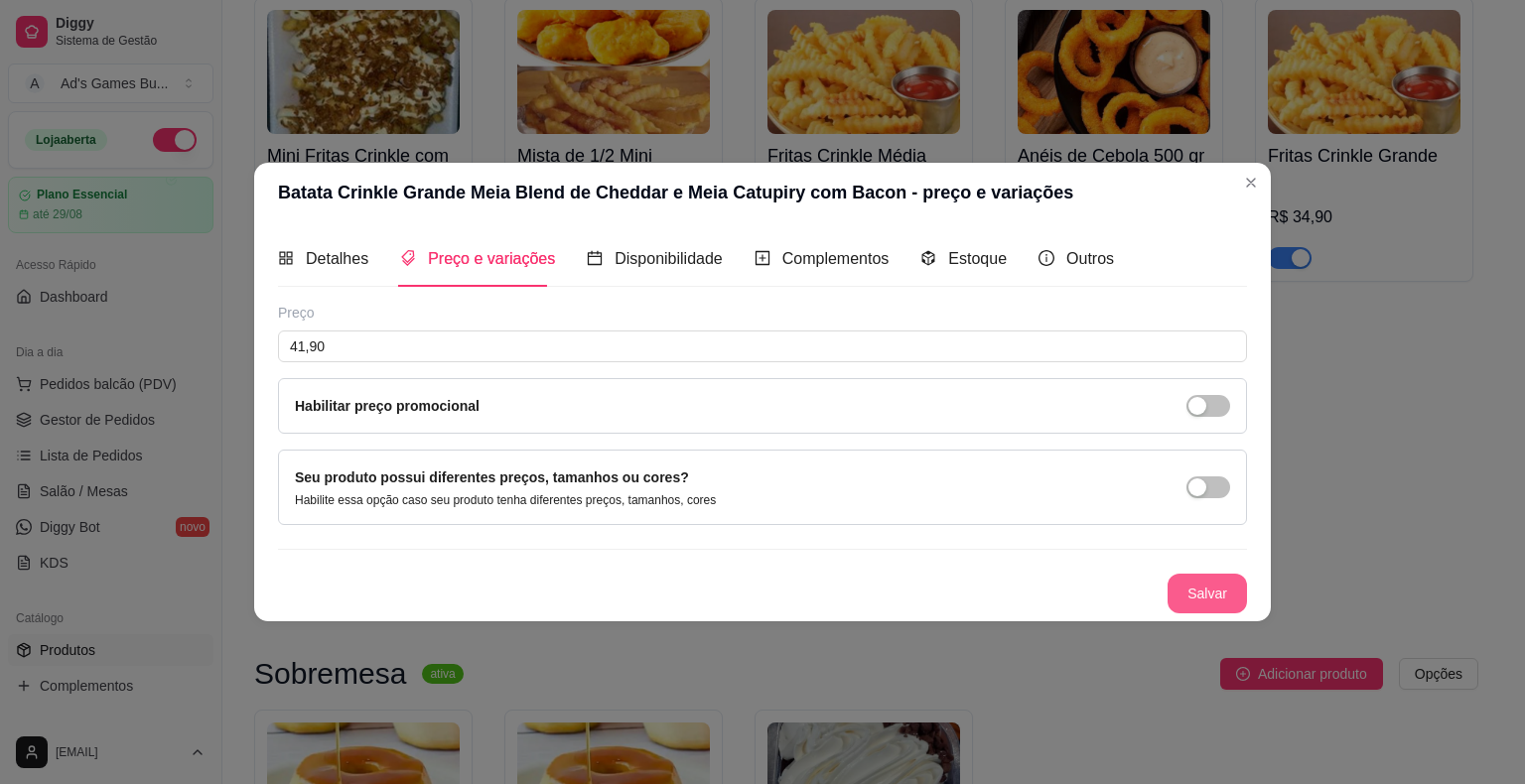 click on "Salvar" at bounding box center (1207, 593) 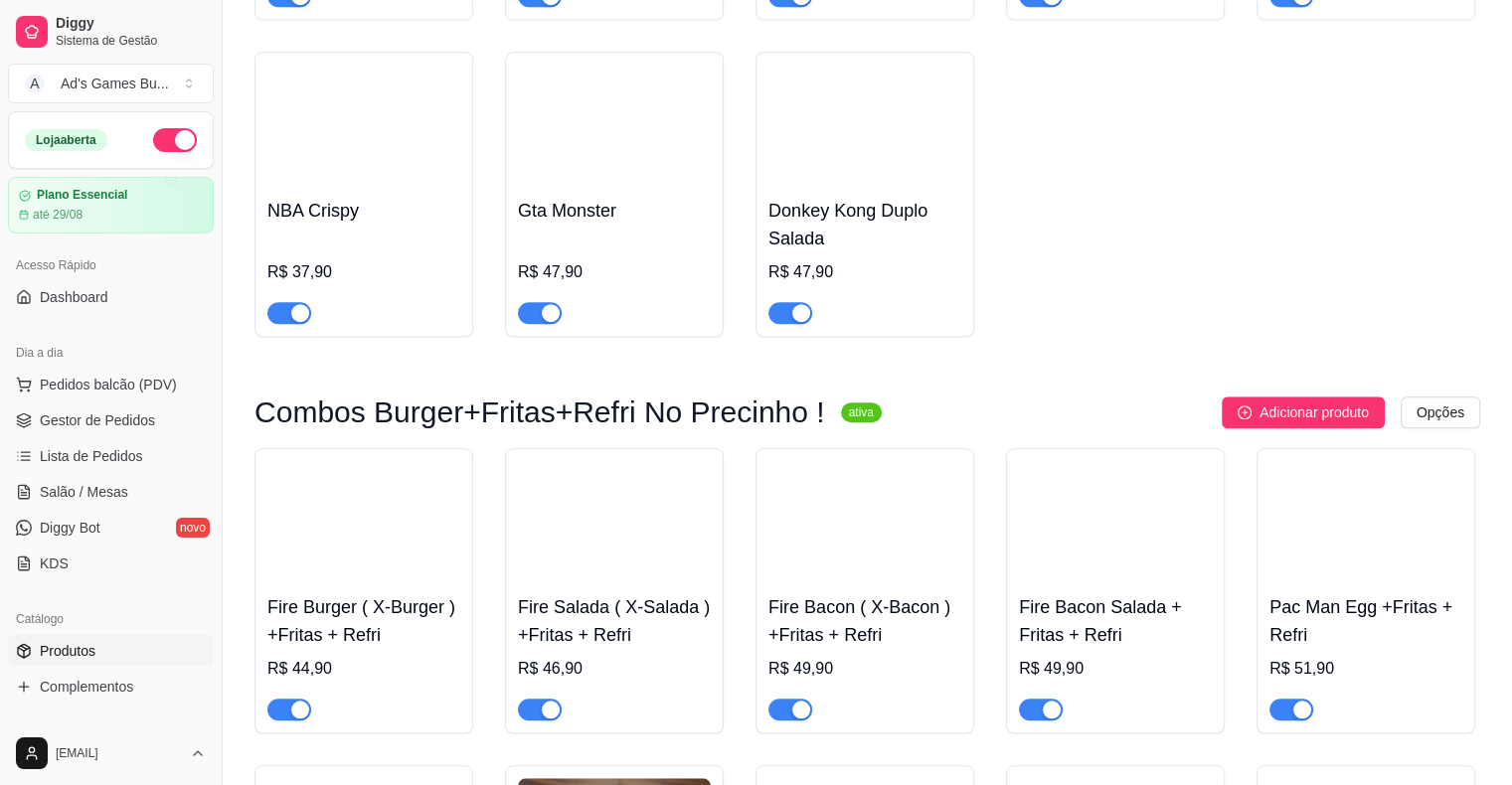 scroll, scrollTop: 1590, scrollLeft: 0, axis: vertical 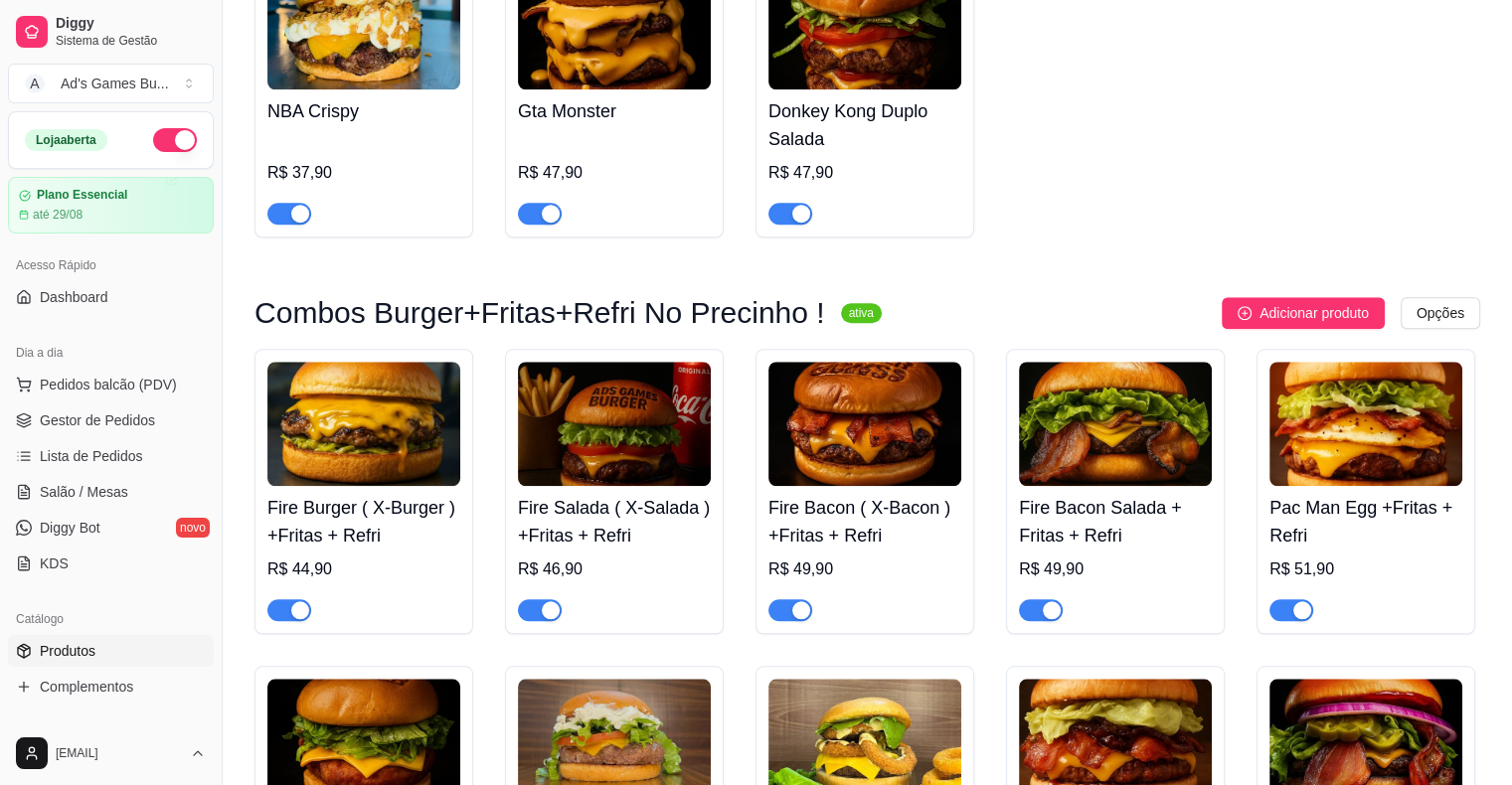 click at bounding box center (364, 423) 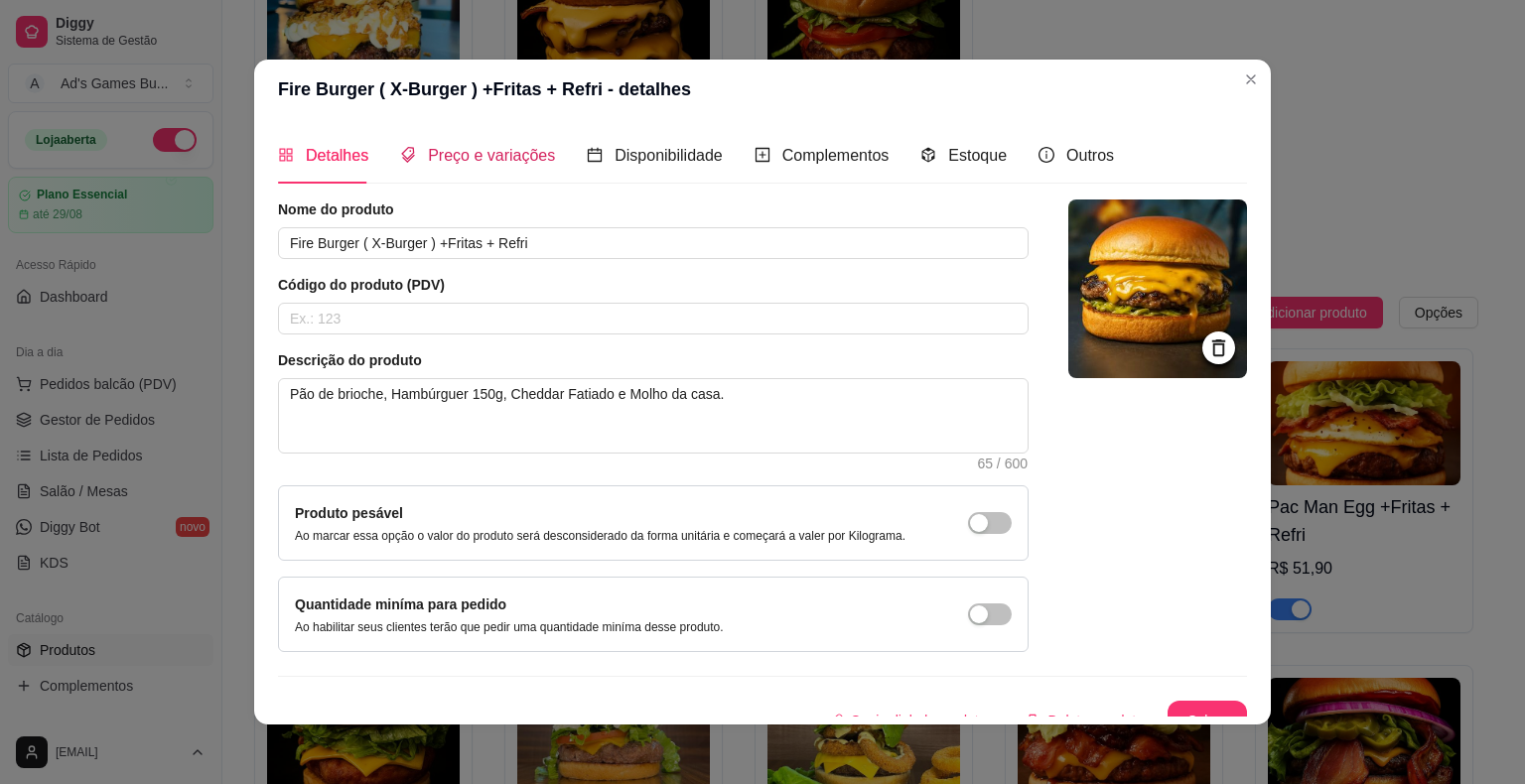 click on "Preço e variações" at bounding box center [491, 155] 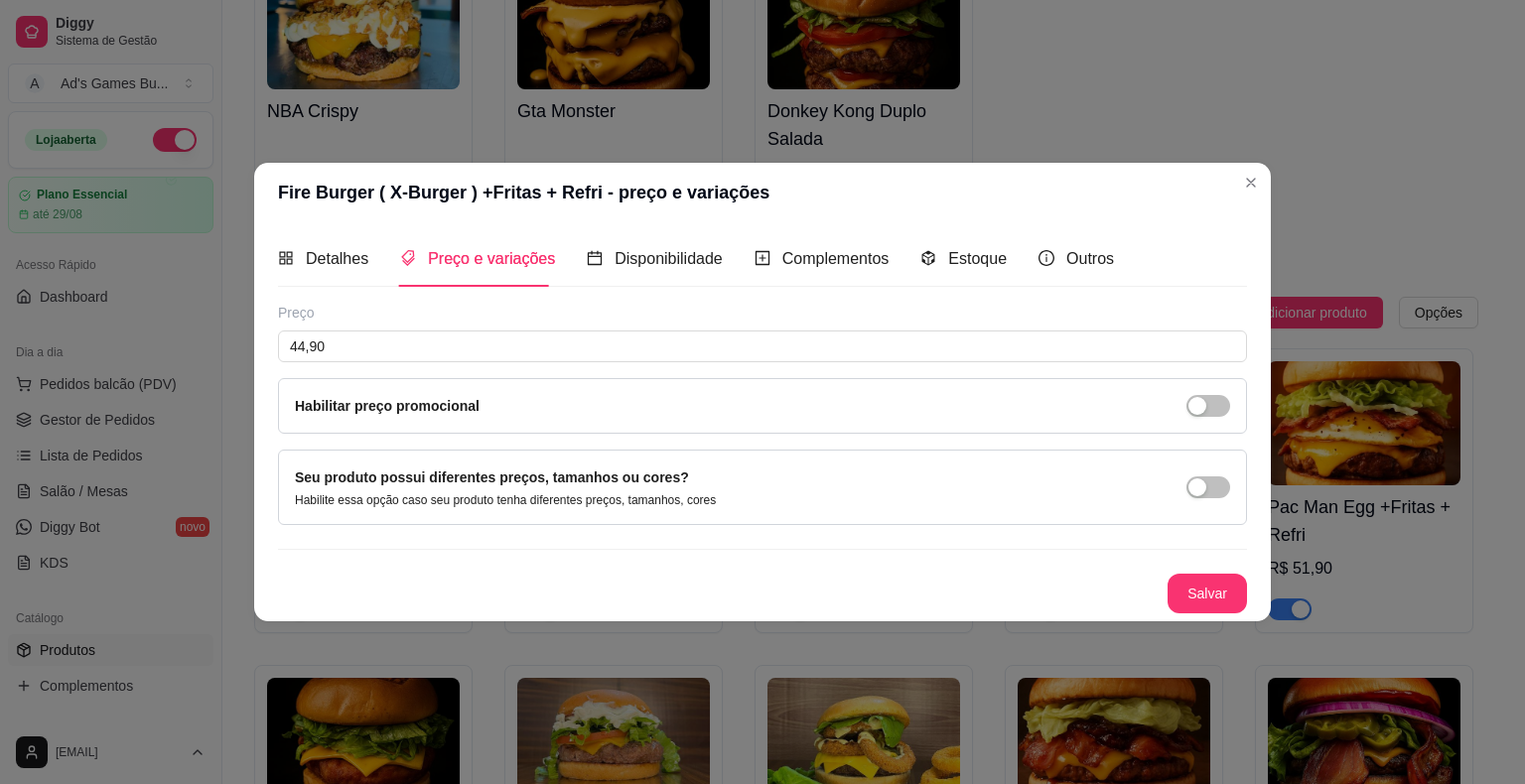type 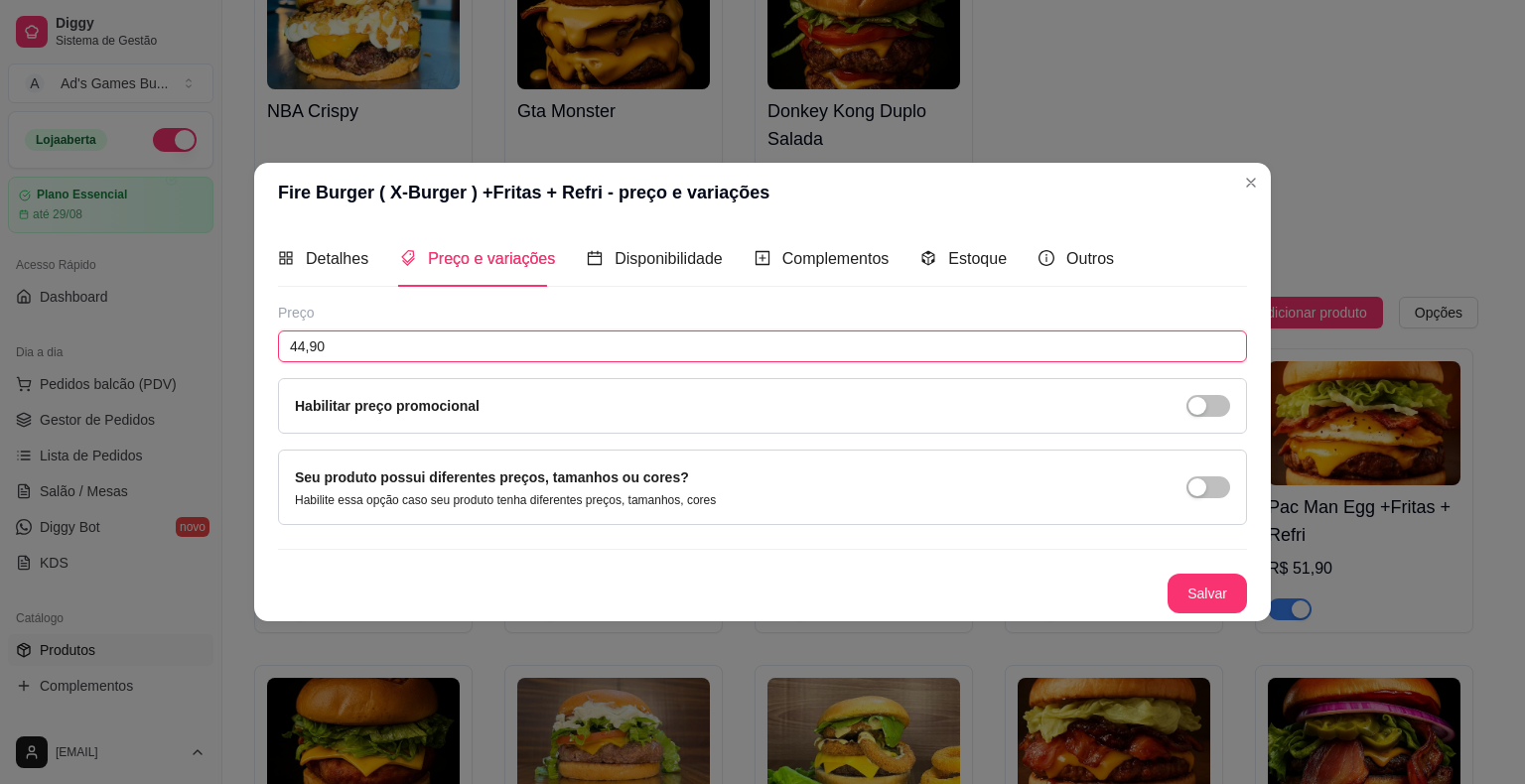 drag, startPoint x: 365, startPoint y: 347, endPoint x: 206, endPoint y: 346, distance: 159.00314 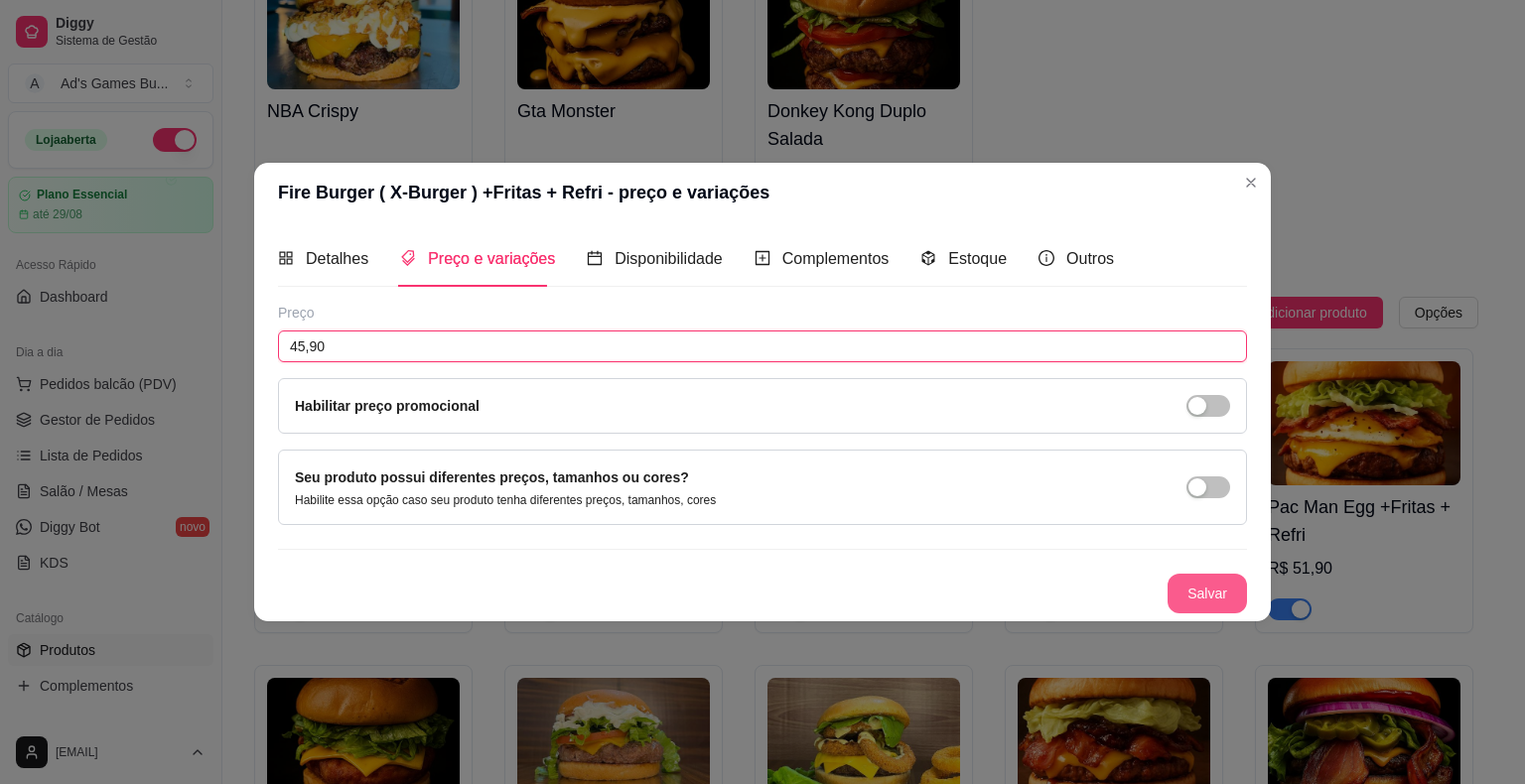 type on "45,90" 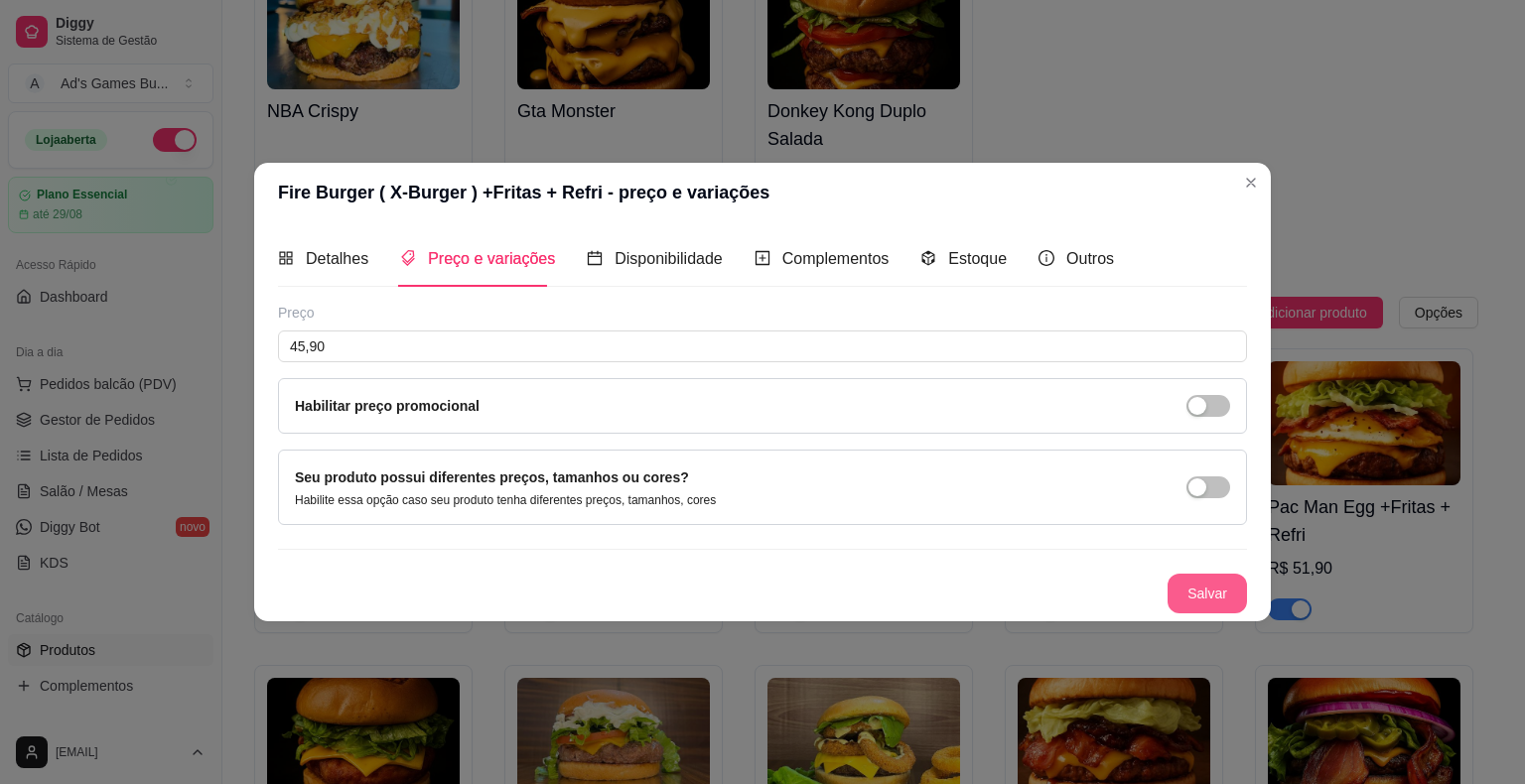 click on "Salvar" at bounding box center [1207, 593] 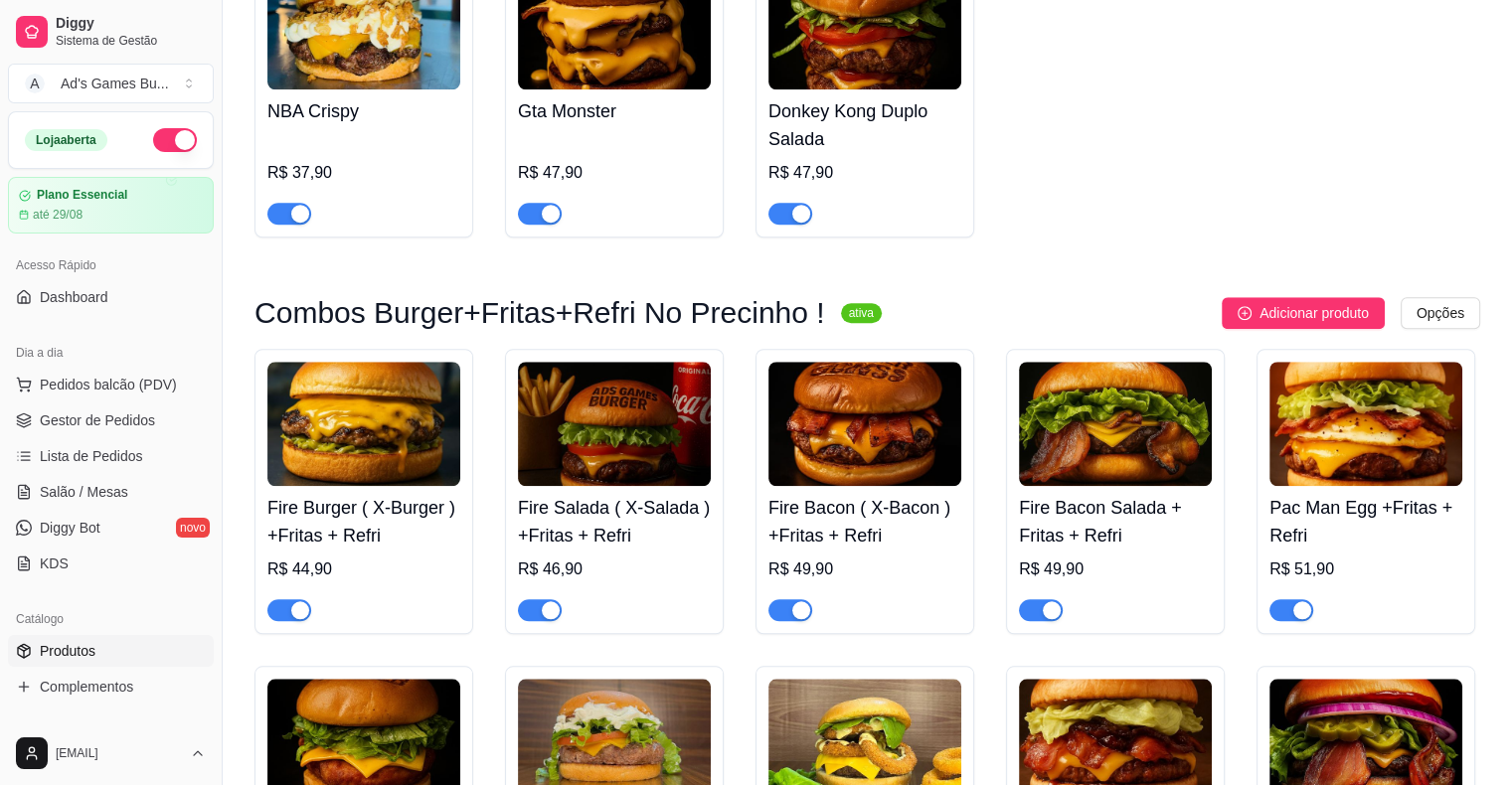 click at bounding box center [614, 423] 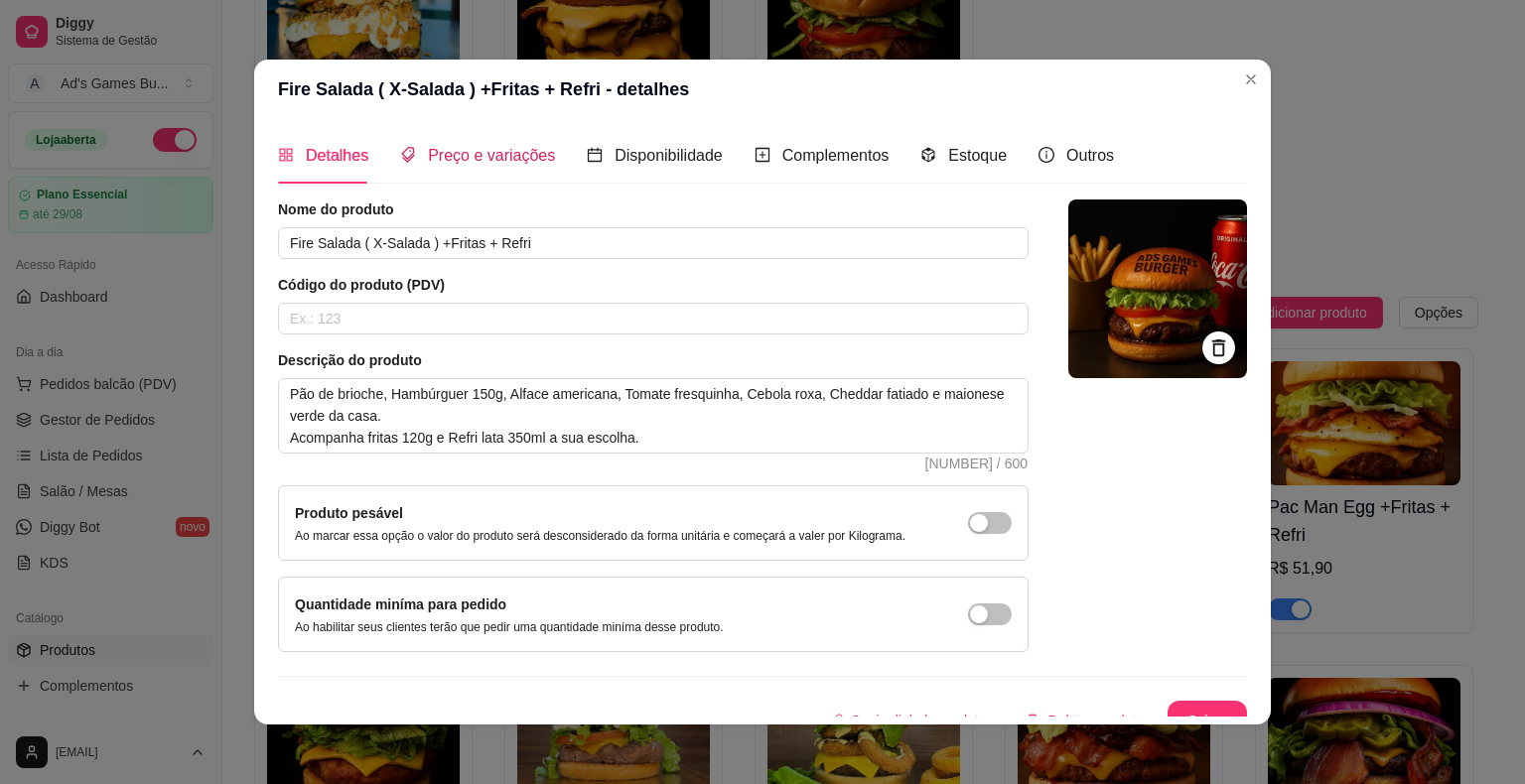 click on "Preço e variações" at bounding box center [491, 155] 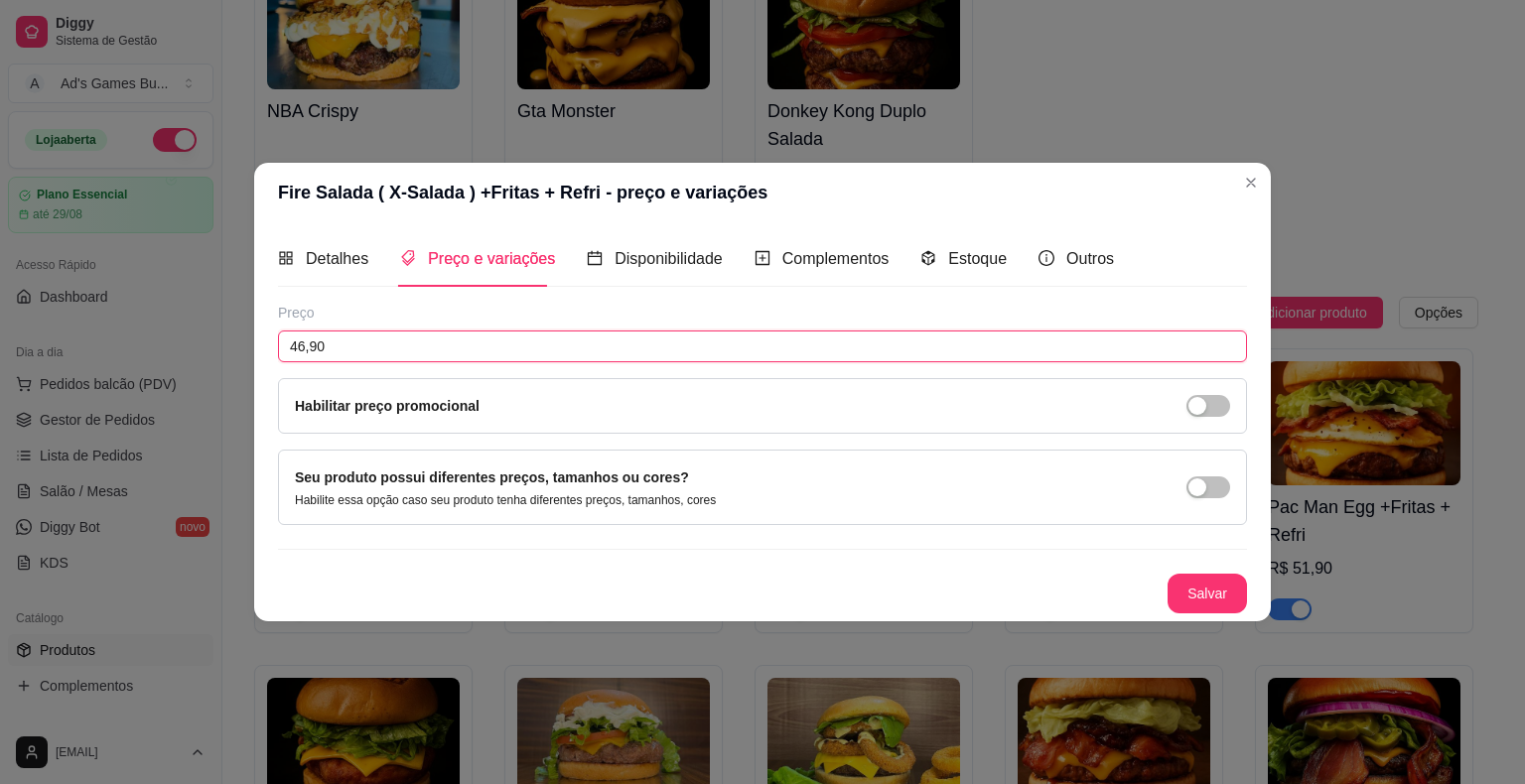 drag, startPoint x: 376, startPoint y: 353, endPoint x: 165, endPoint y: 355, distance: 211.00948 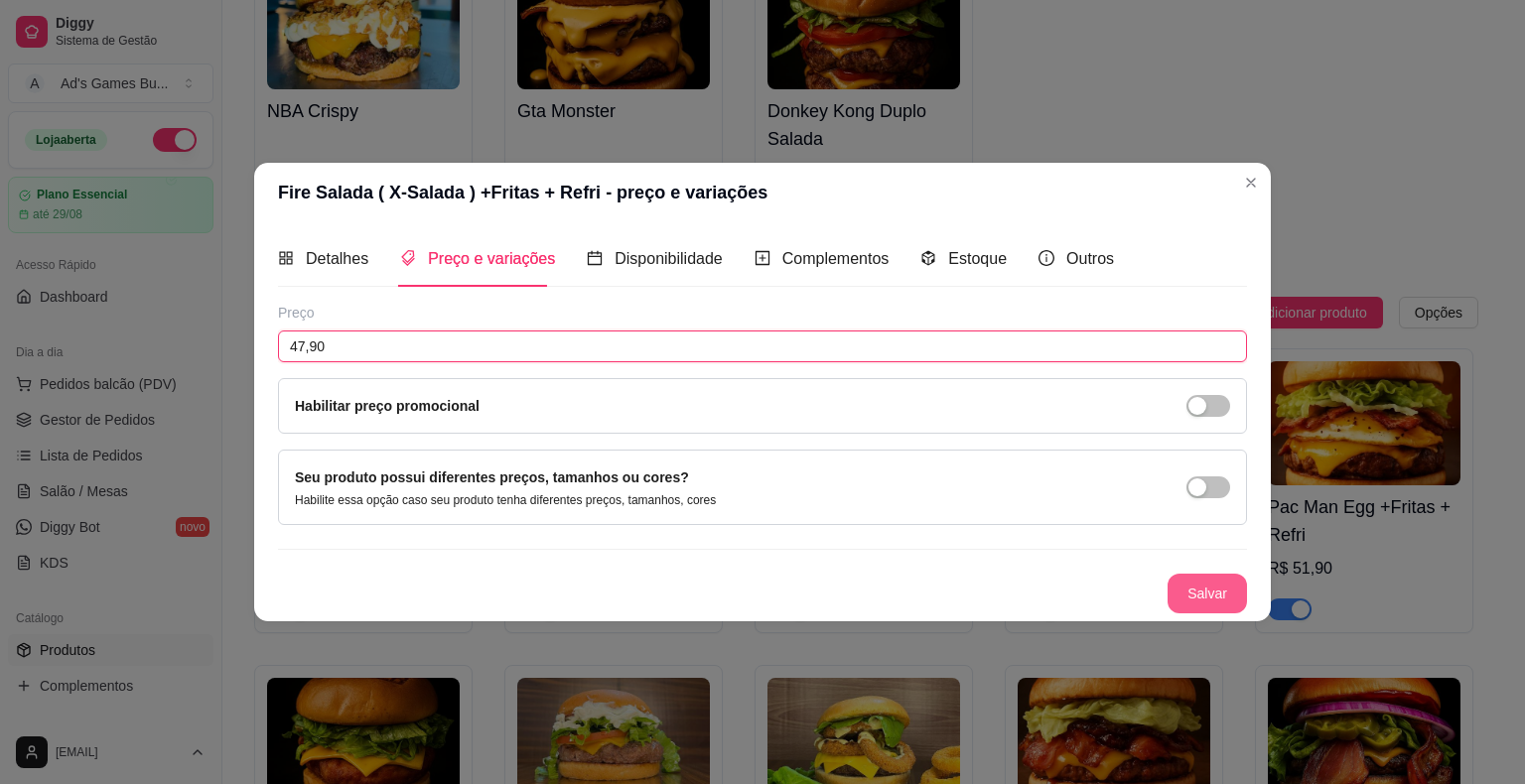 type on "47,90" 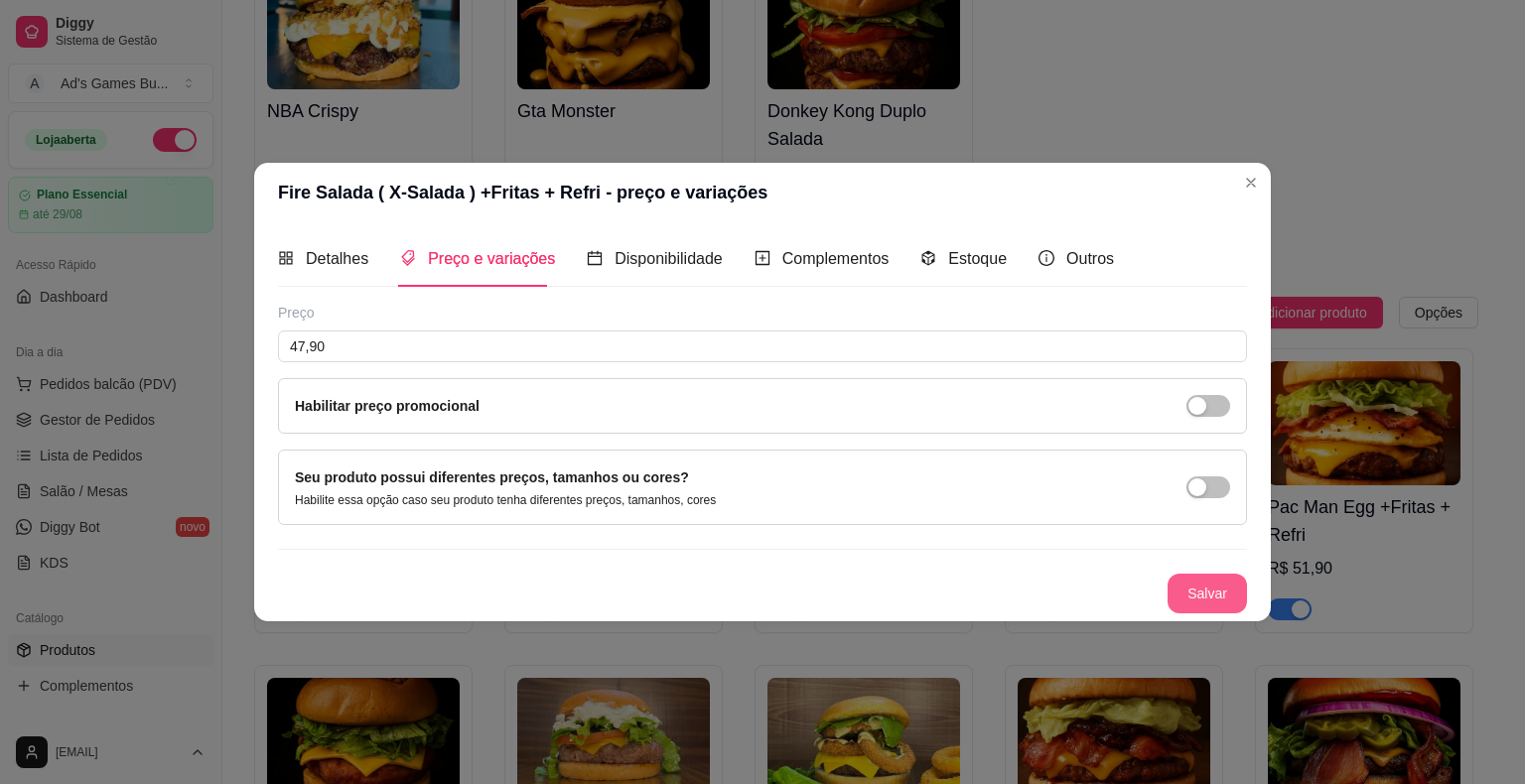 click on "Salvar" at bounding box center (1207, 593) 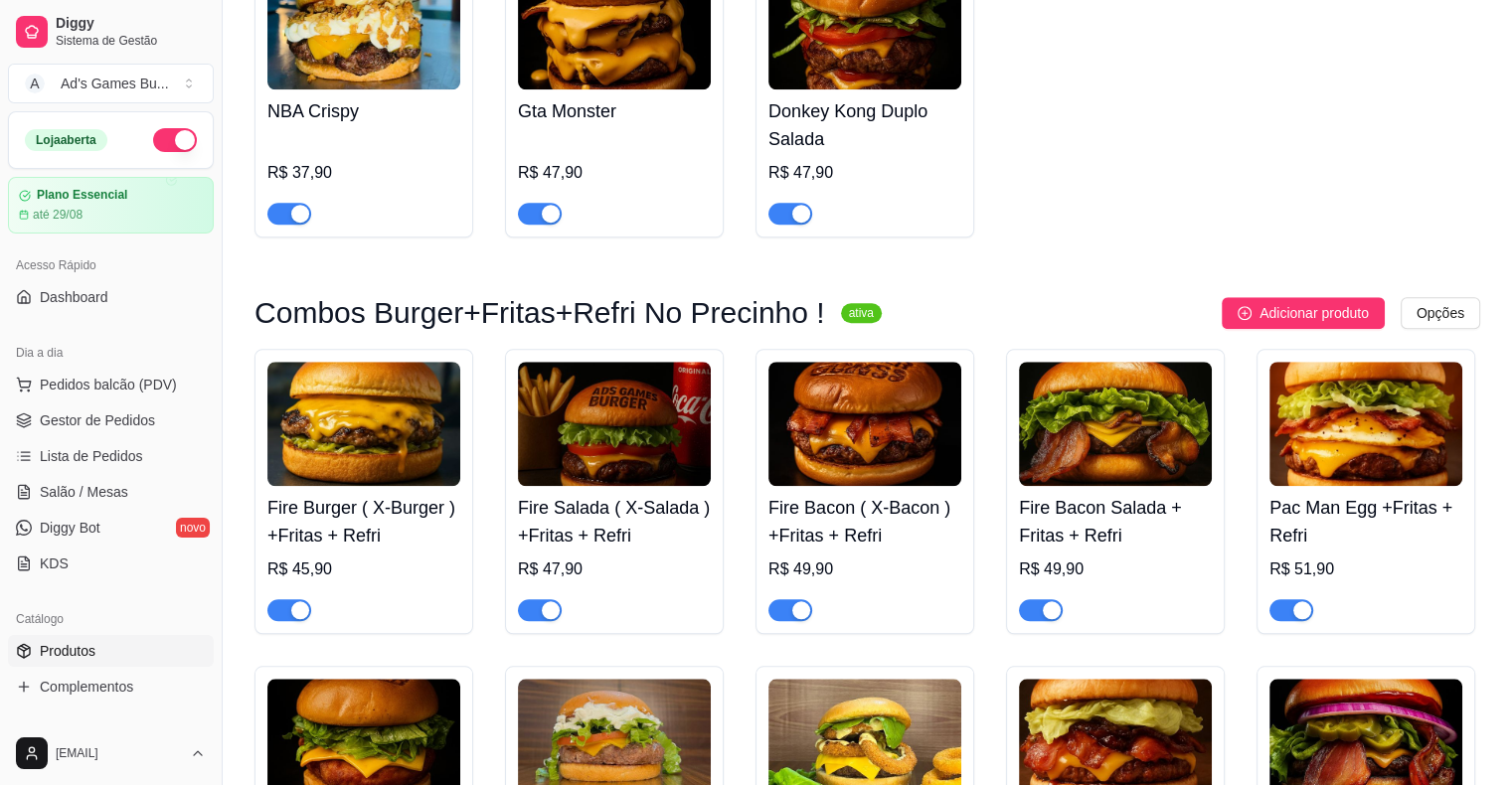 click at bounding box center (364, 423) 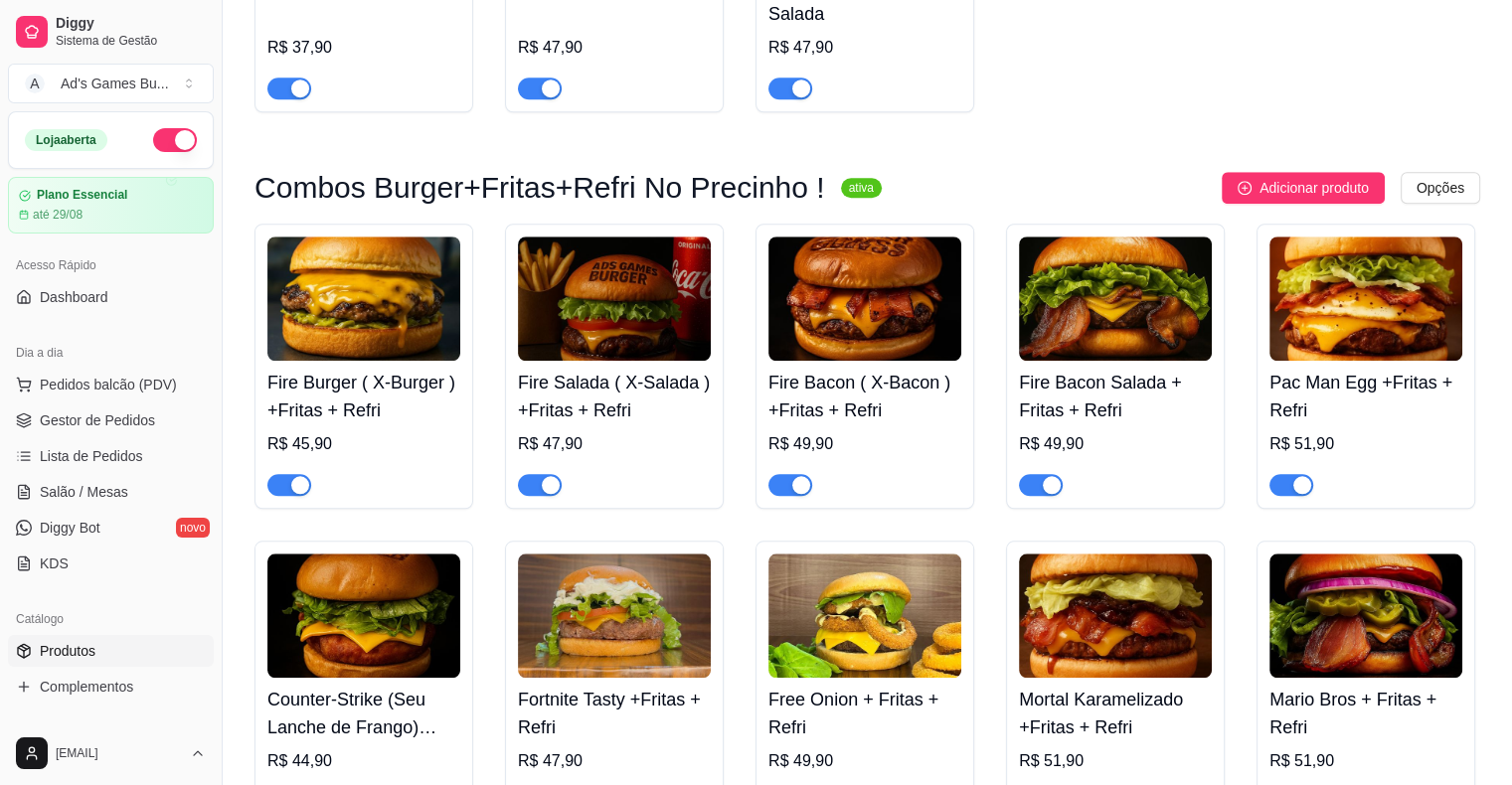 scroll, scrollTop: 1689, scrollLeft: 0, axis: vertical 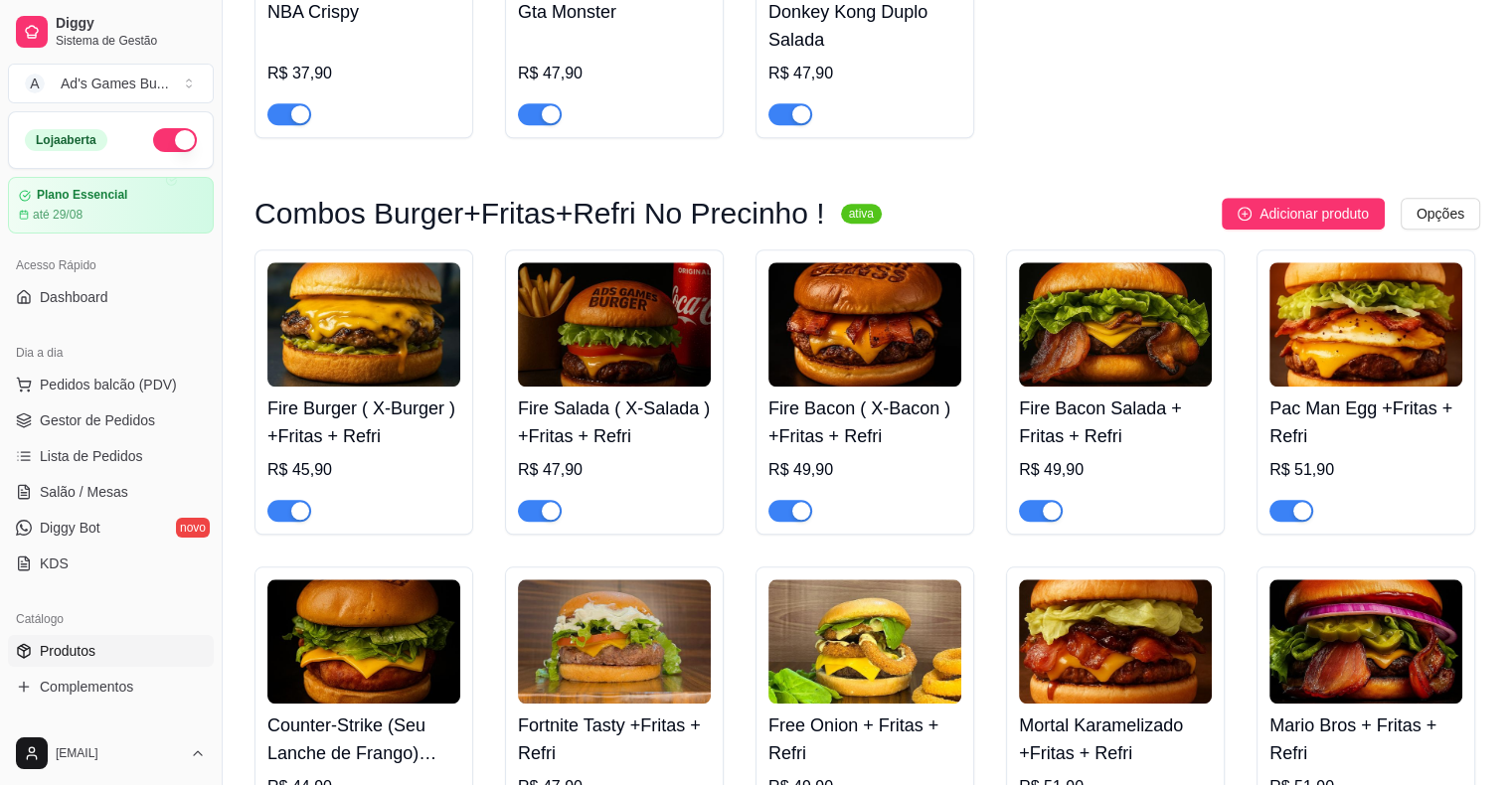 click on "Gestor de Pedidos" at bounding box center (97, 420) 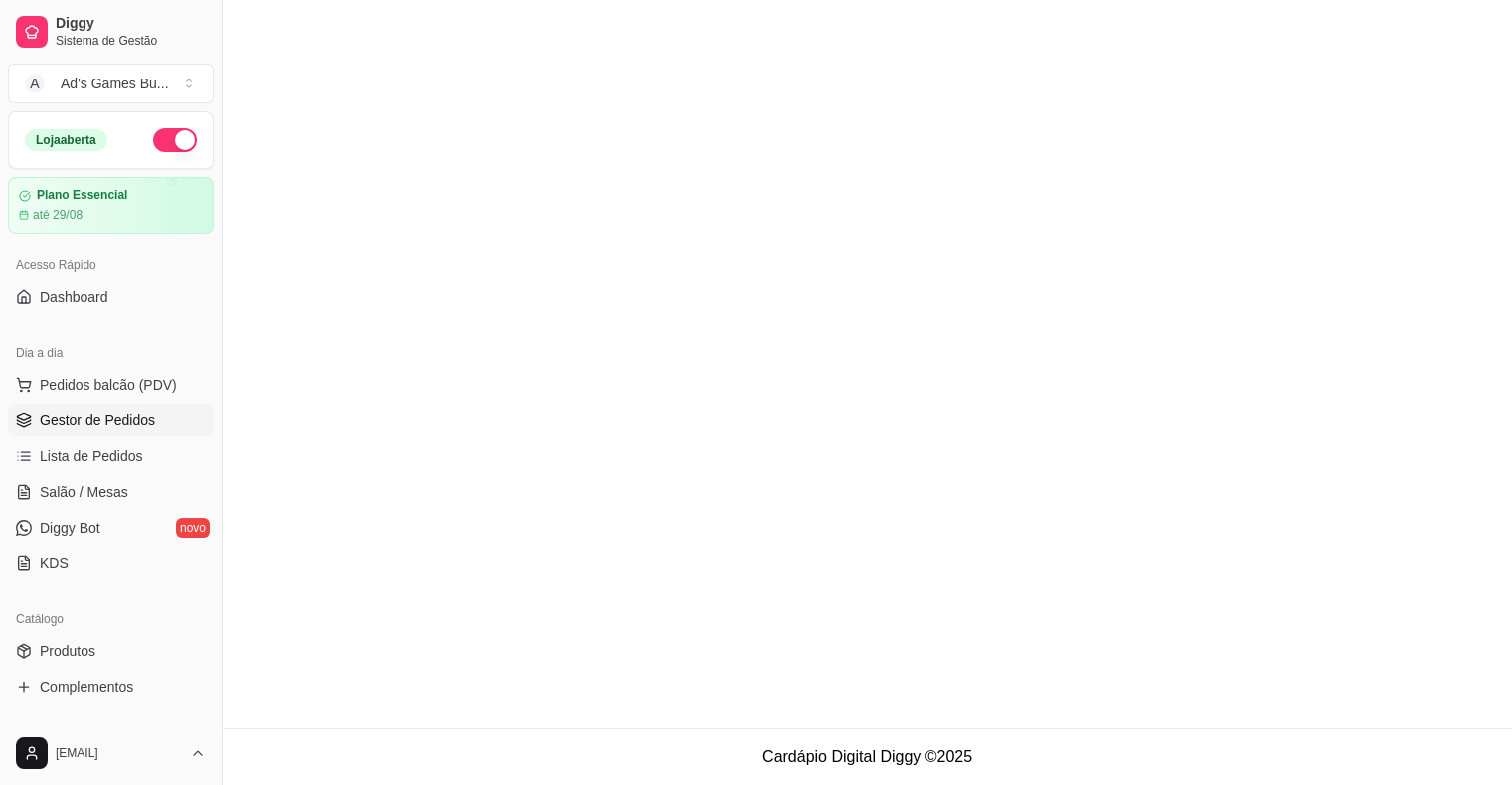 scroll, scrollTop: 0, scrollLeft: 0, axis: both 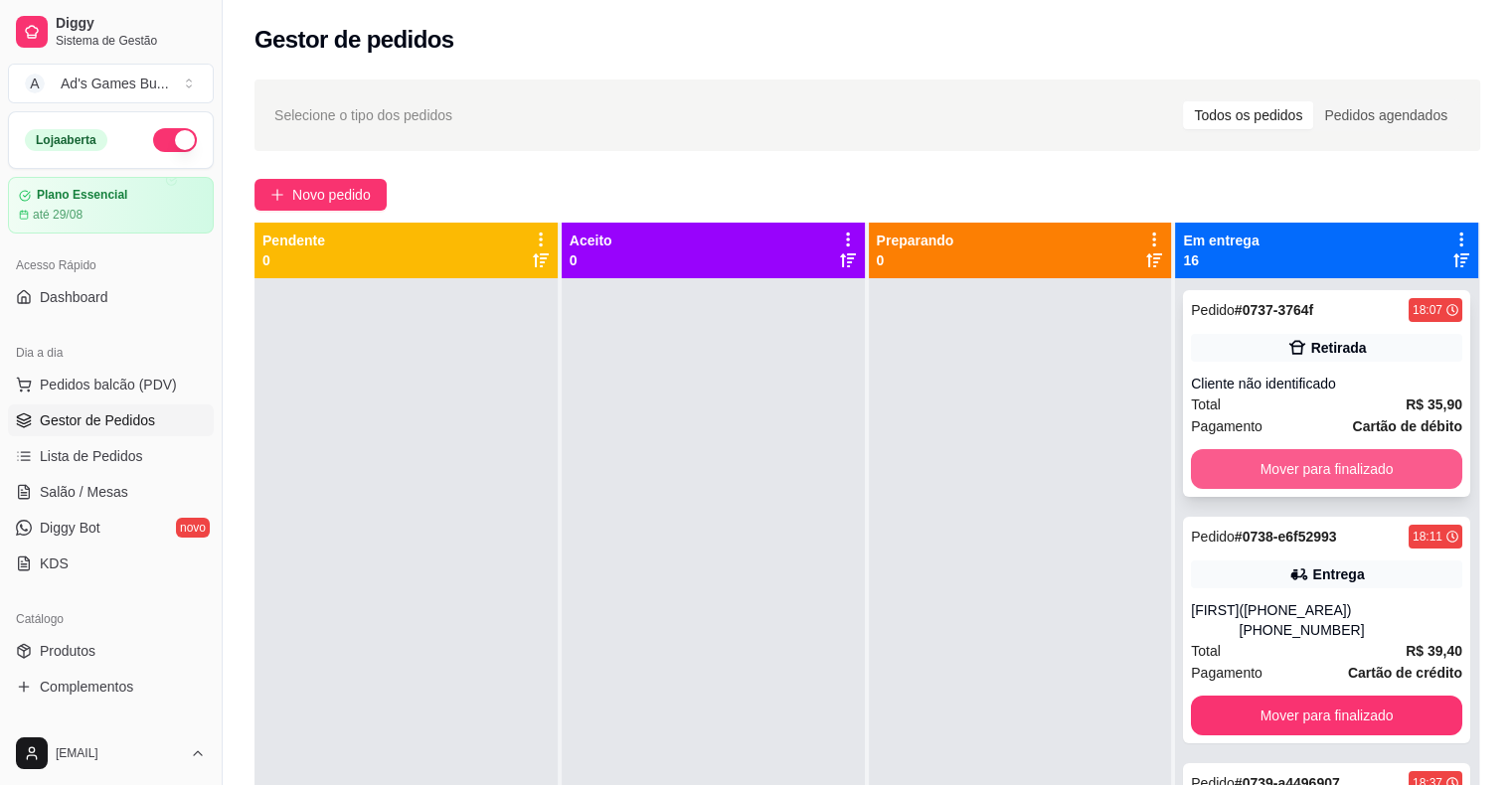 click on "Mover para finalizado" at bounding box center (1326, 469) 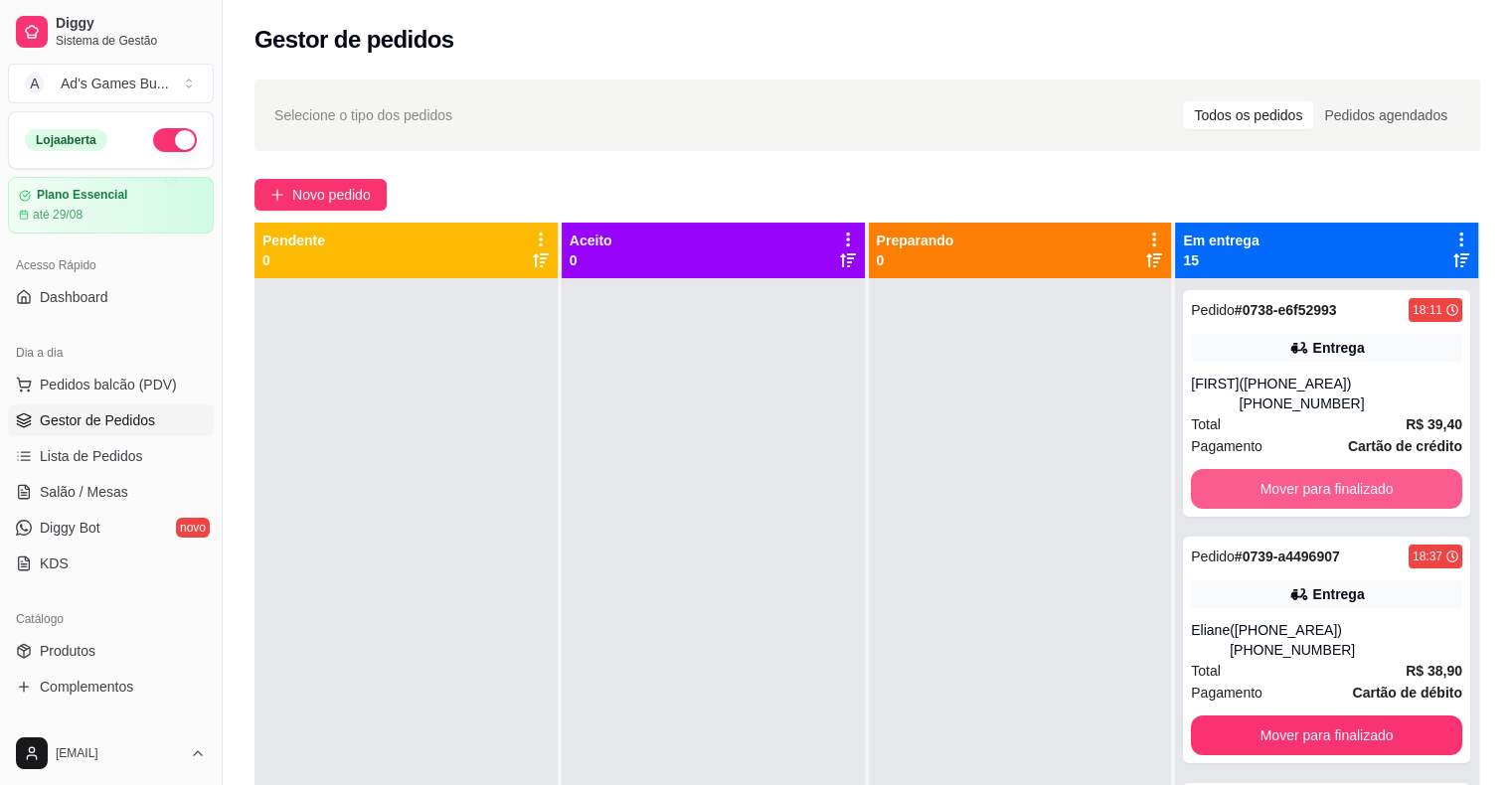 click on "Mover para finalizado" at bounding box center (1326, 489) 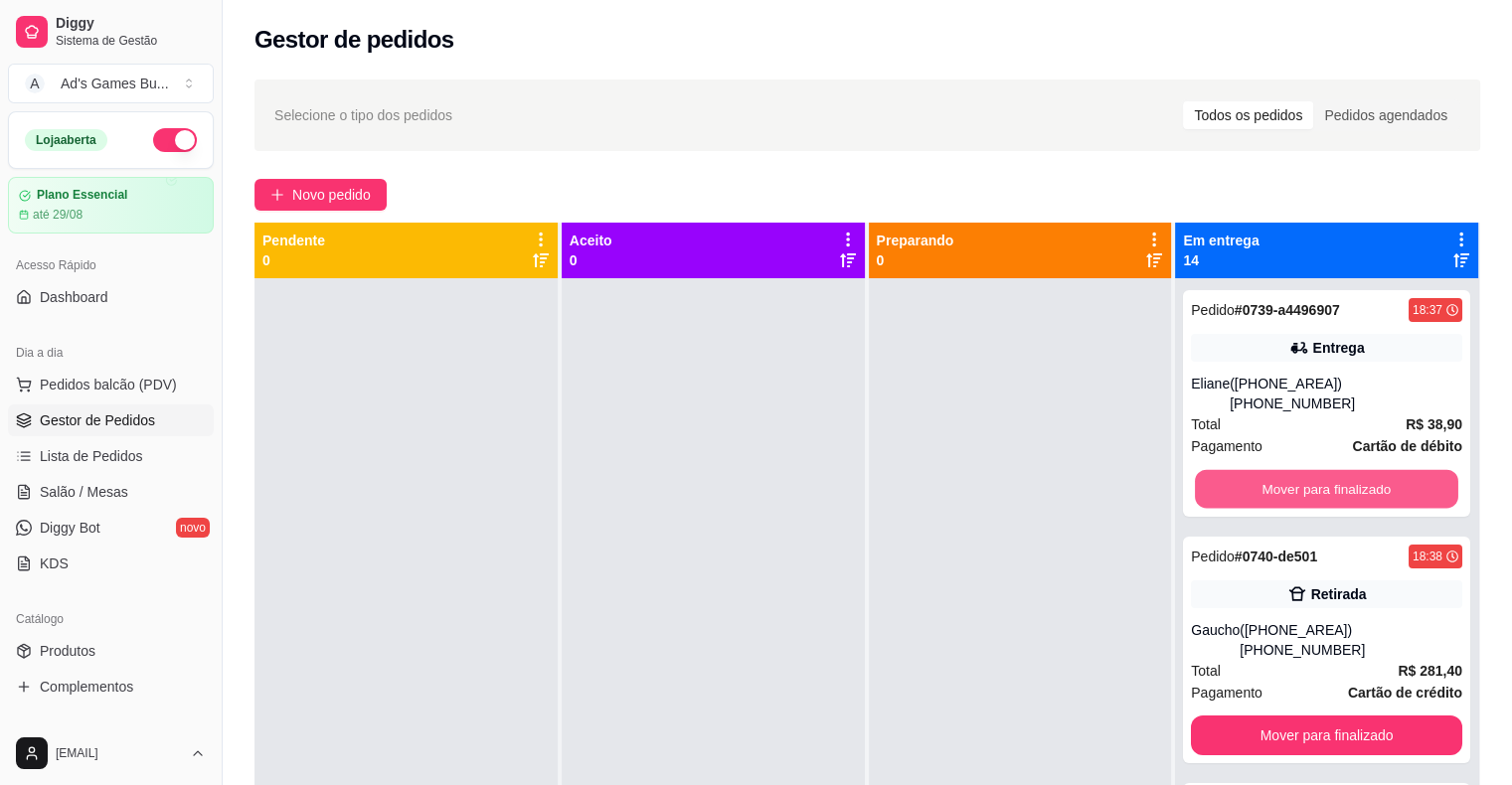 click on "Mover para finalizado" at bounding box center [1326, 489] 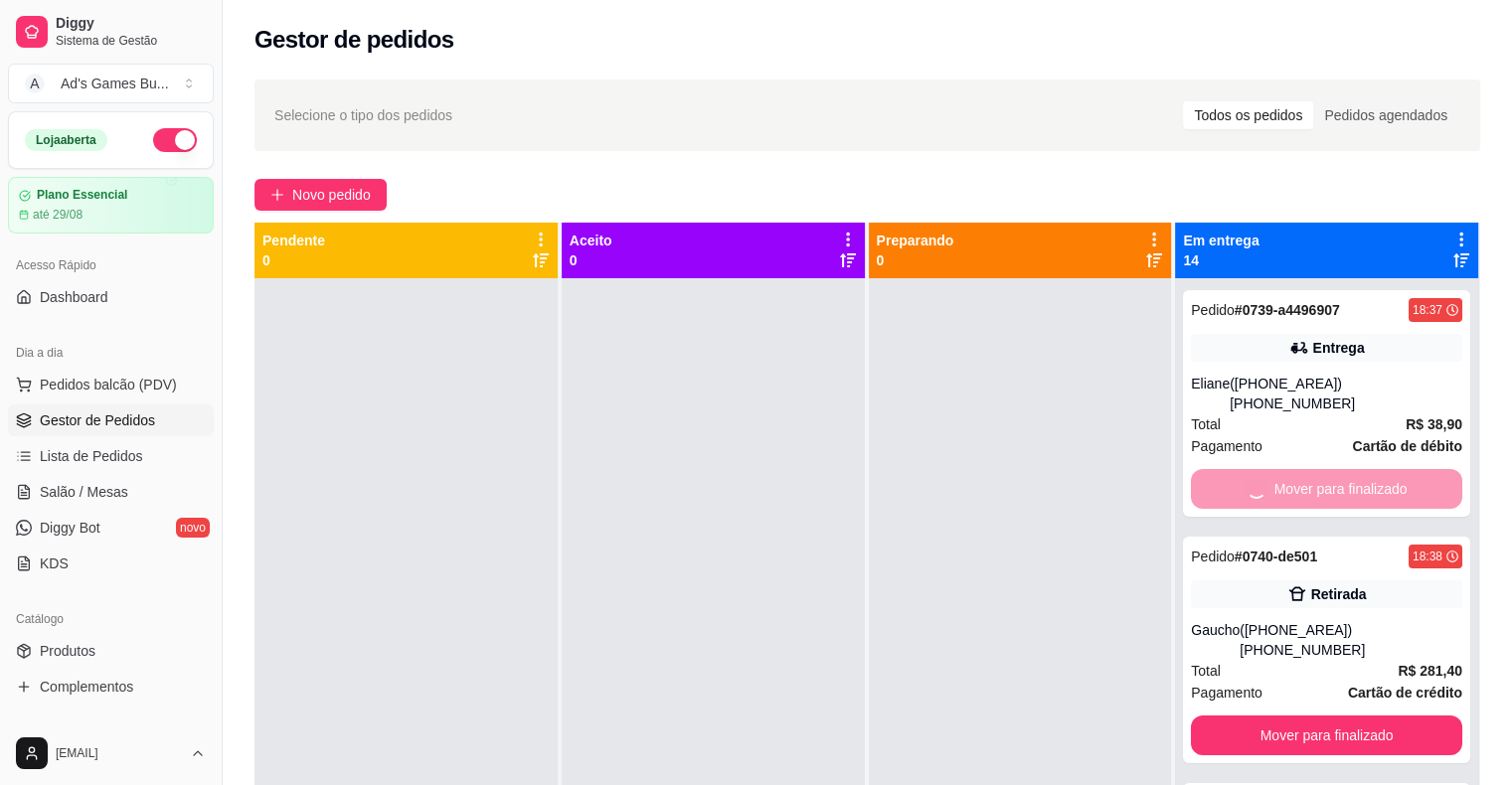 click on "Mover para finalizado" at bounding box center (1326, 735) 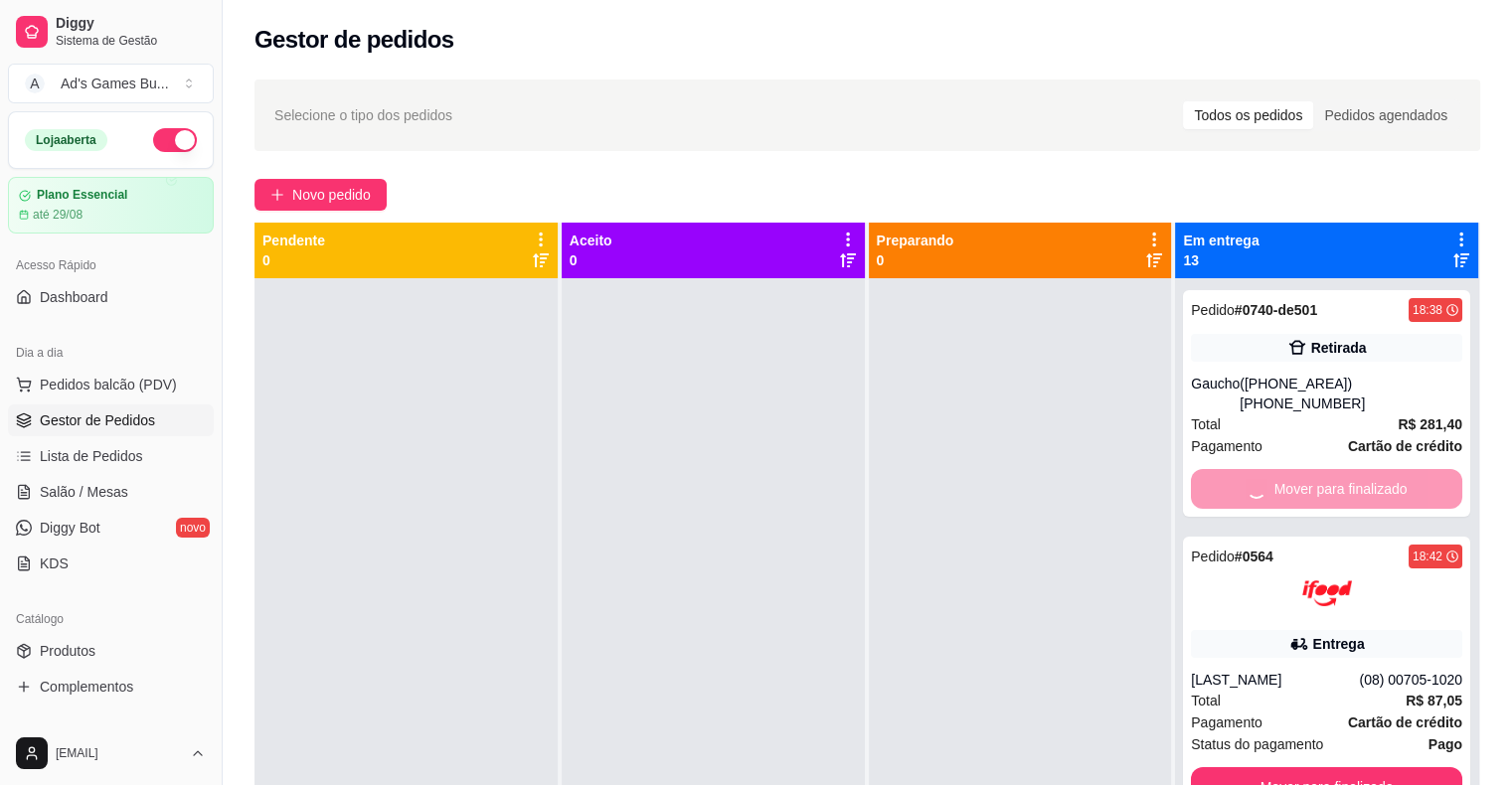 click on "Cartão de crédito" at bounding box center [1405, 722] 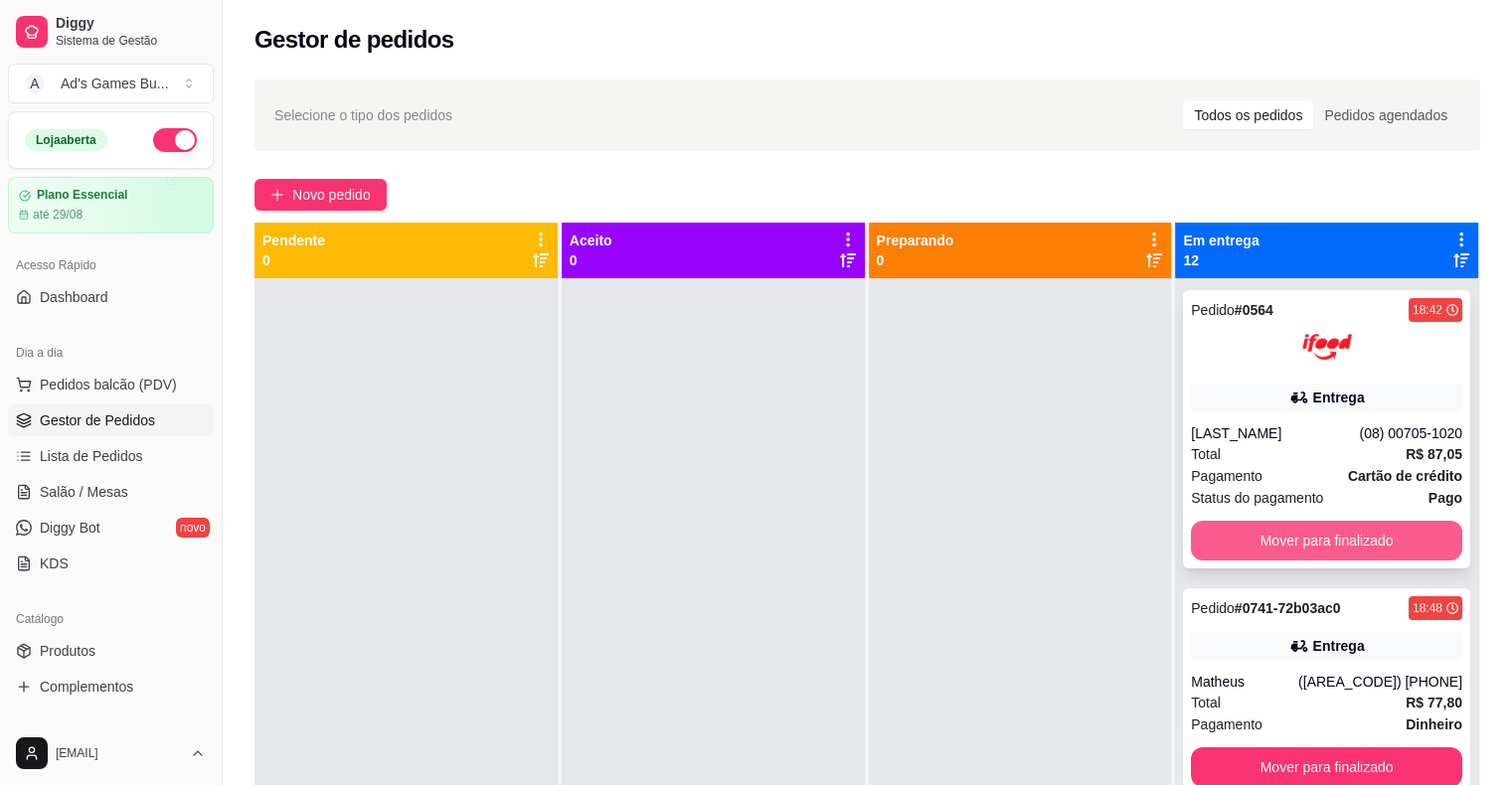 click on "Mover para finalizado" at bounding box center (1326, 541) 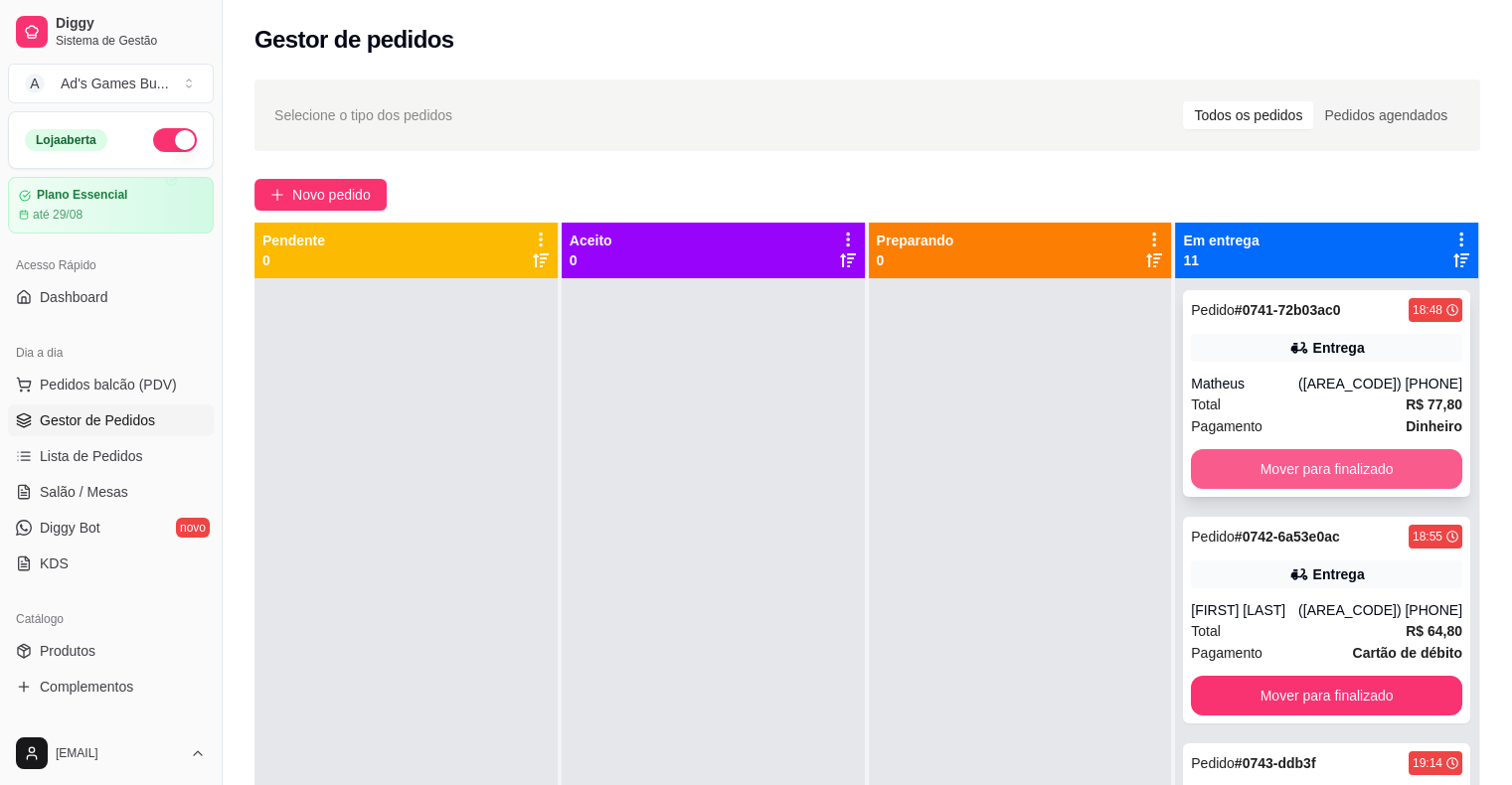 click on "Mover para finalizado" at bounding box center (1326, 469) 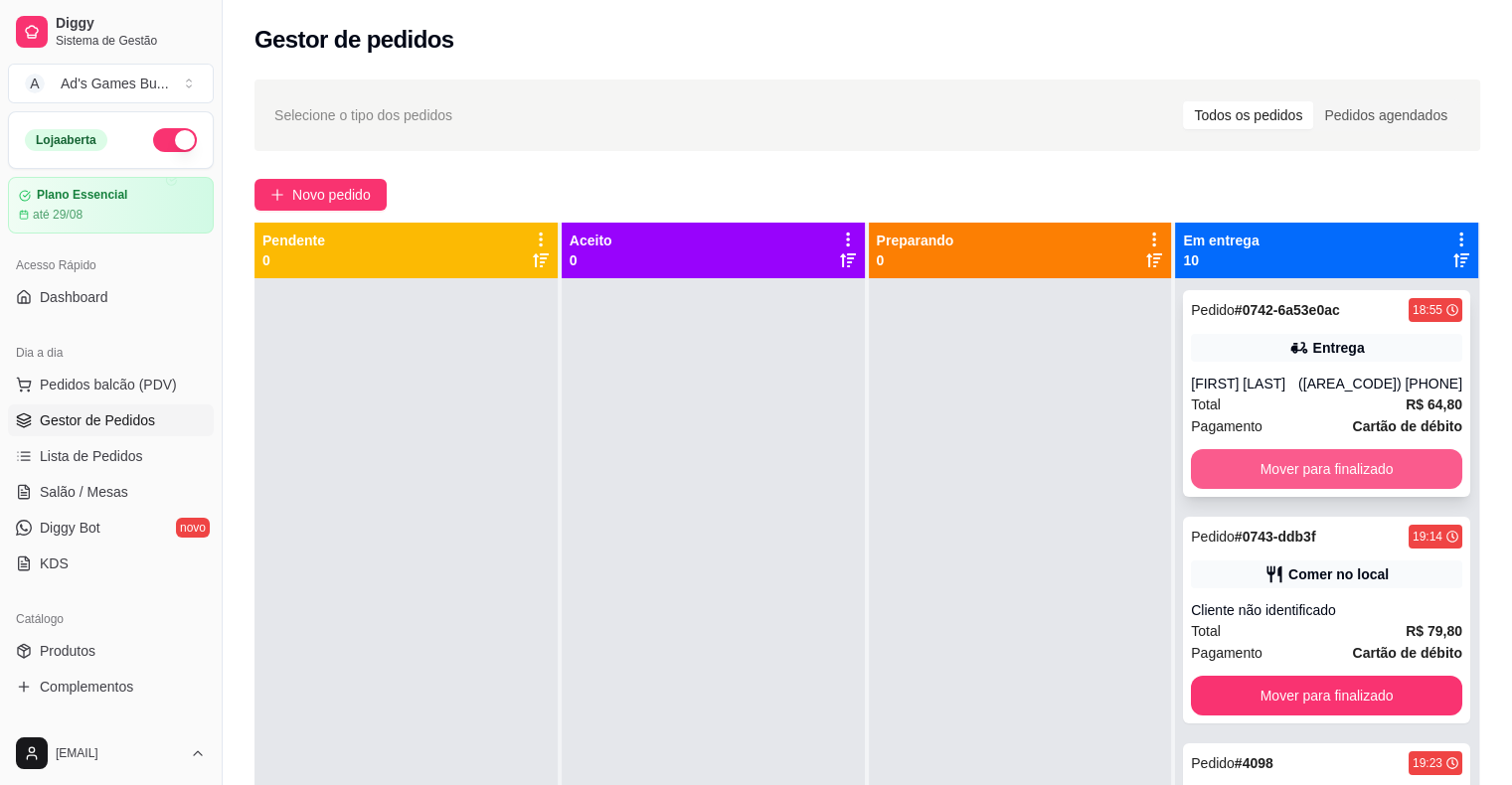 click on "Mover para finalizado" at bounding box center (1326, 469) 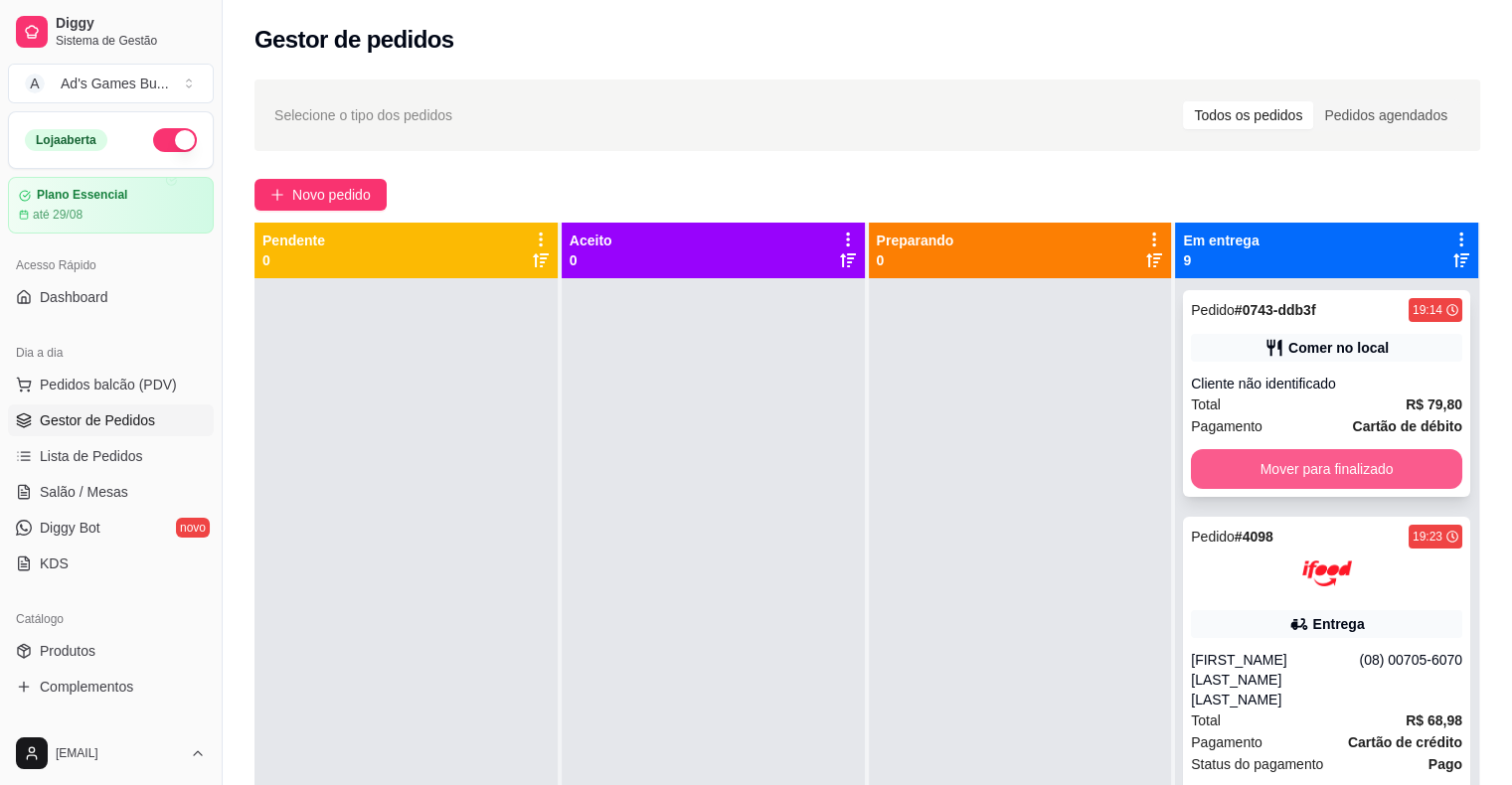 click on "Mover para finalizado" at bounding box center [1326, 469] 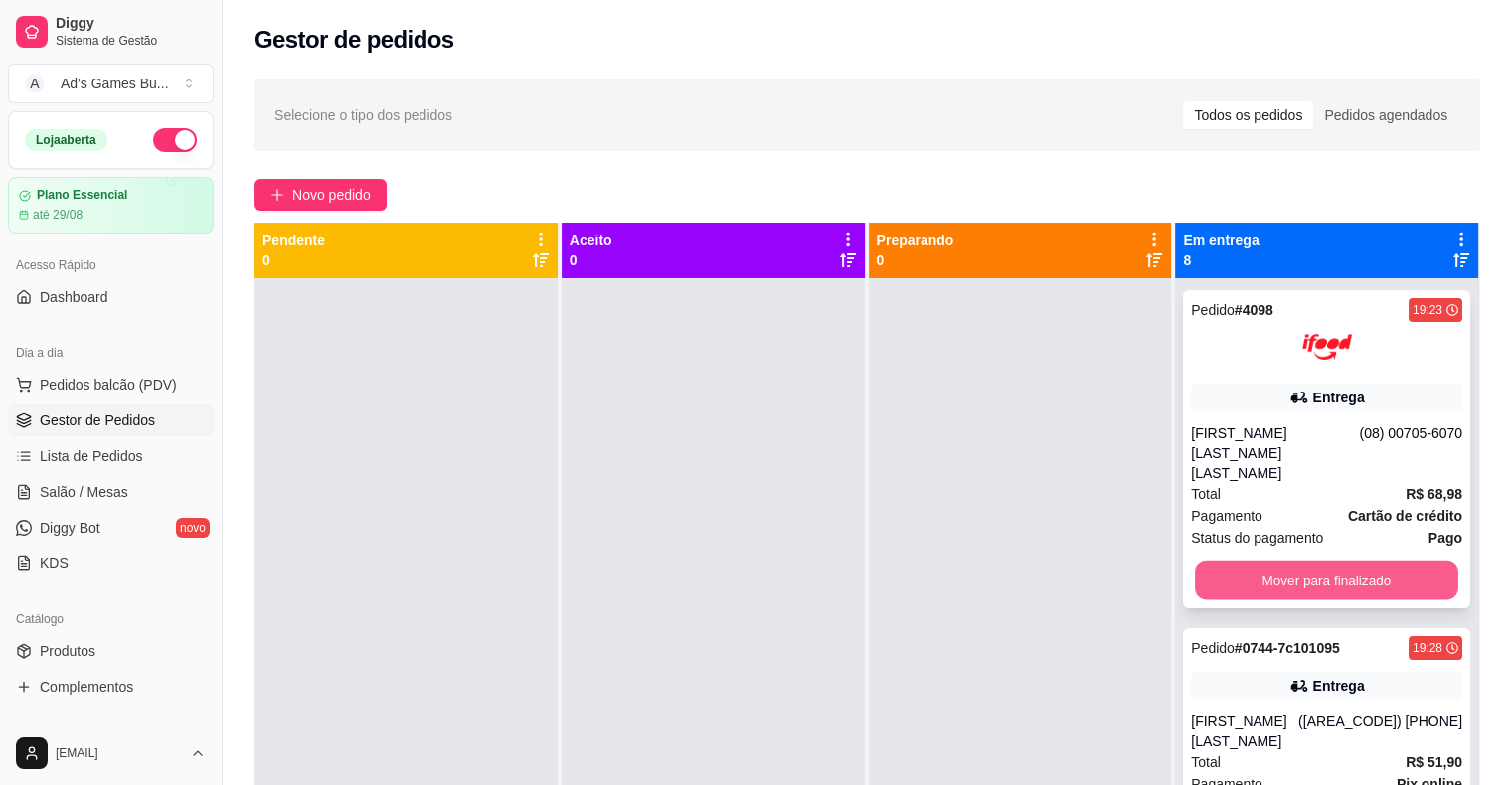 click on "Mover para finalizado" at bounding box center (1326, 580) 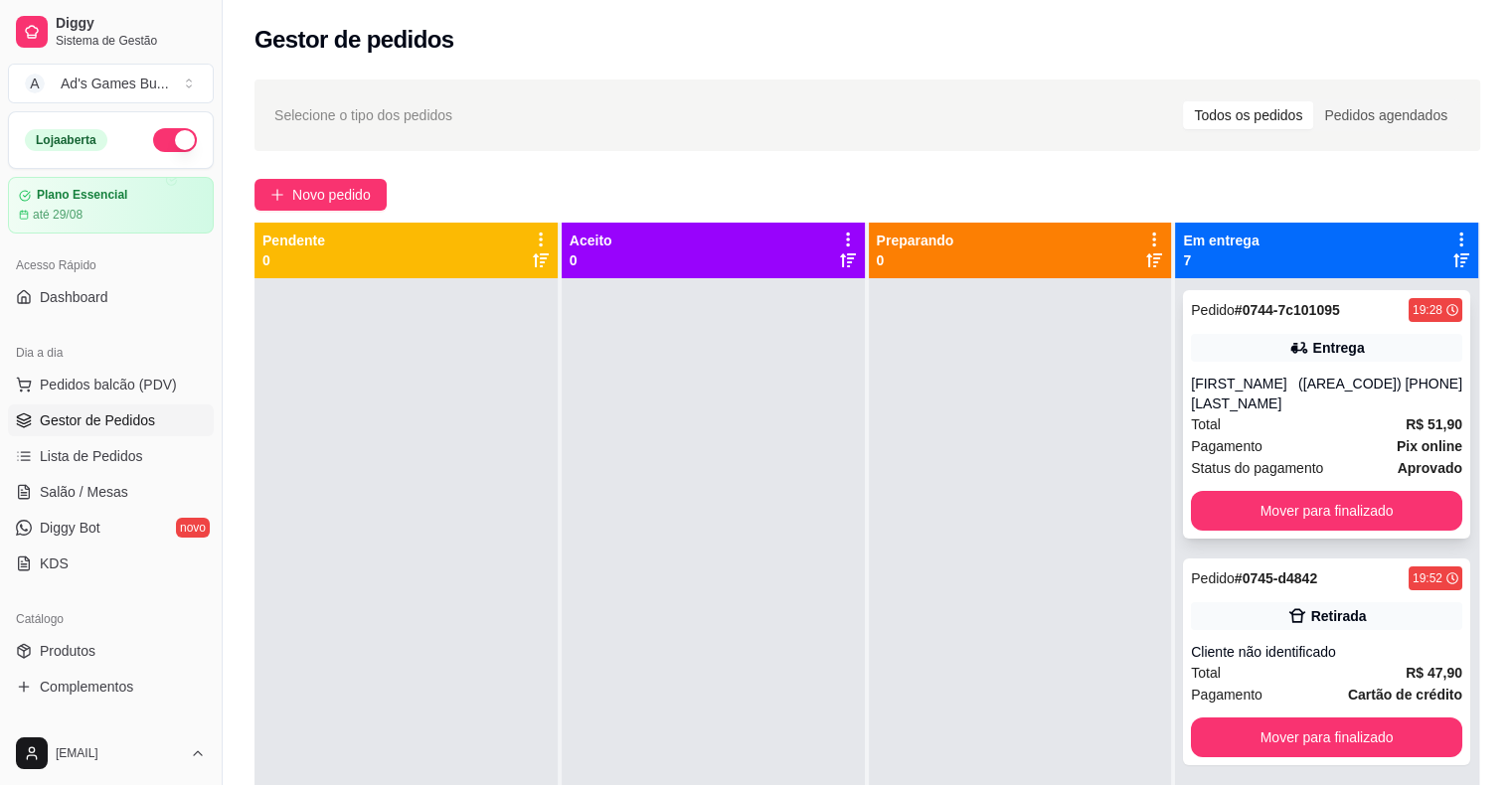 click on "Mover para finalizado" at bounding box center [1326, 511] 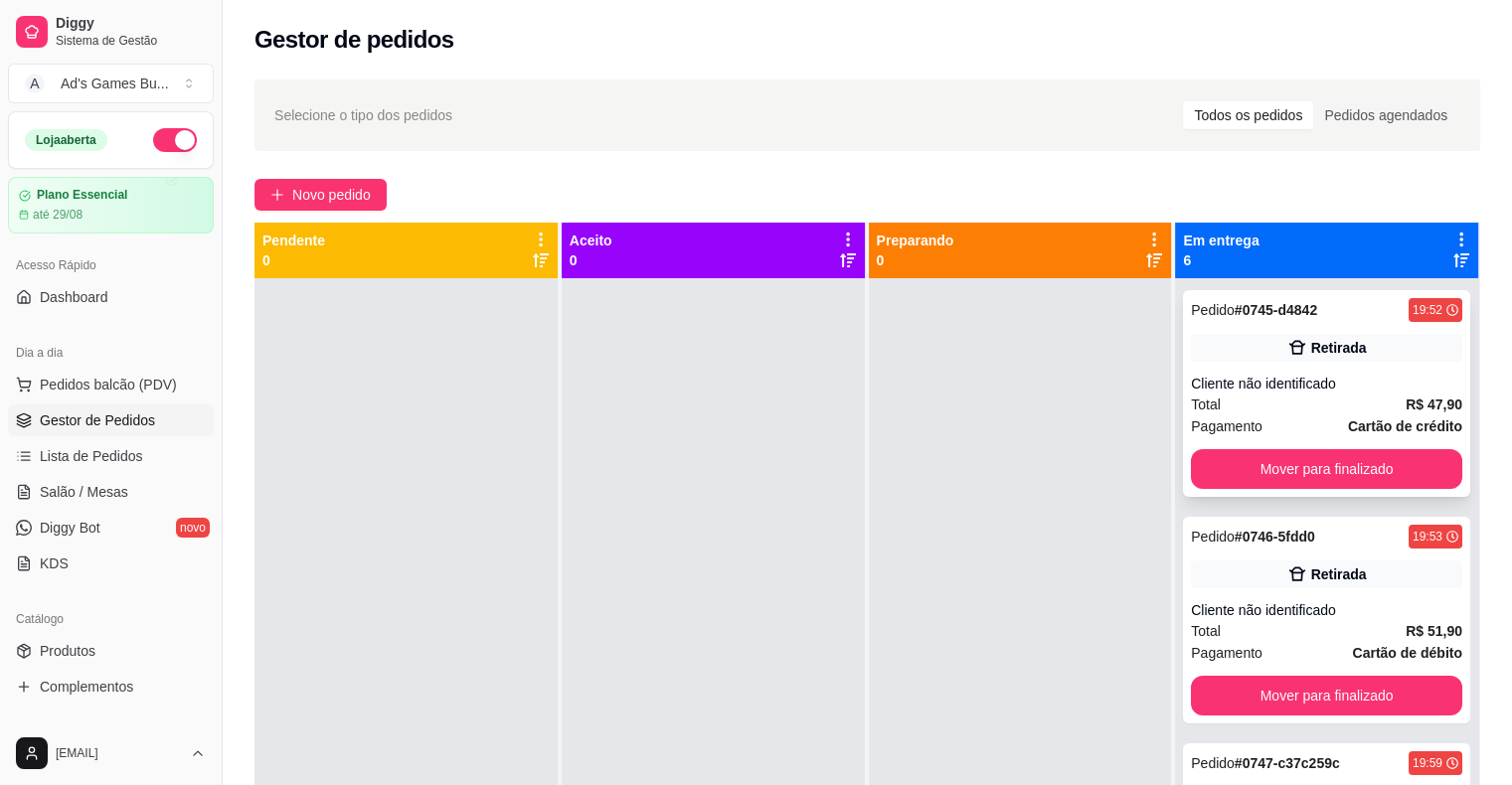 click on "Mover para finalizado" at bounding box center (1326, 469) 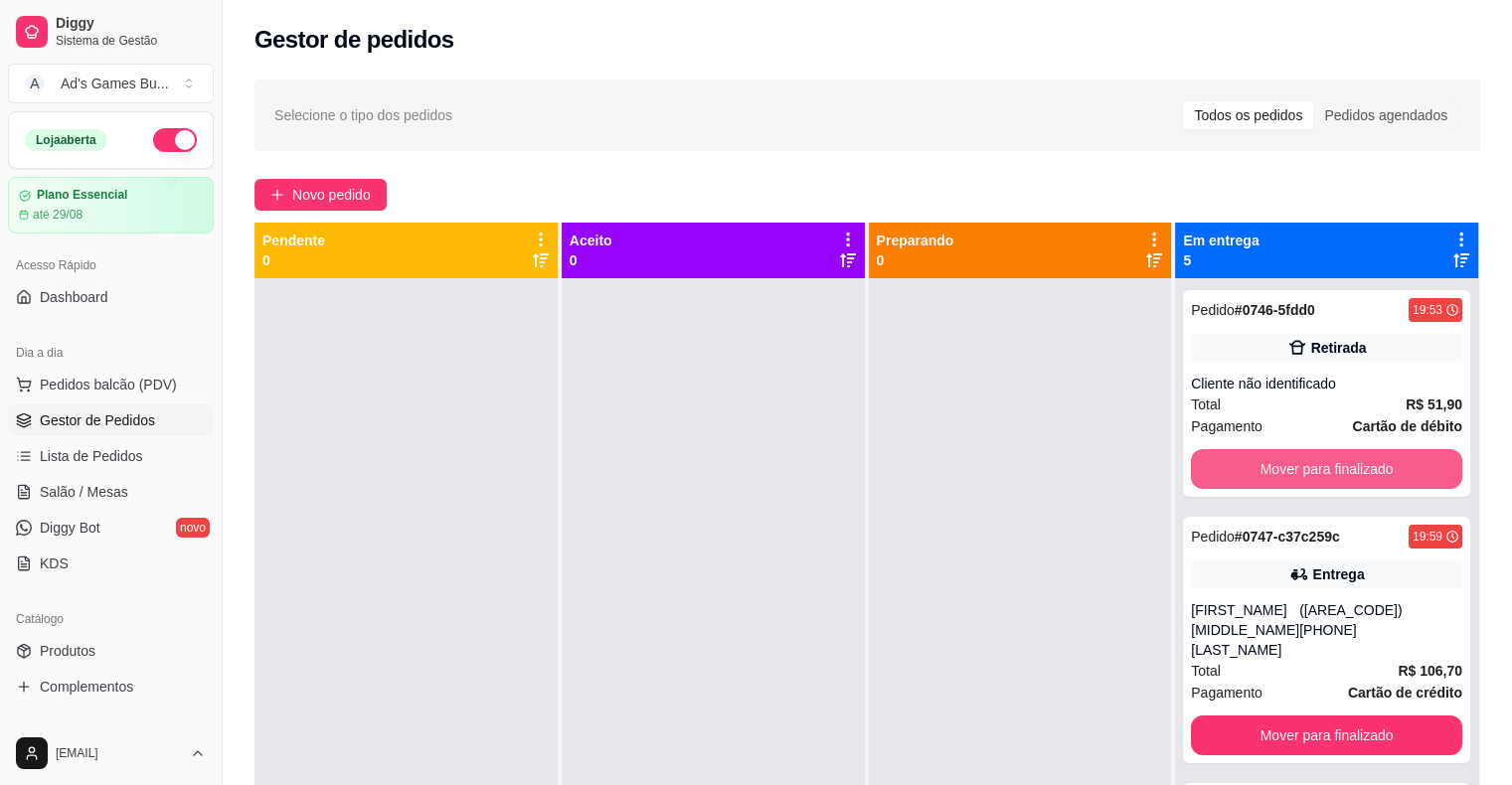 click on "Mover para finalizado" at bounding box center (1326, 469) 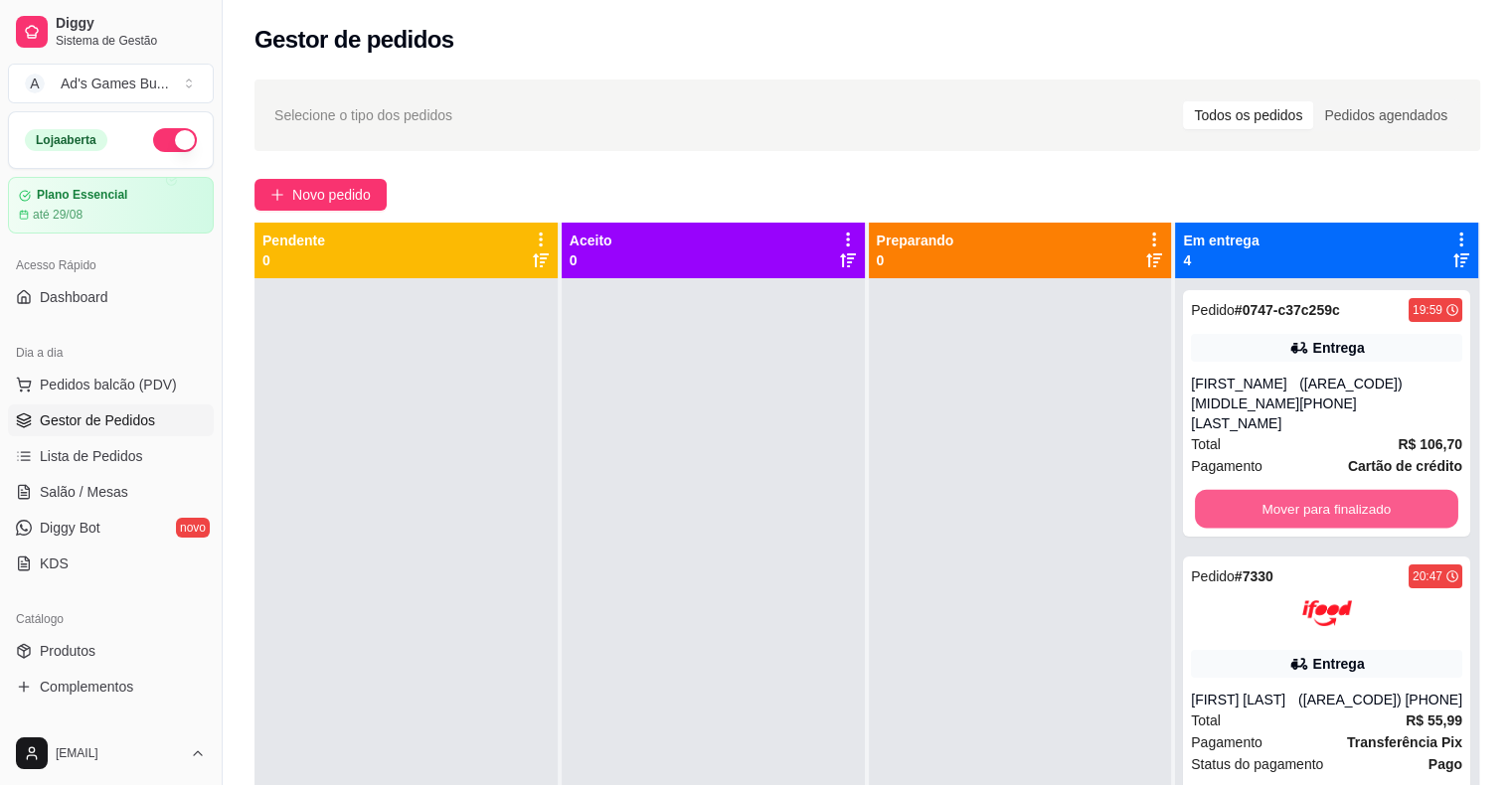 click on "Mover para finalizado" at bounding box center (1326, 509) 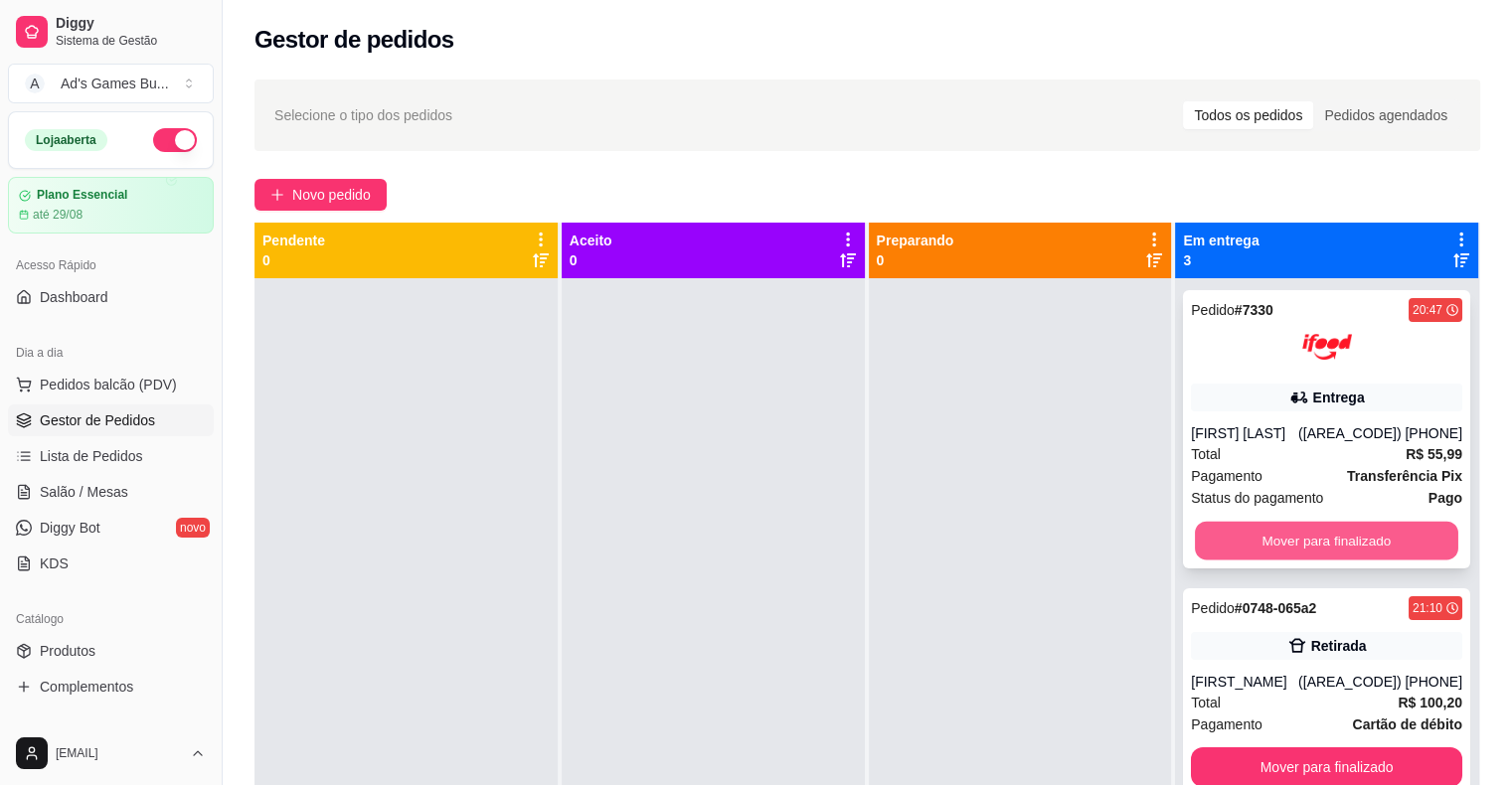 click on "Mover para finalizado" at bounding box center (1326, 541) 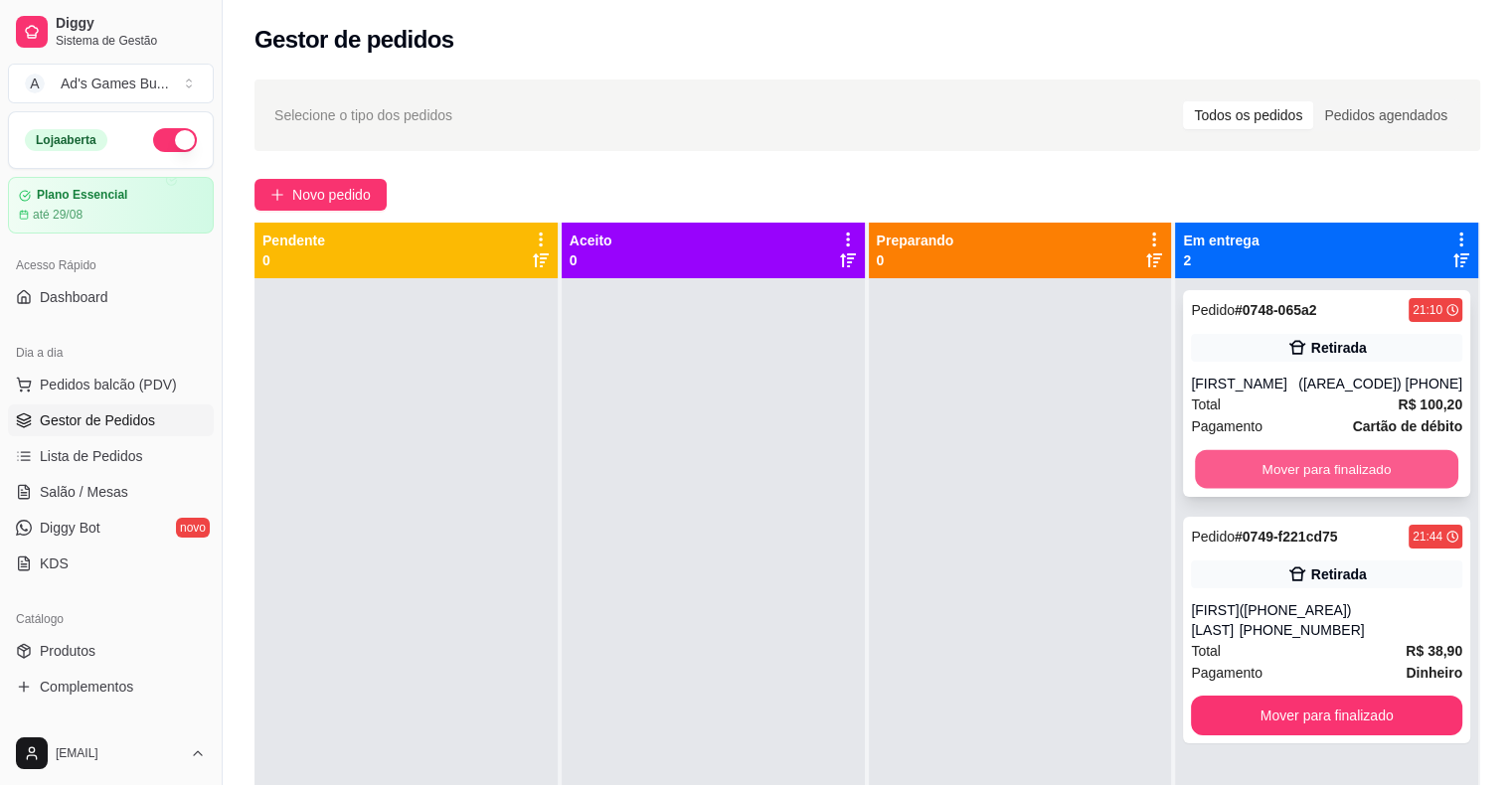 click on "Mover para finalizado" at bounding box center [1326, 469] 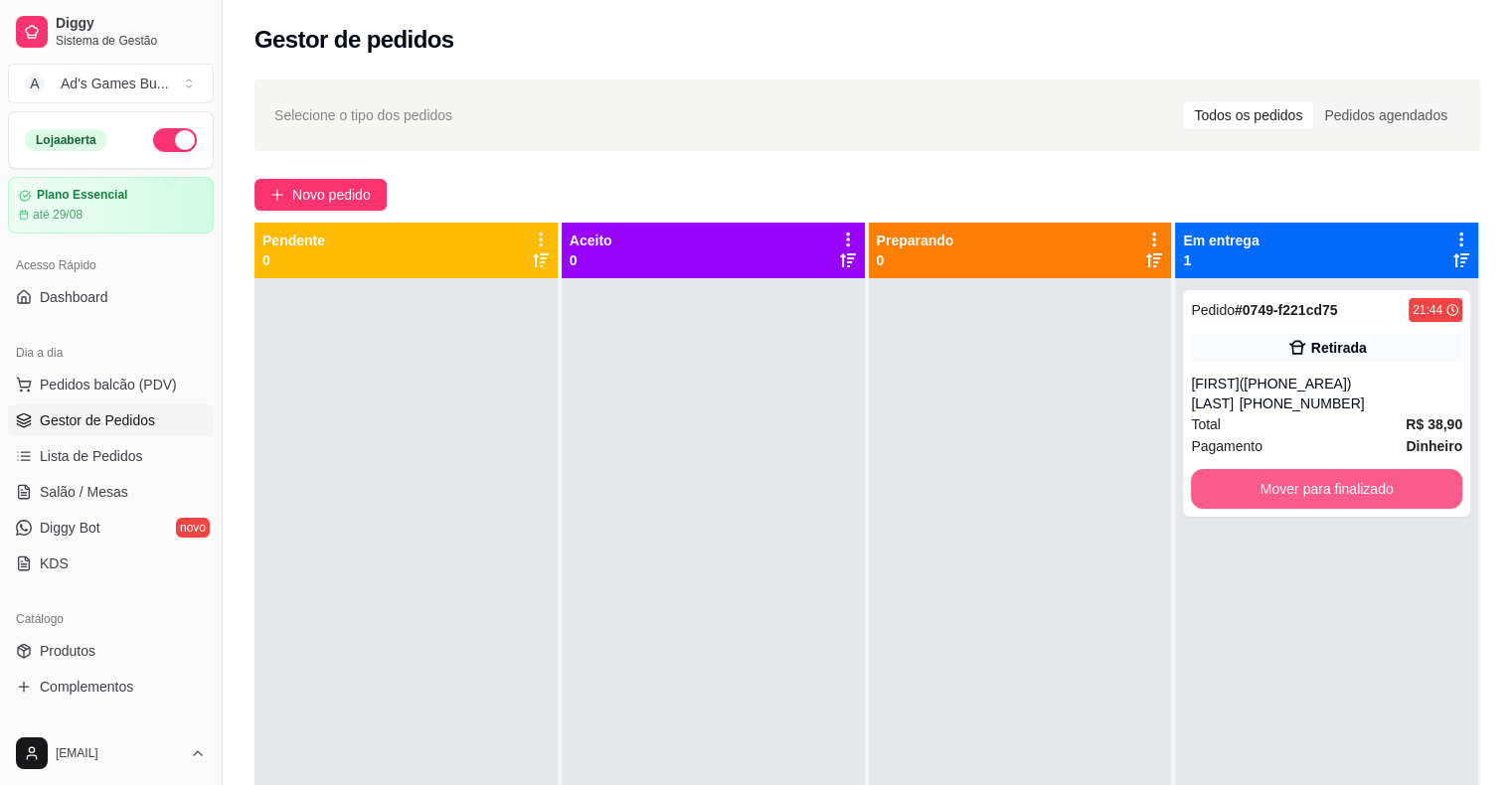 click on "Mover para finalizado" at bounding box center (1326, 489) 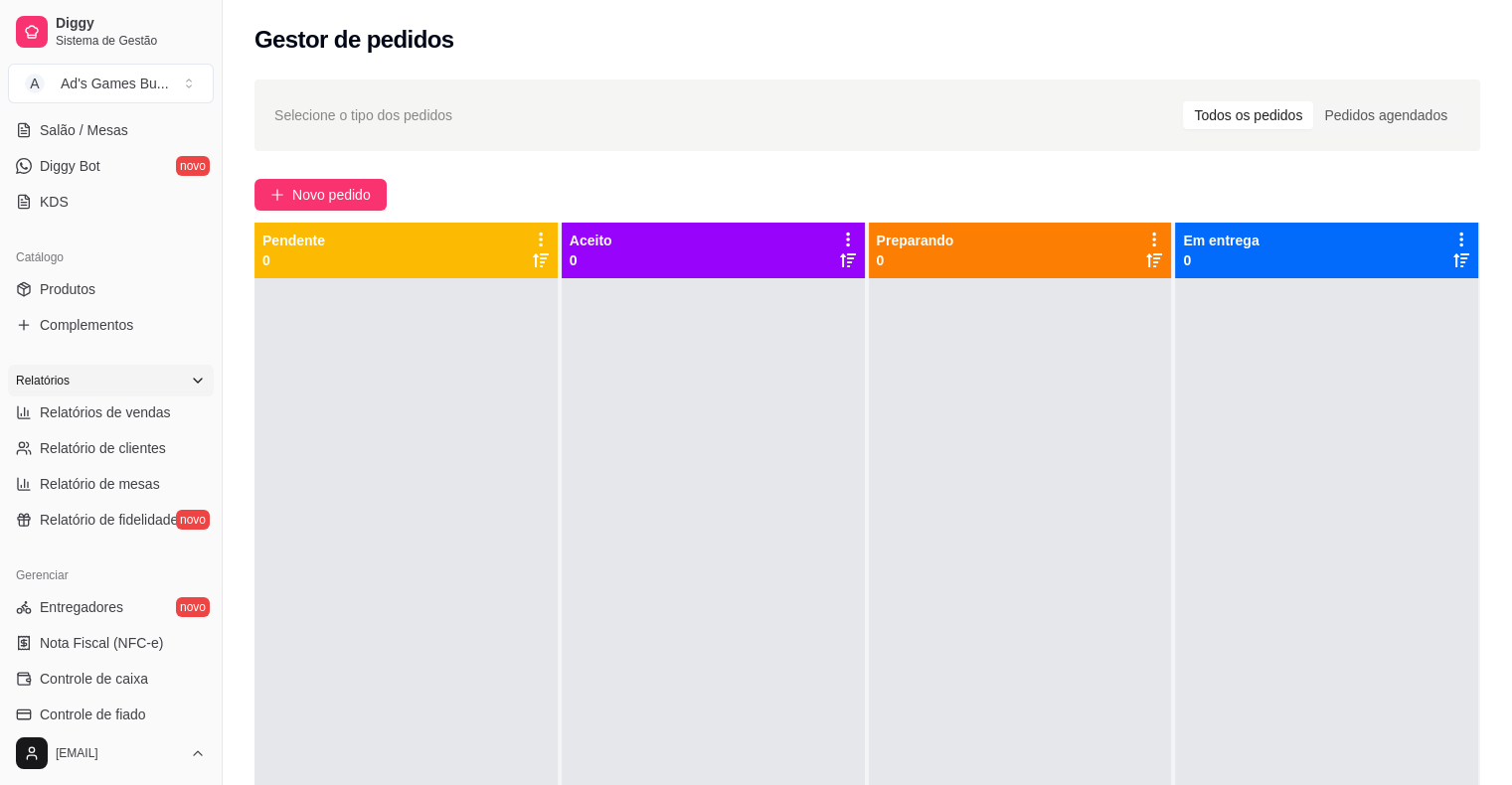 scroll, scrollTop: 397, scrollLeft: 0, axis: vertical 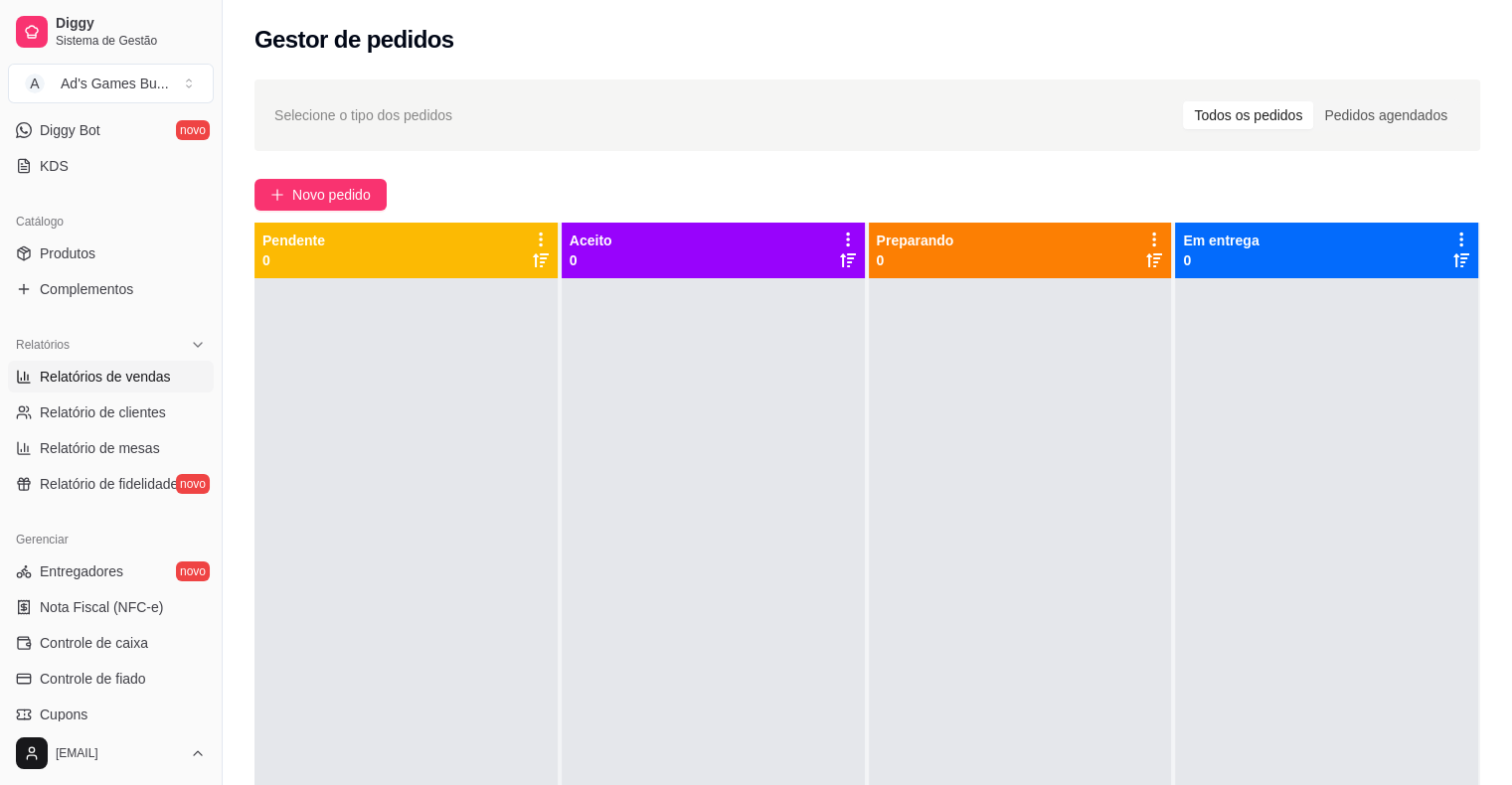 click on "Relatórios de vendas" at bounding box center [105, 377] 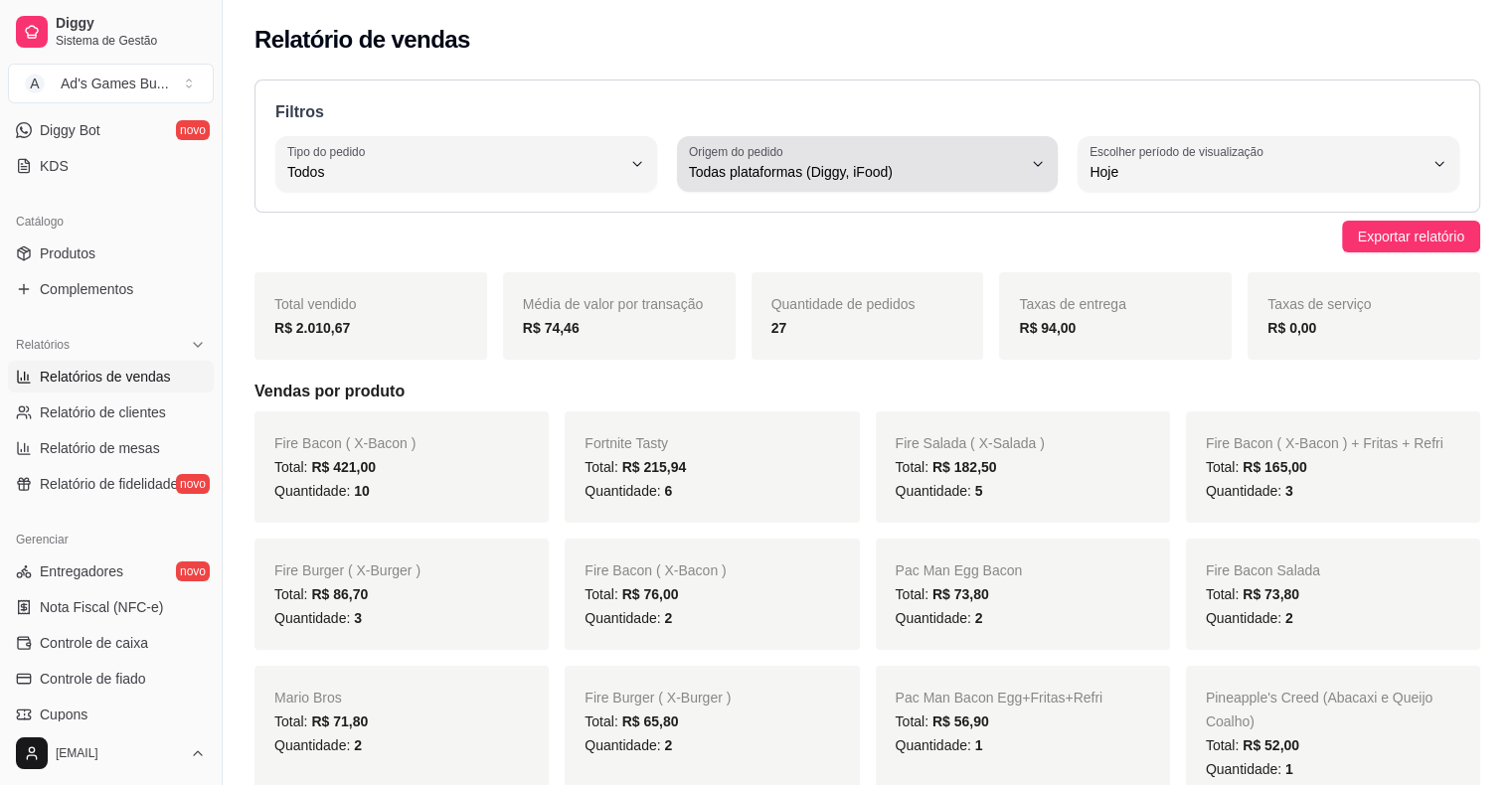 click on "Origem do pedido" at bounding box center [739, 151] 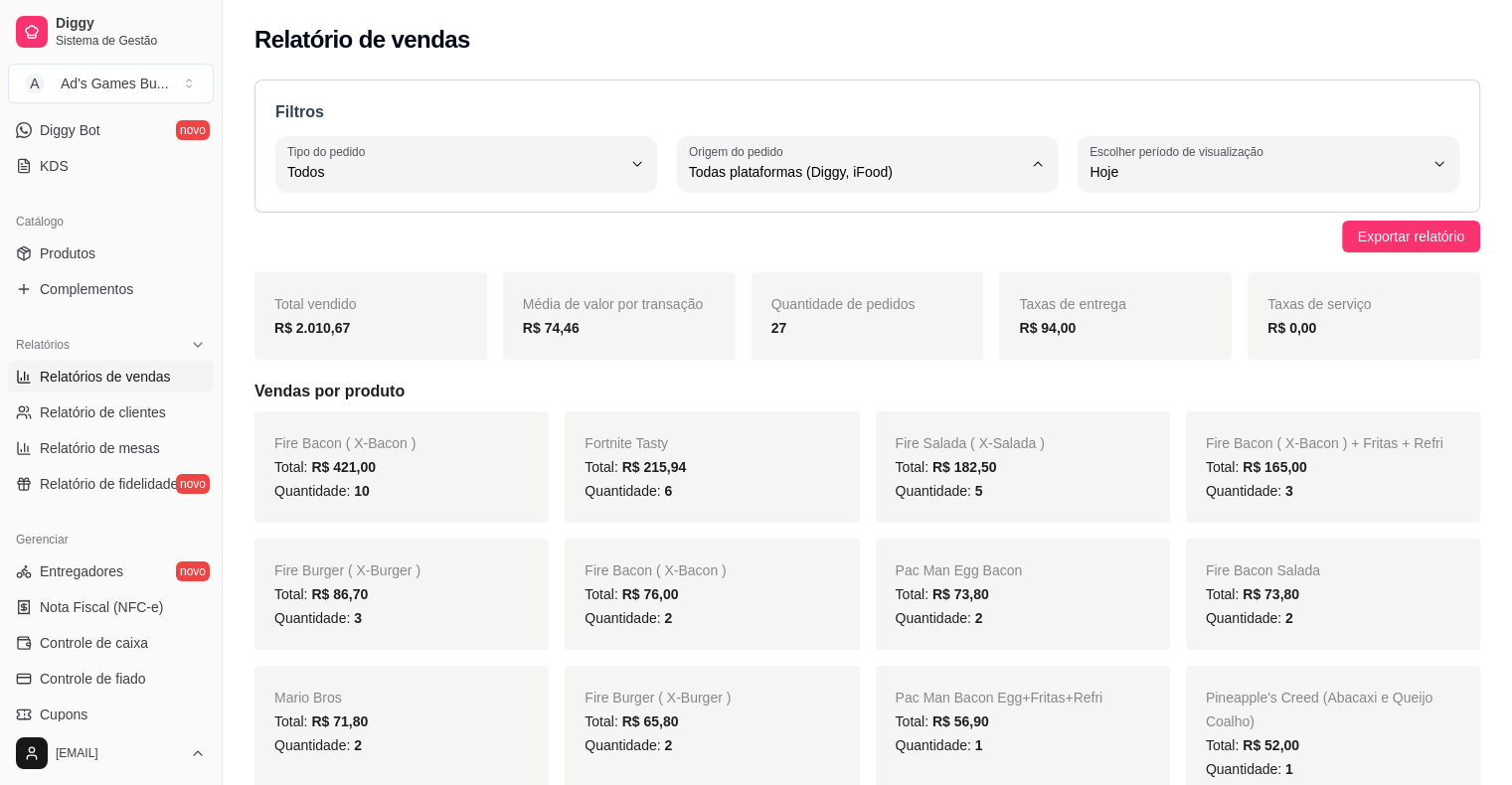 click on "Diggy" at bounding box center [858, 250] 